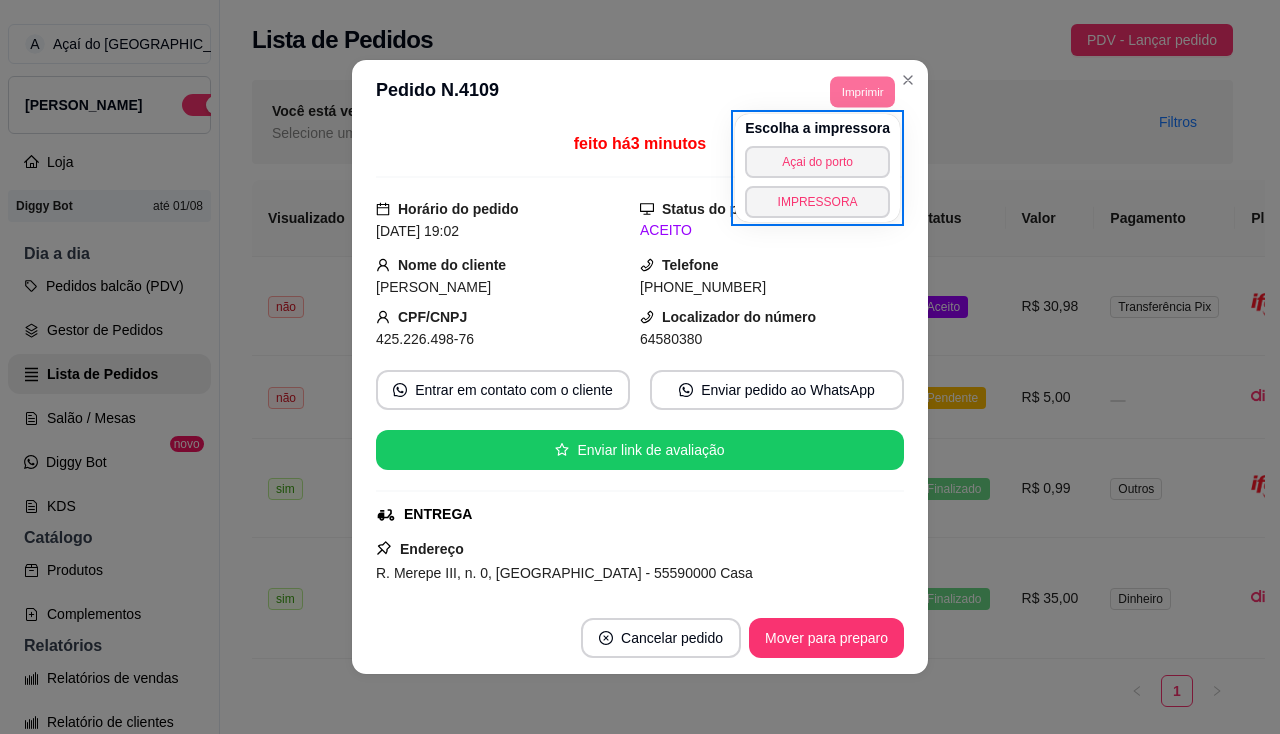 scroll, scrollTop: 0, scrollLeft: 0, axis: both 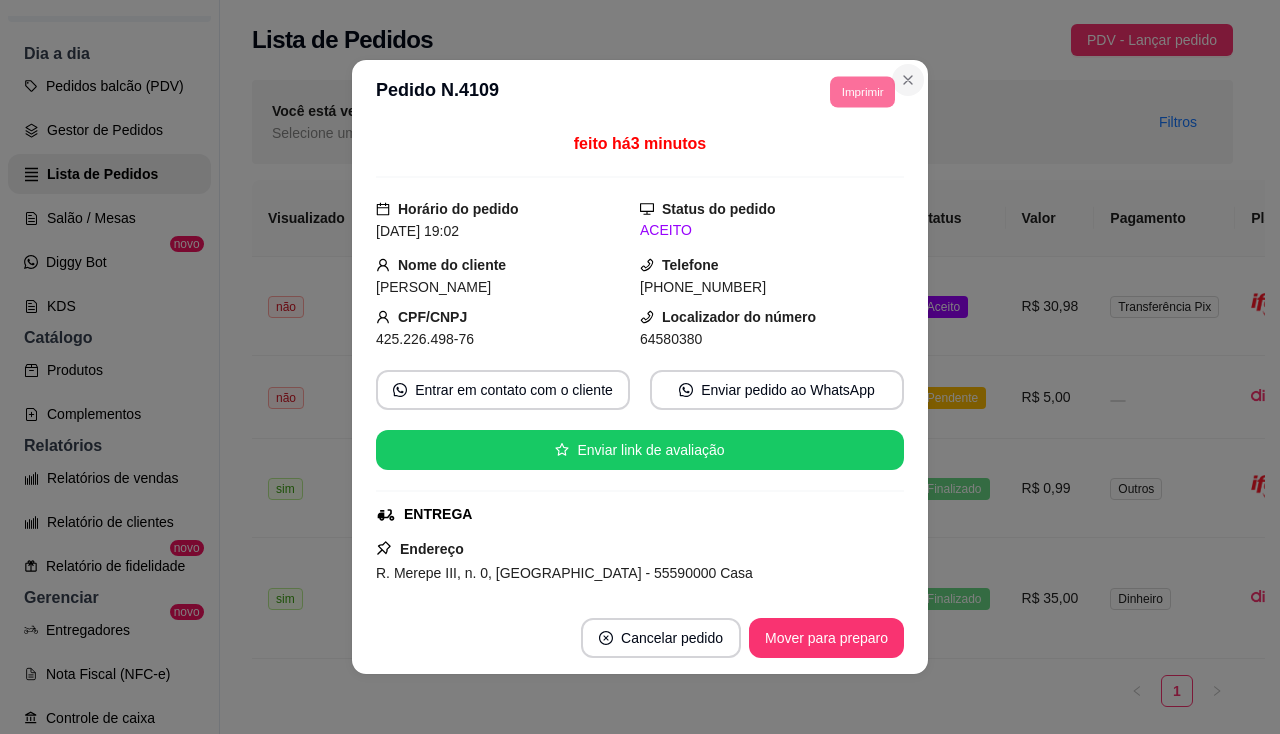 click 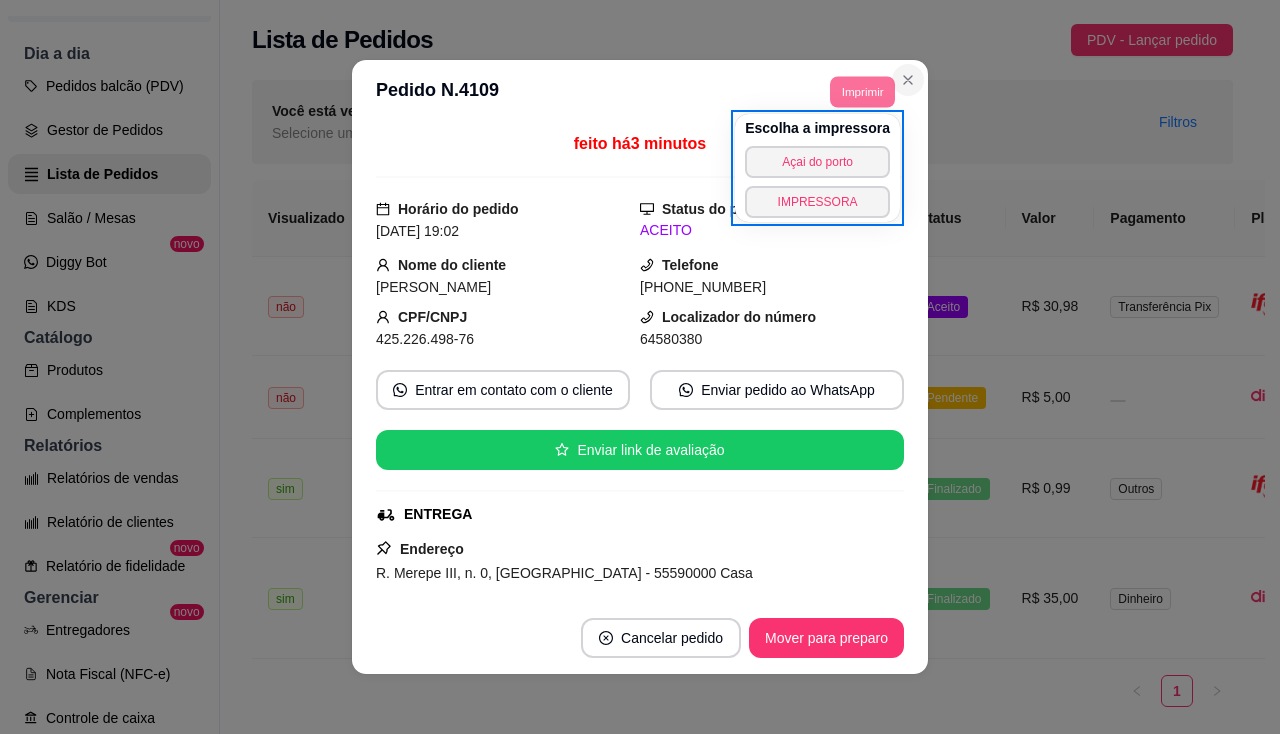 type 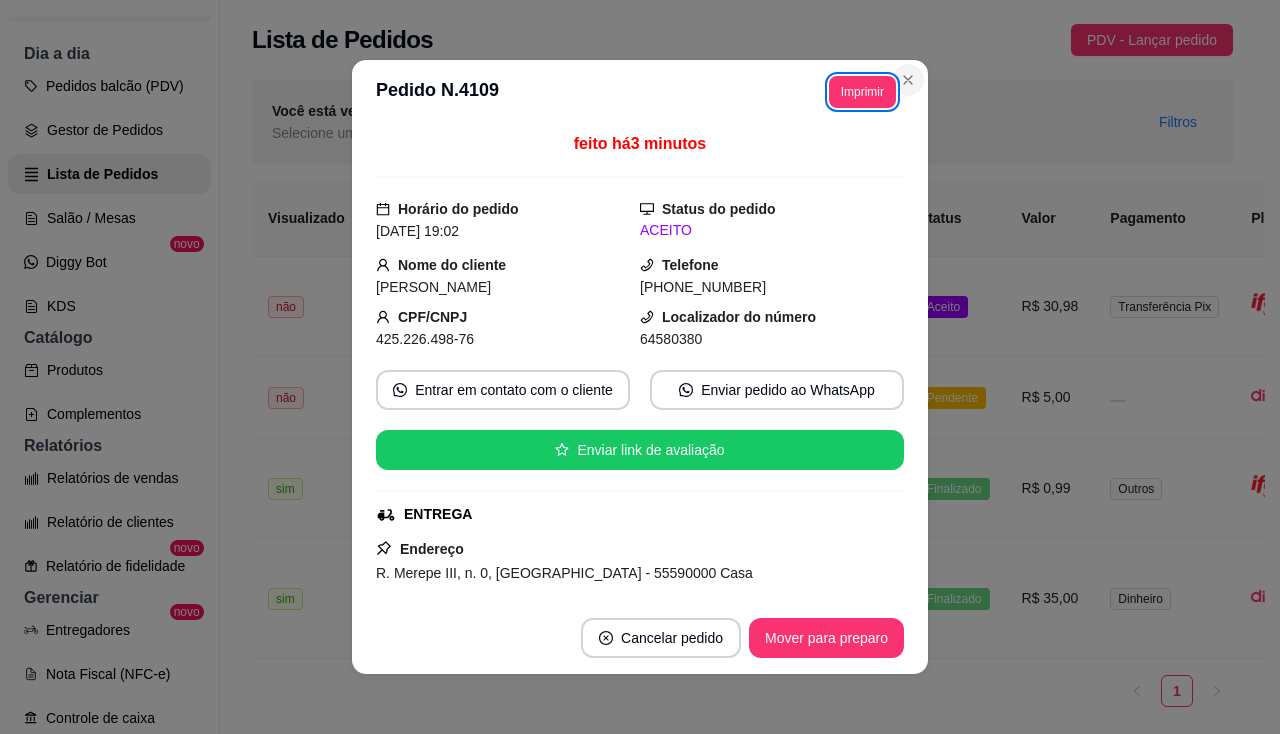 type 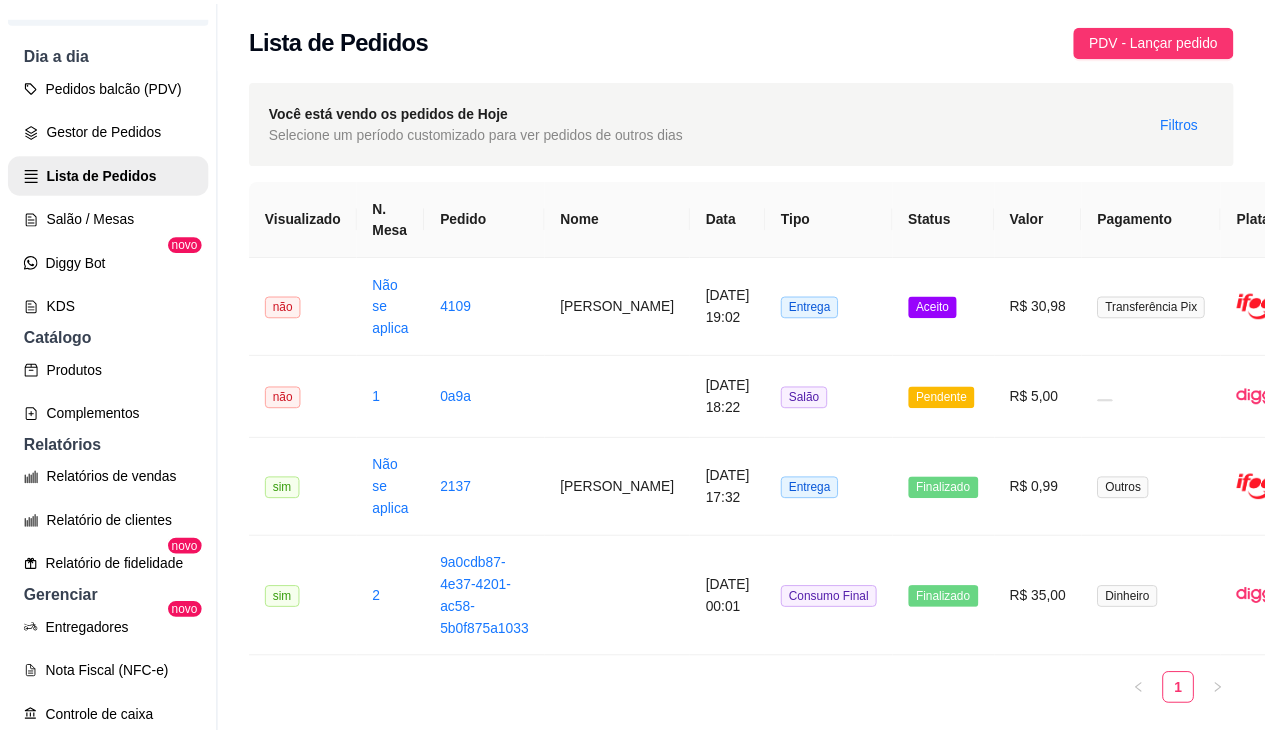 scroll, scrollTop: 32, scrollLeft: 0, axis: vertical 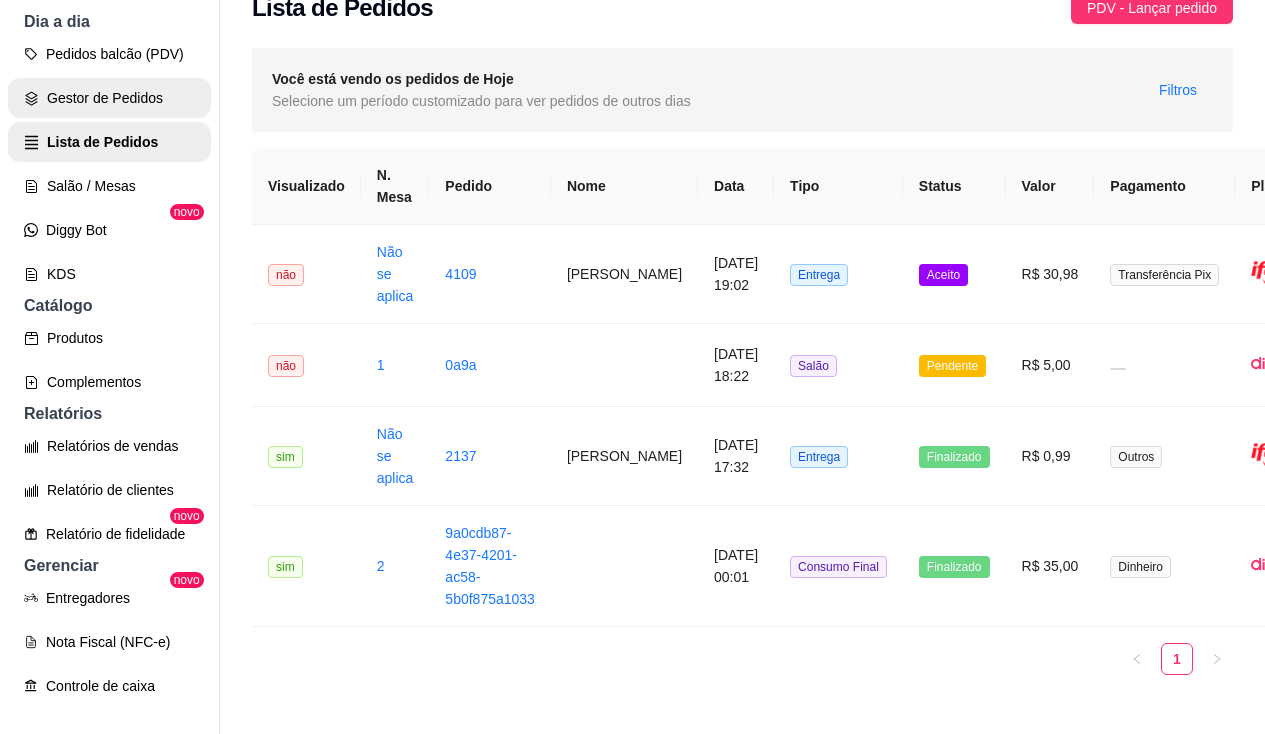 click on "A Açaí do Porto ... Loja Aberta Loja Diggy Bot até 01/08   Dia a dia Pedidos balcão (PDV) Gestor de Pedidos Lista de Pedidos Salão / Mesas Diggy Bot novo KDS Catálogo Produtos Complementos Relatórios Relatórios de vendas Relatório de clientes Relatório de fidelidade novo Gerenciar Entregadores novo Nota Fiscal (NFC-e) Controle de caixa Controle de fiado Cupons Clientes Estoque Configurações Diggy Planos Precisa de ajuda? Sair" at bounding box center (109, 351) 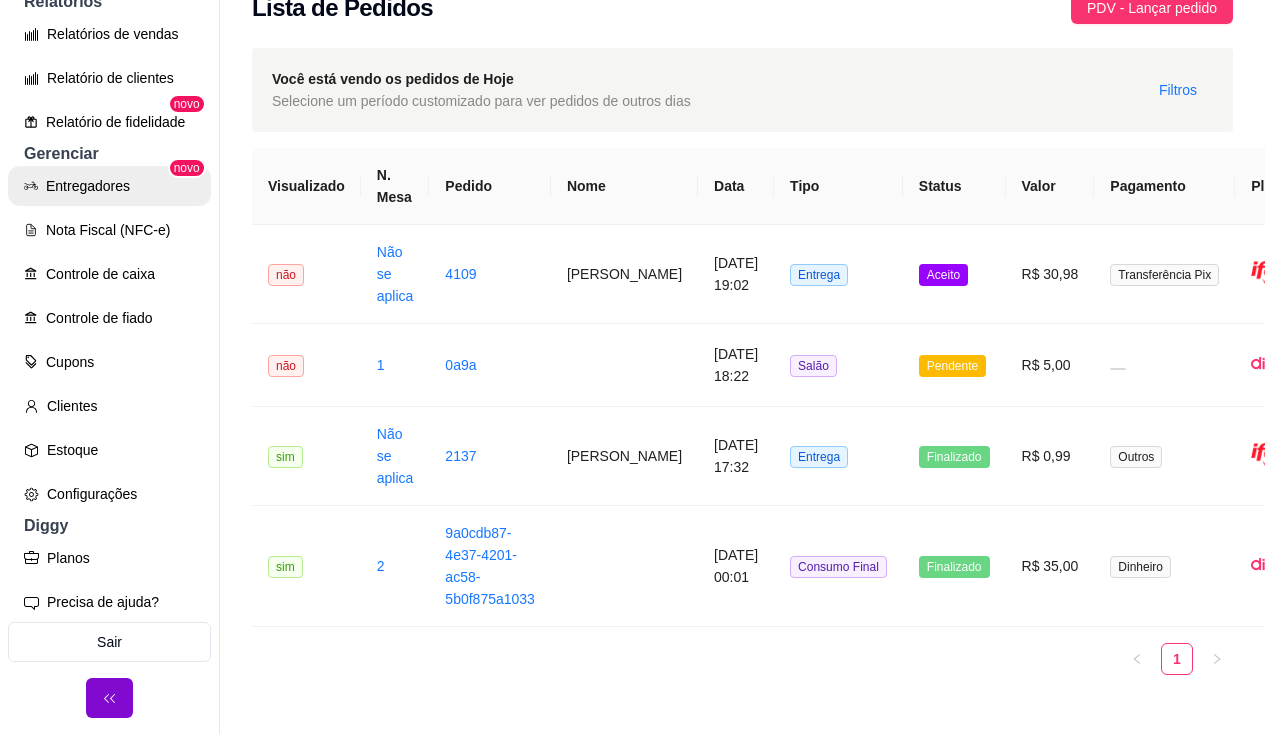 scroll, scrollTop: 636, scrollLeft: 0, axis: vertical 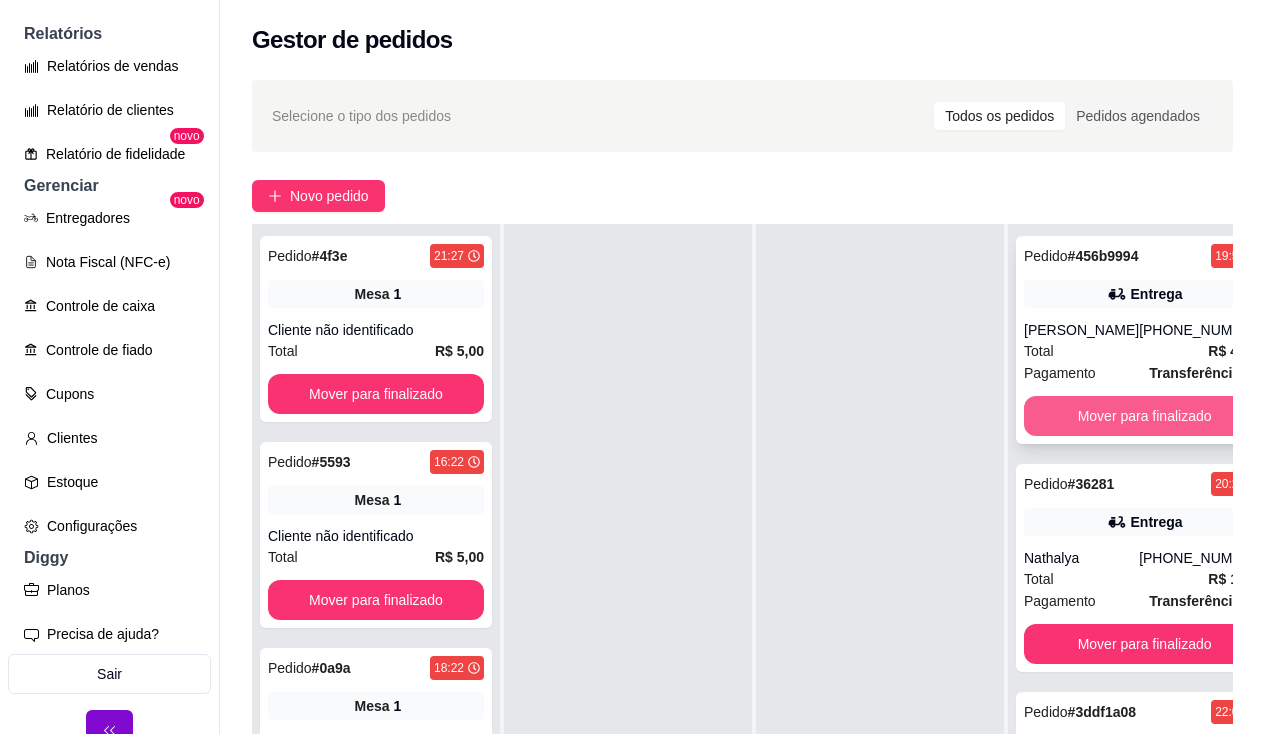click on "Mover para finalizado" at bounding box center (1144, 416) 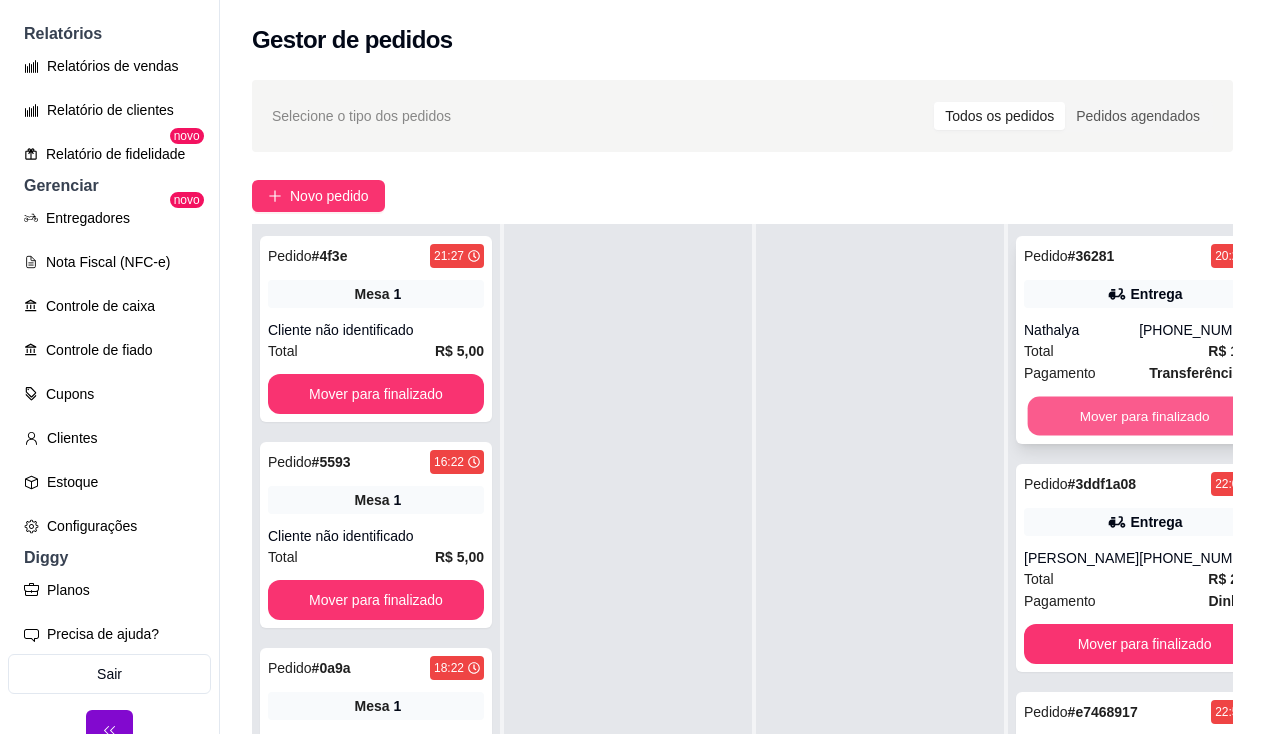 click on "Mover para finalizado" at bounding box center (1145, 416) 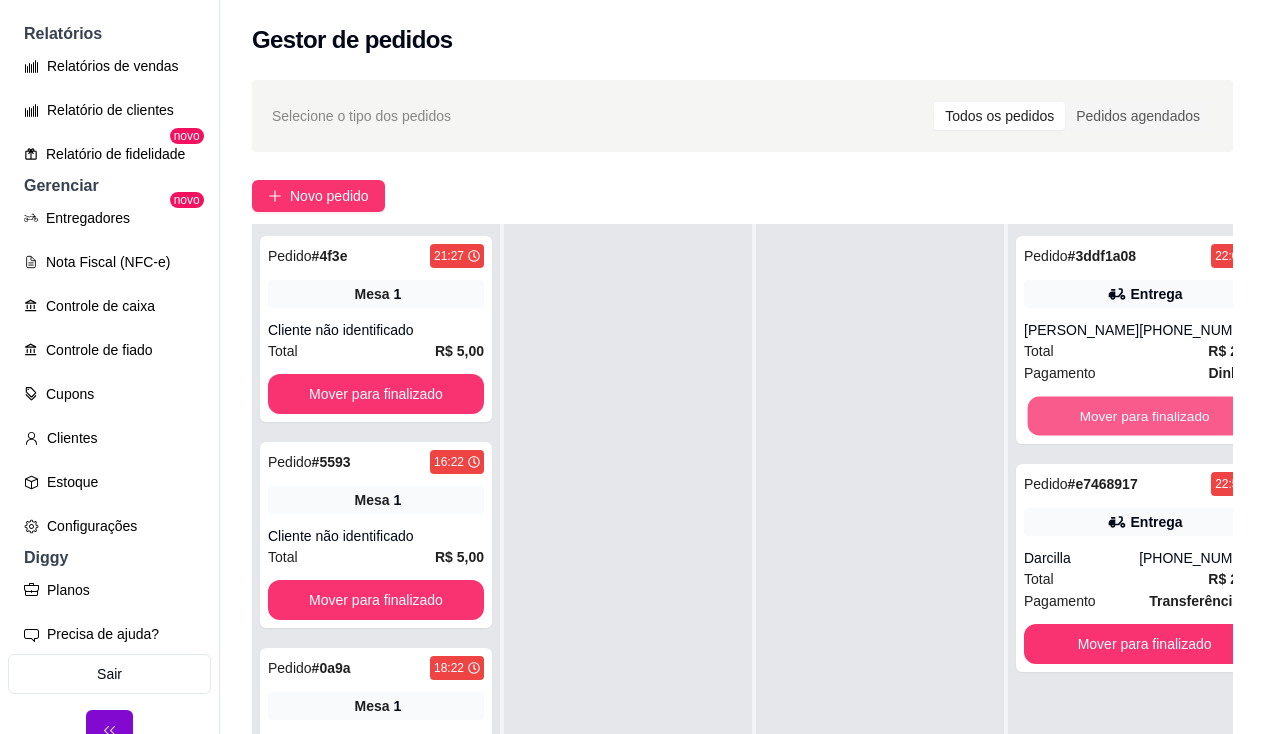 click on "Mover para finalizado" at bounding box center (1145, 416) 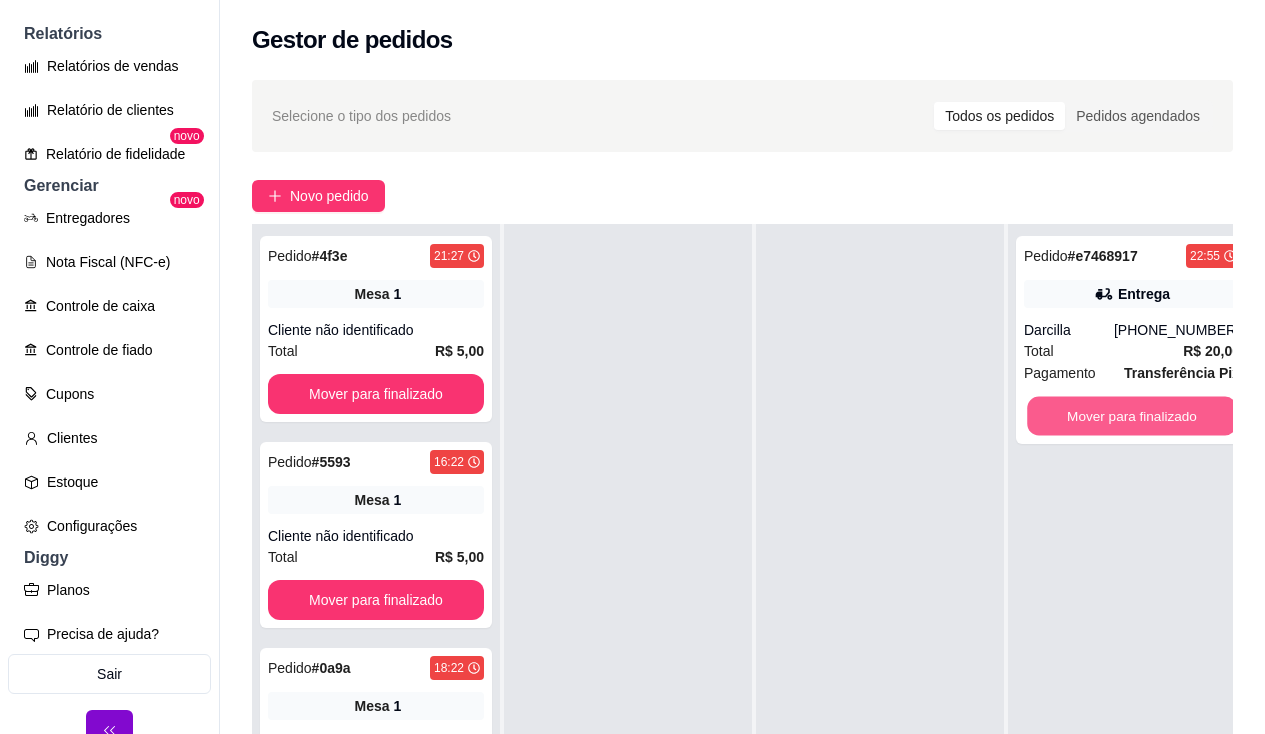 click on "Mover para finalizado" at bounding box center [1132, 416] 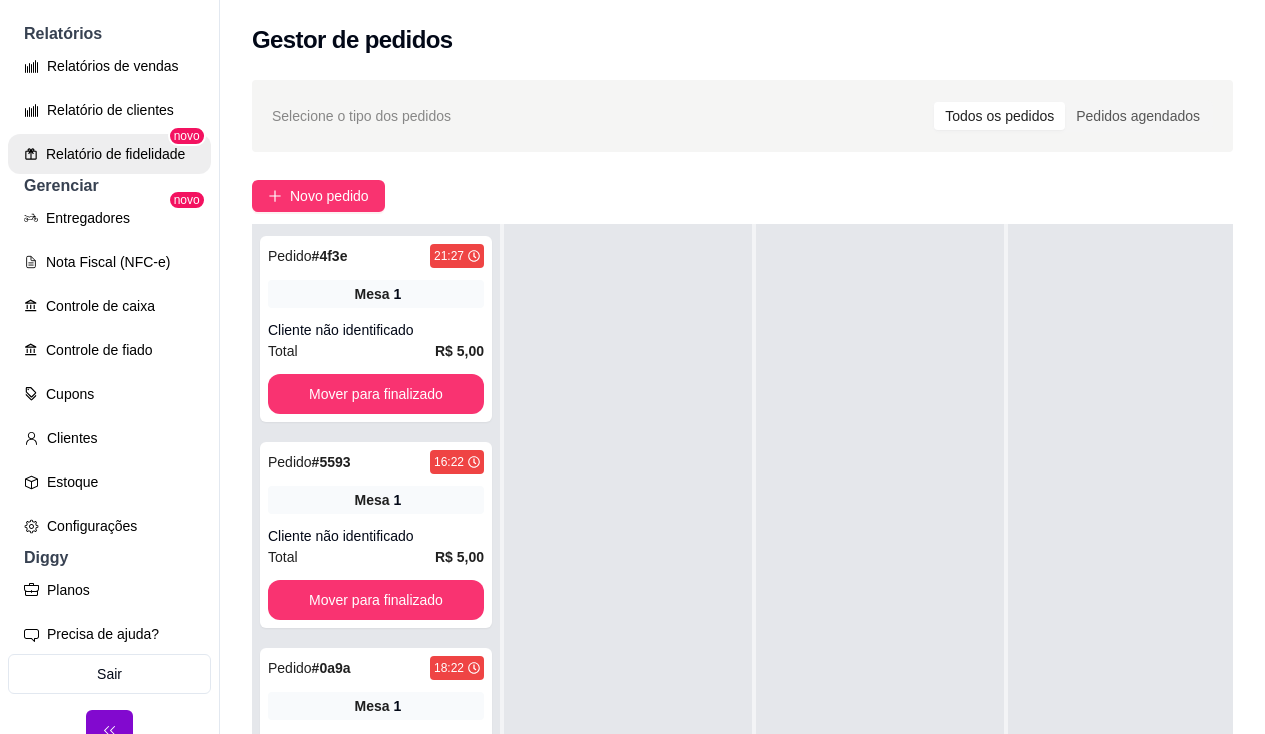 scroll, scrollTop: 32, scrollLeft: 0, axis: vertical 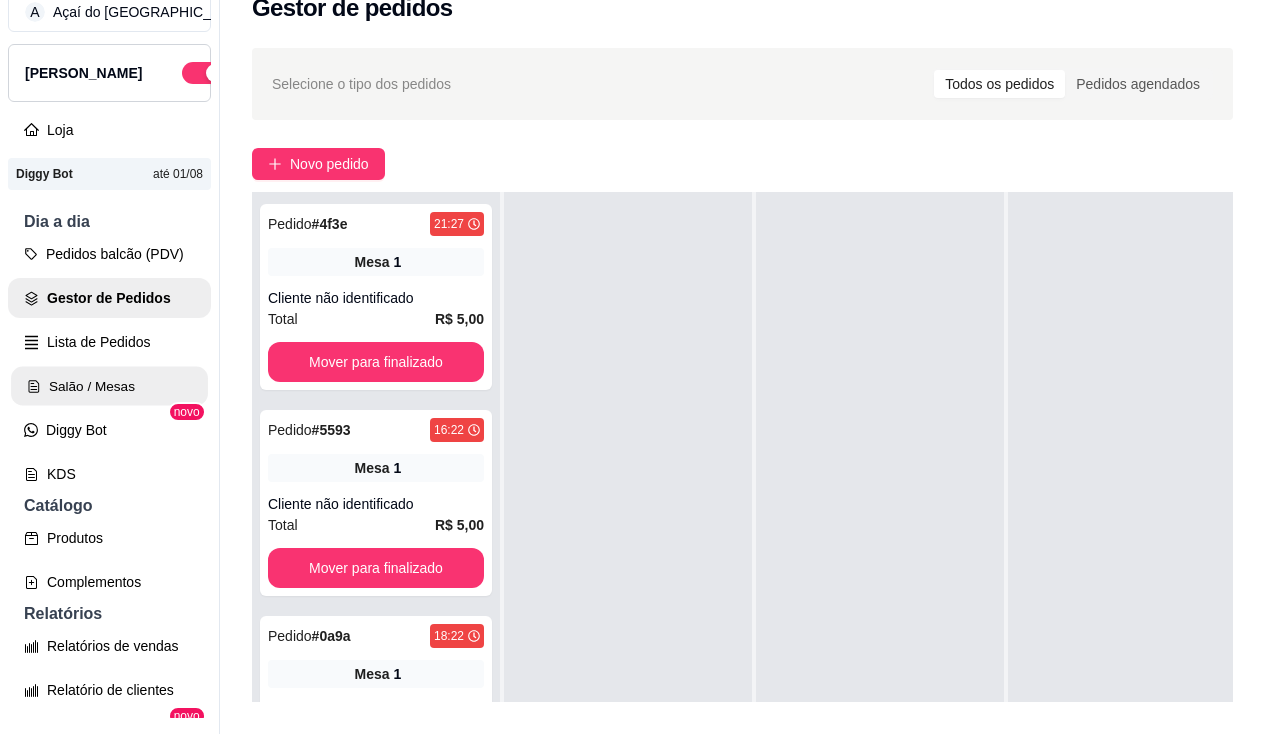 click on "Salão / Mesas" at bounding box center (109, 386) 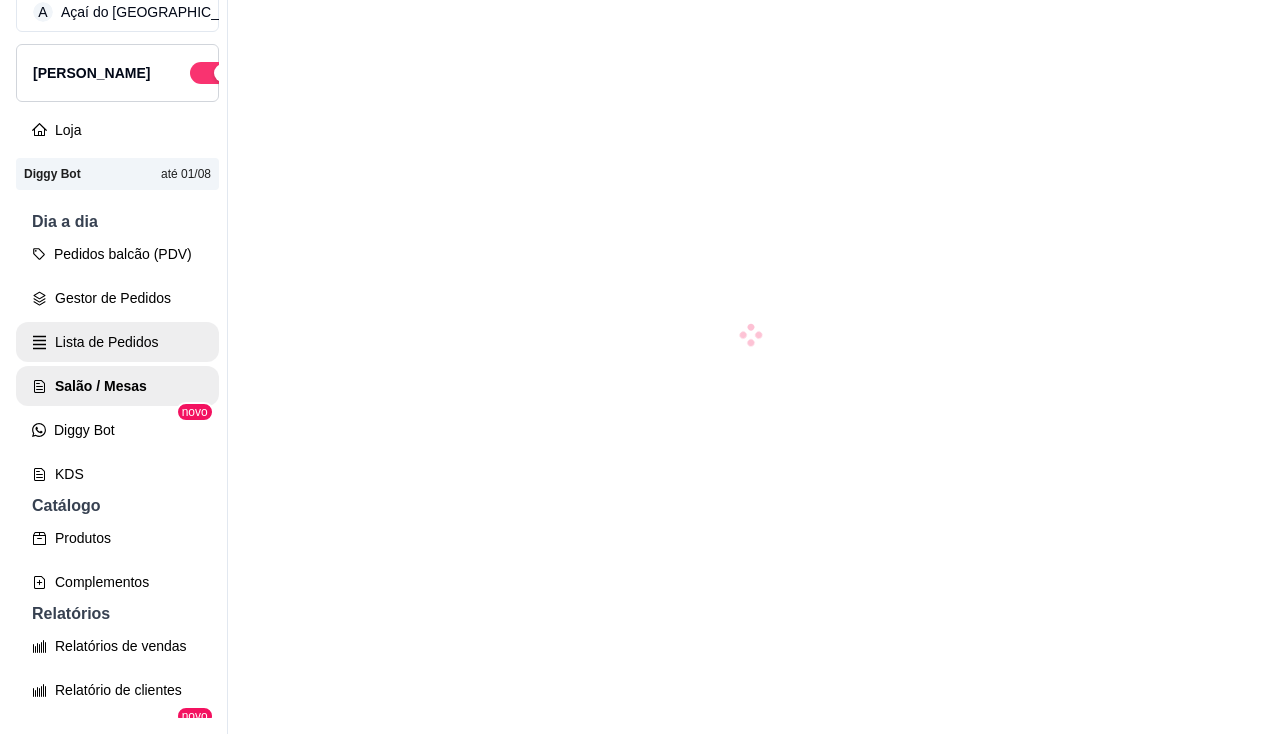 scroll, scrollTop: 0, scrollLeft: 0, axis: both 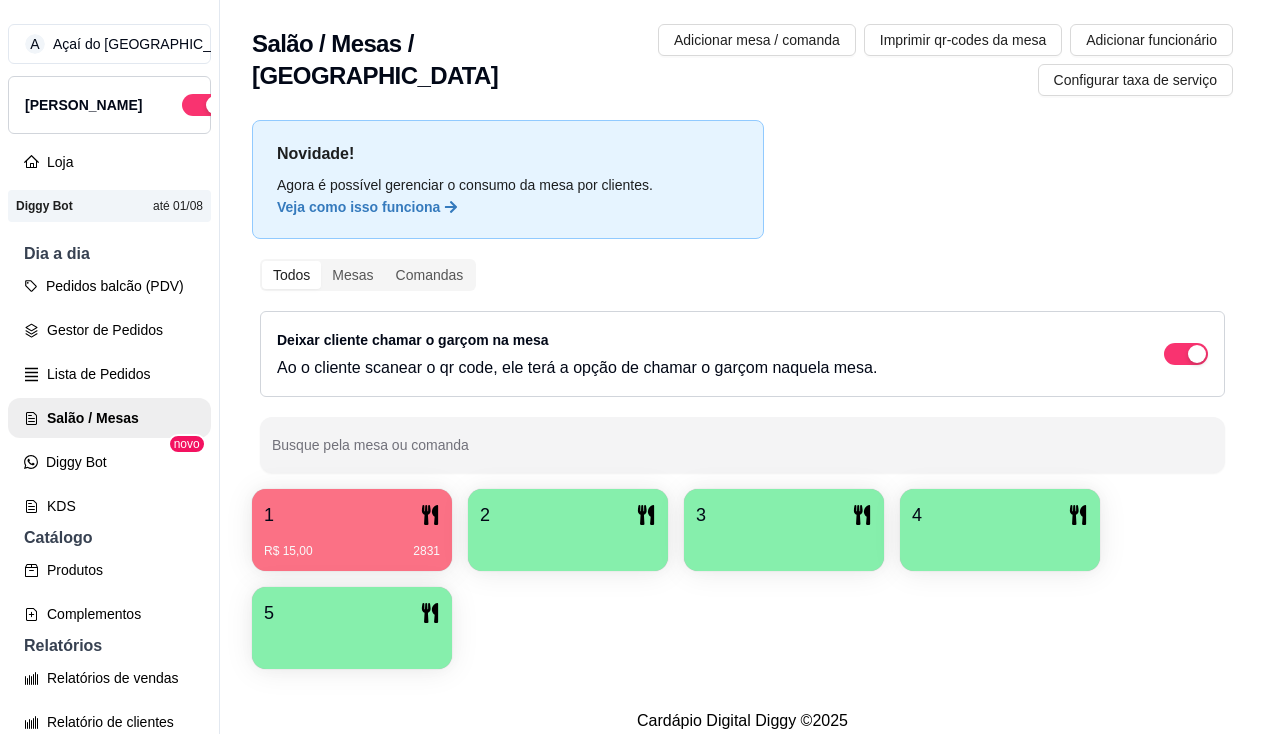 click on "2" at bounding box center (568, 515) 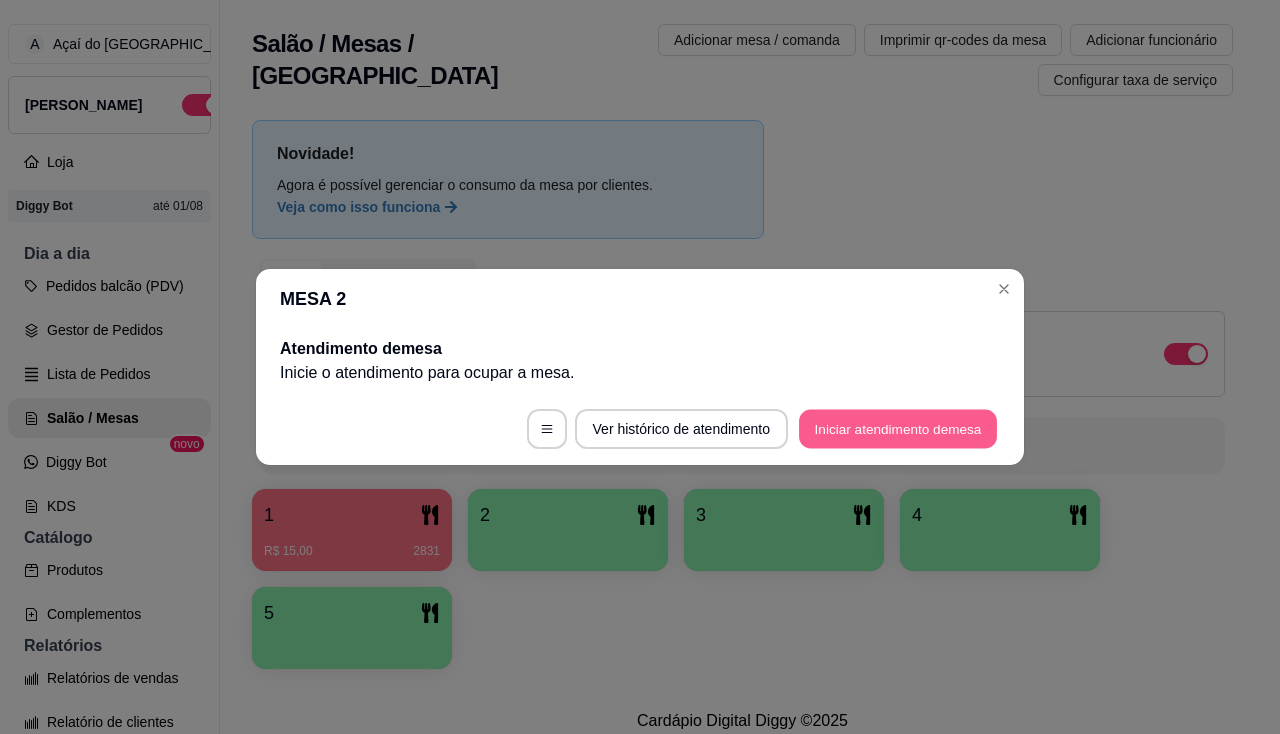 click on "Iniciar atendimento de  mesa" at bounding box center [898, 429] 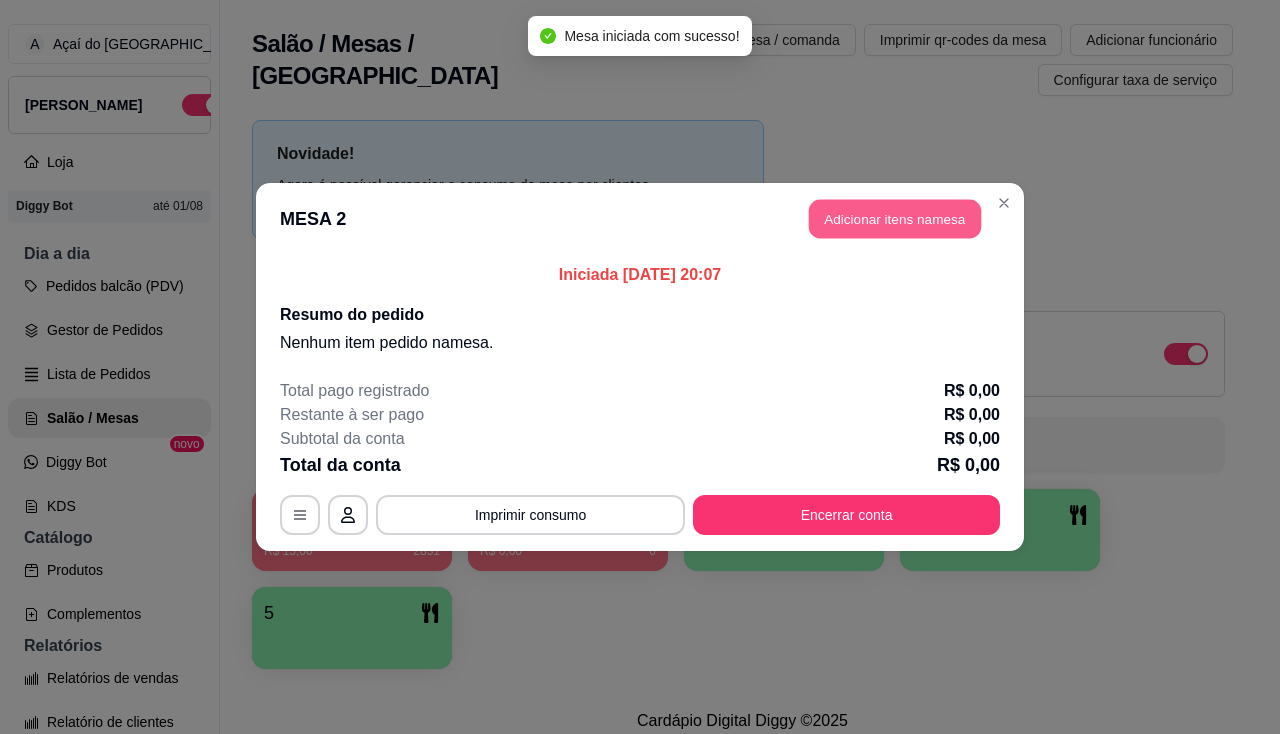 click on "Adicionar itens na  mesa" at bounding box center [895, 219] 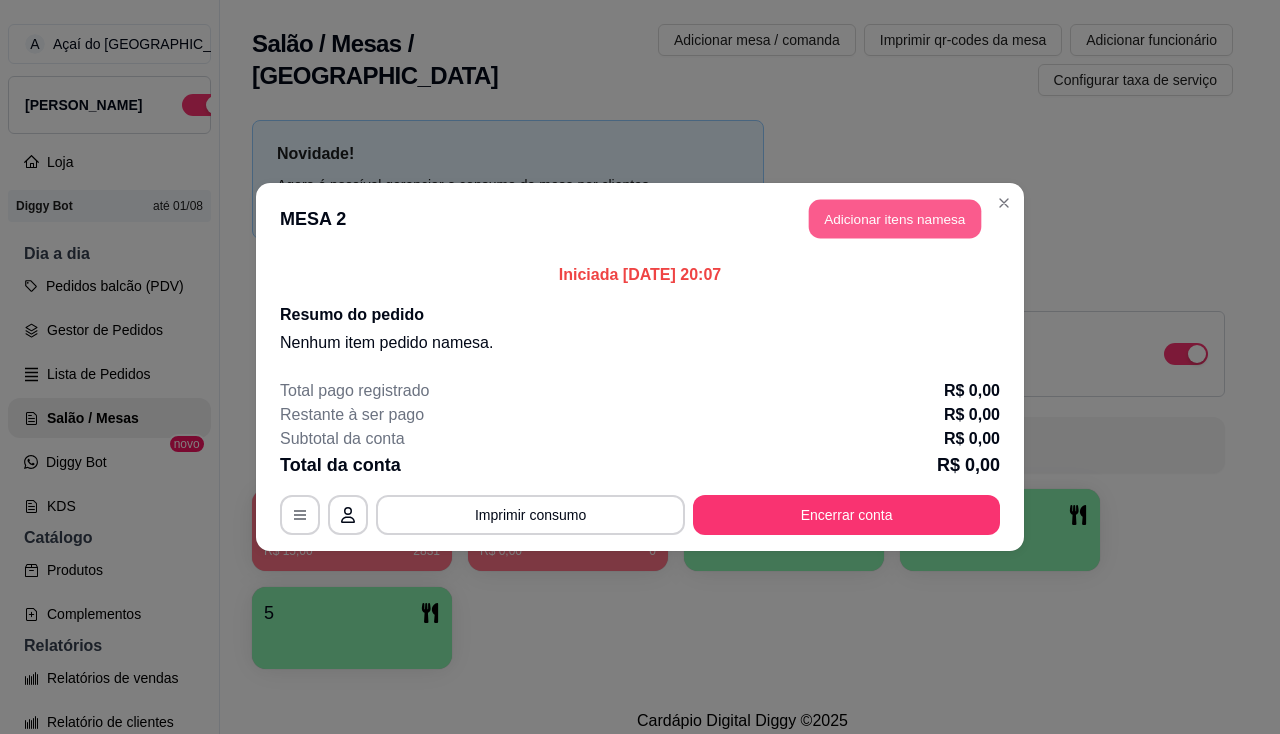 click on "Adicionar itens na  mesa" at bounding box center (895, 219) 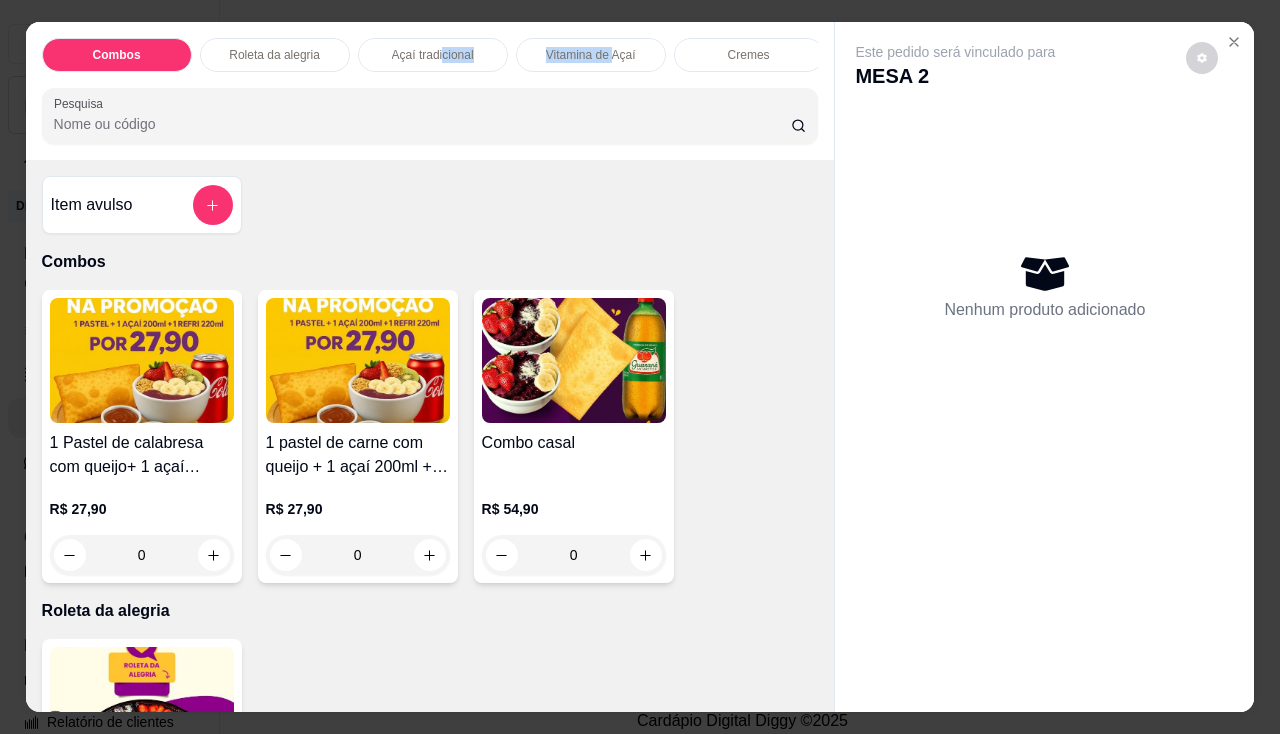 drag, startPoint x: 604, startPoint y: 51, endPoint x: 434, endPoint y: 59, distance: 170.18813 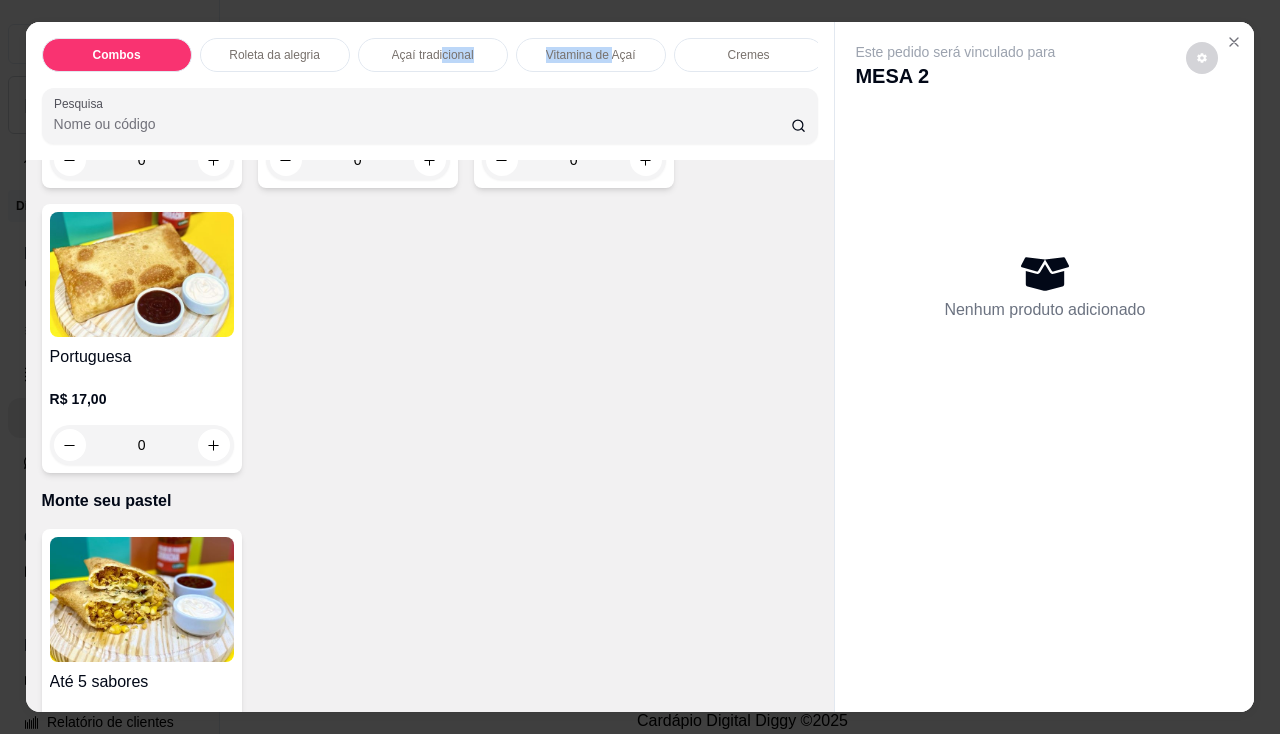scroll, scrollTop: 3400, scrollLeft: 0, axis: vertical 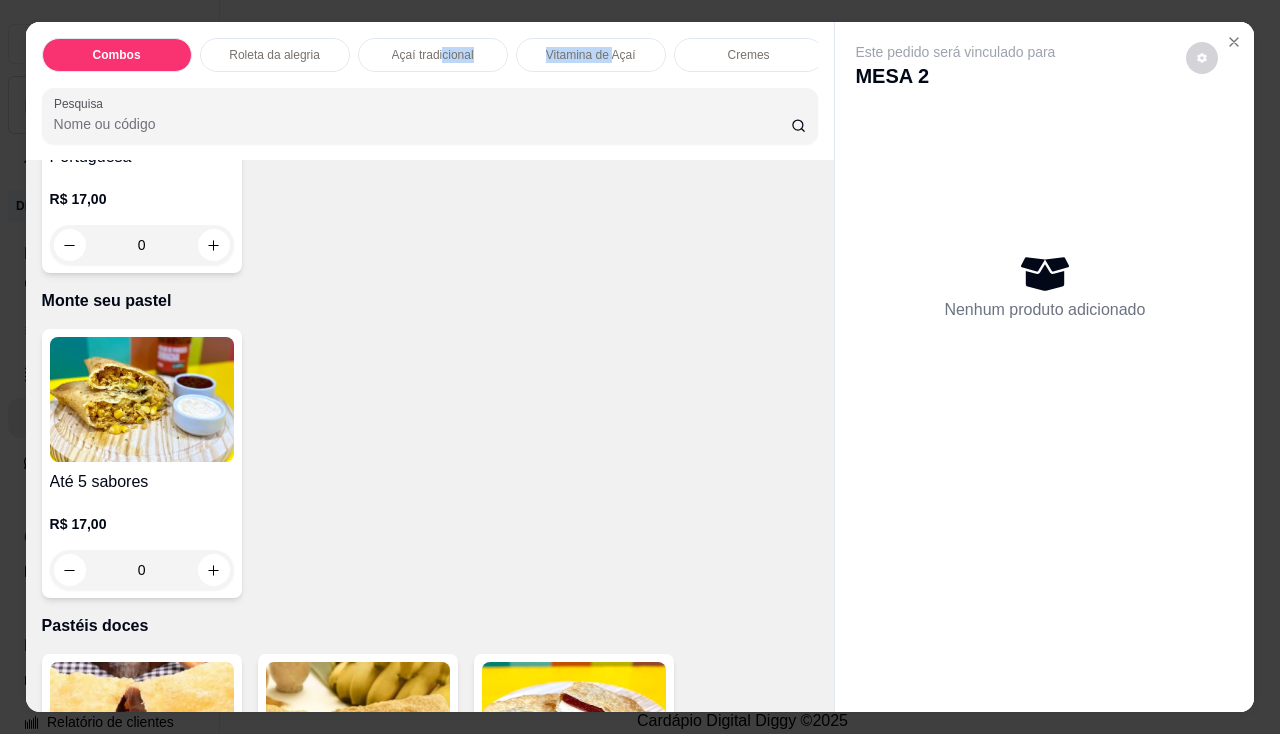 click at bounding box center (142, 399) 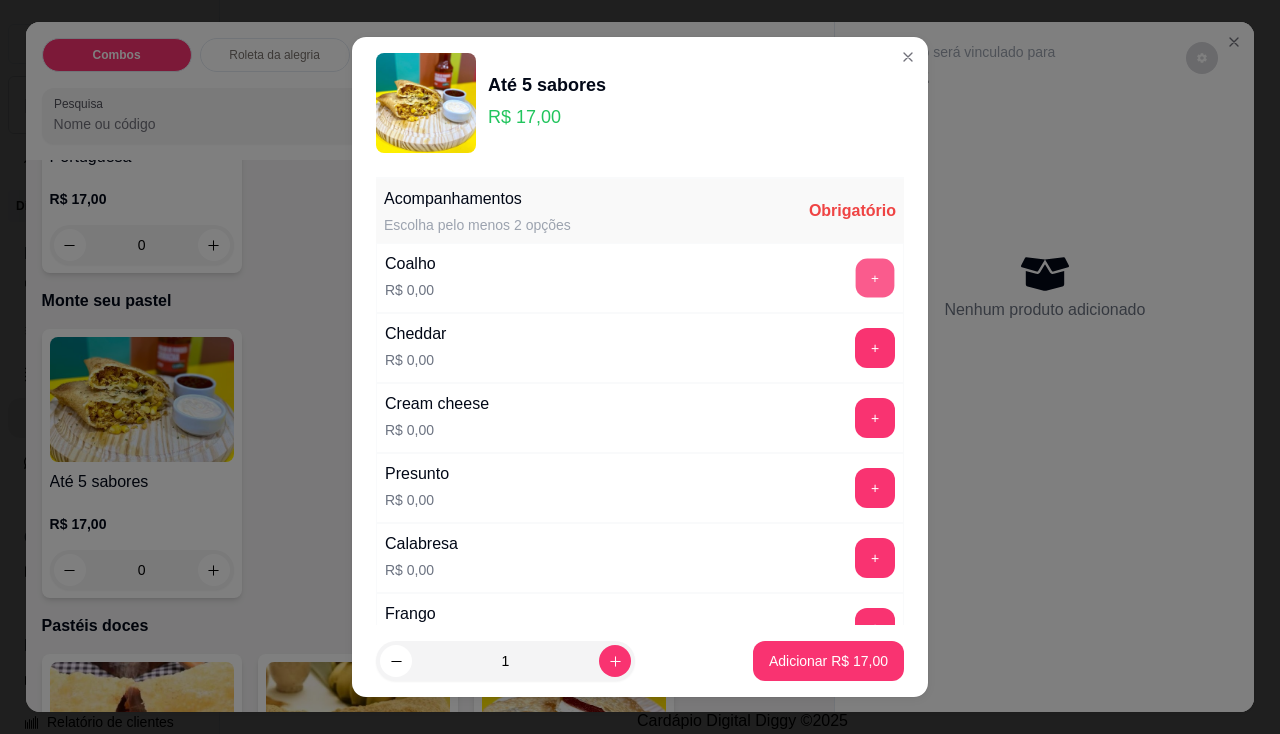 click on "+" at bounding box center (875, 277) 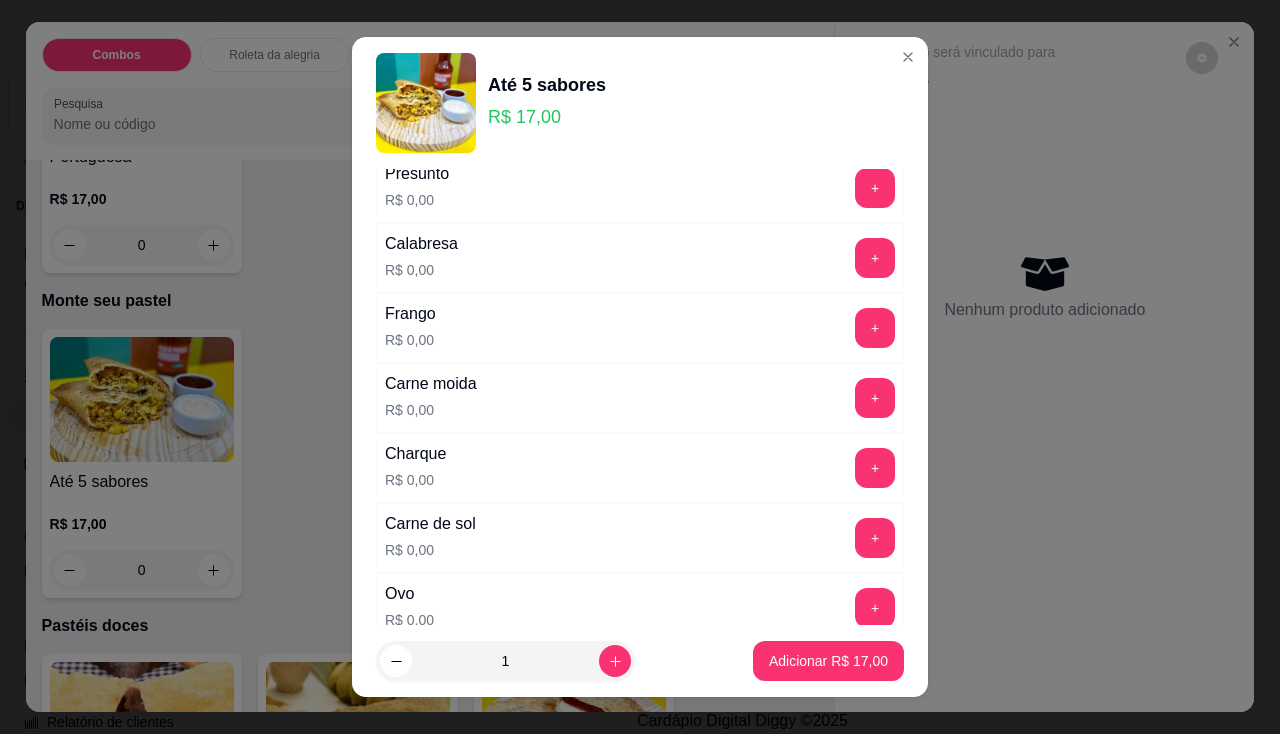 scroll, scrollTop: 400, scrollLeft: 0, axis: vertical 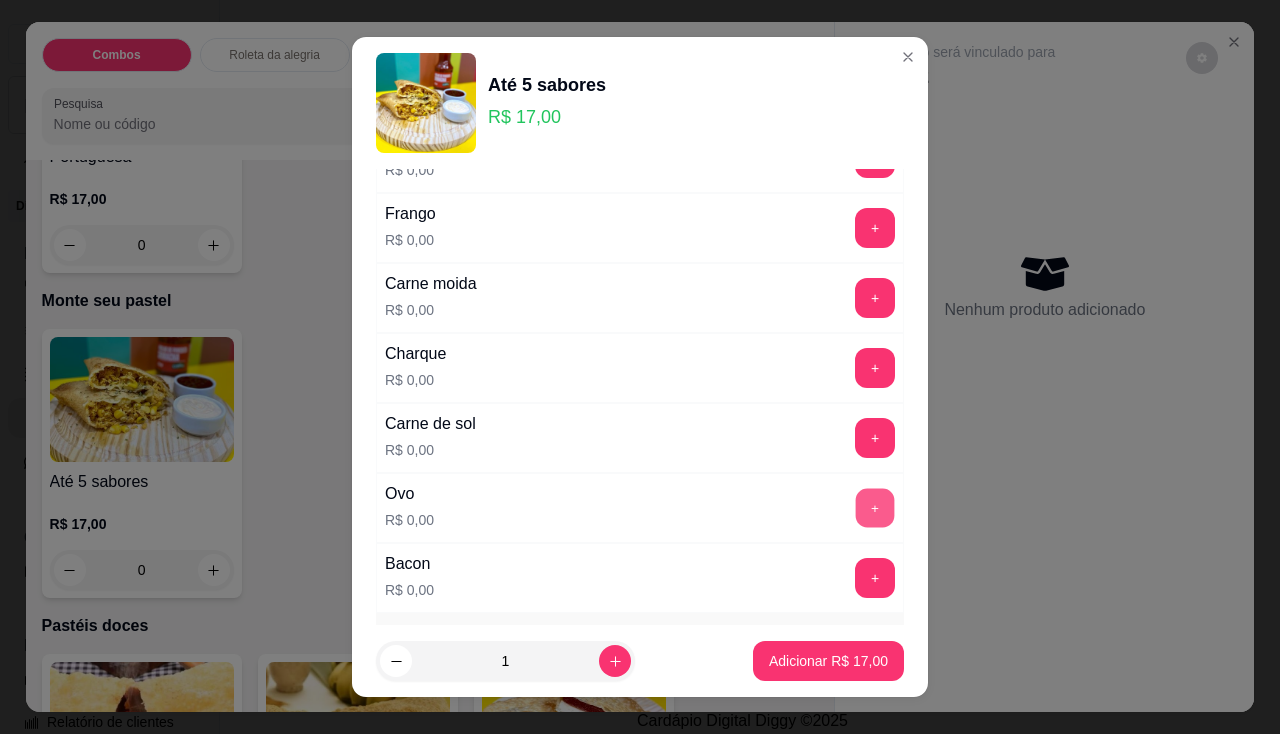 click on "+" at bounding box center [875, 507] 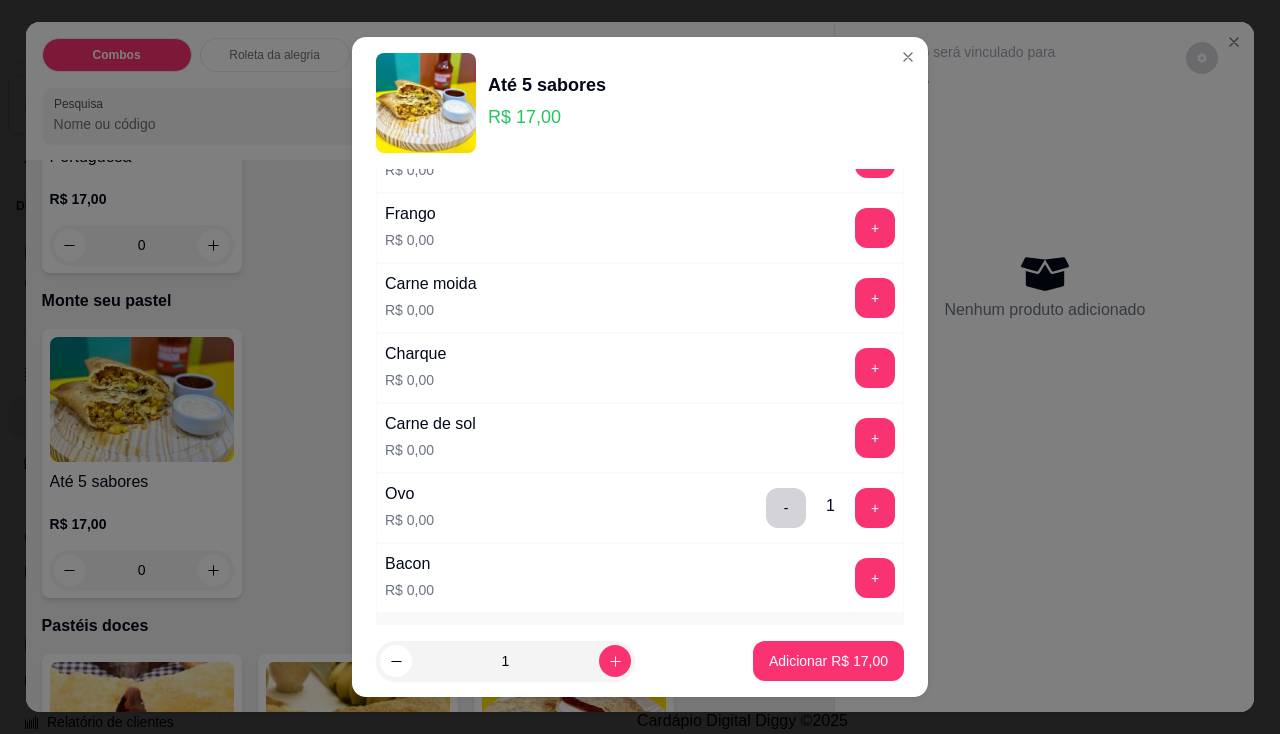 click on "- 1 +" at bounding box center [830, 508] 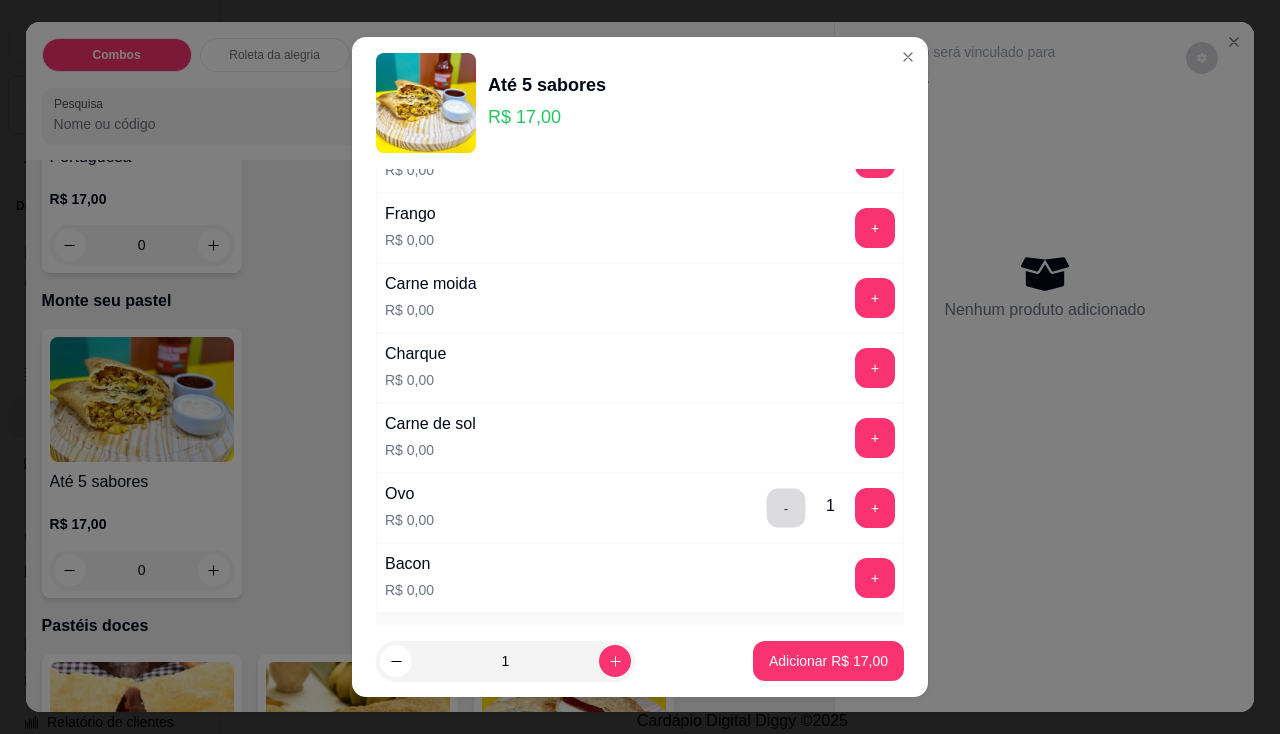 click on "-" at bounding box center [786, 507] 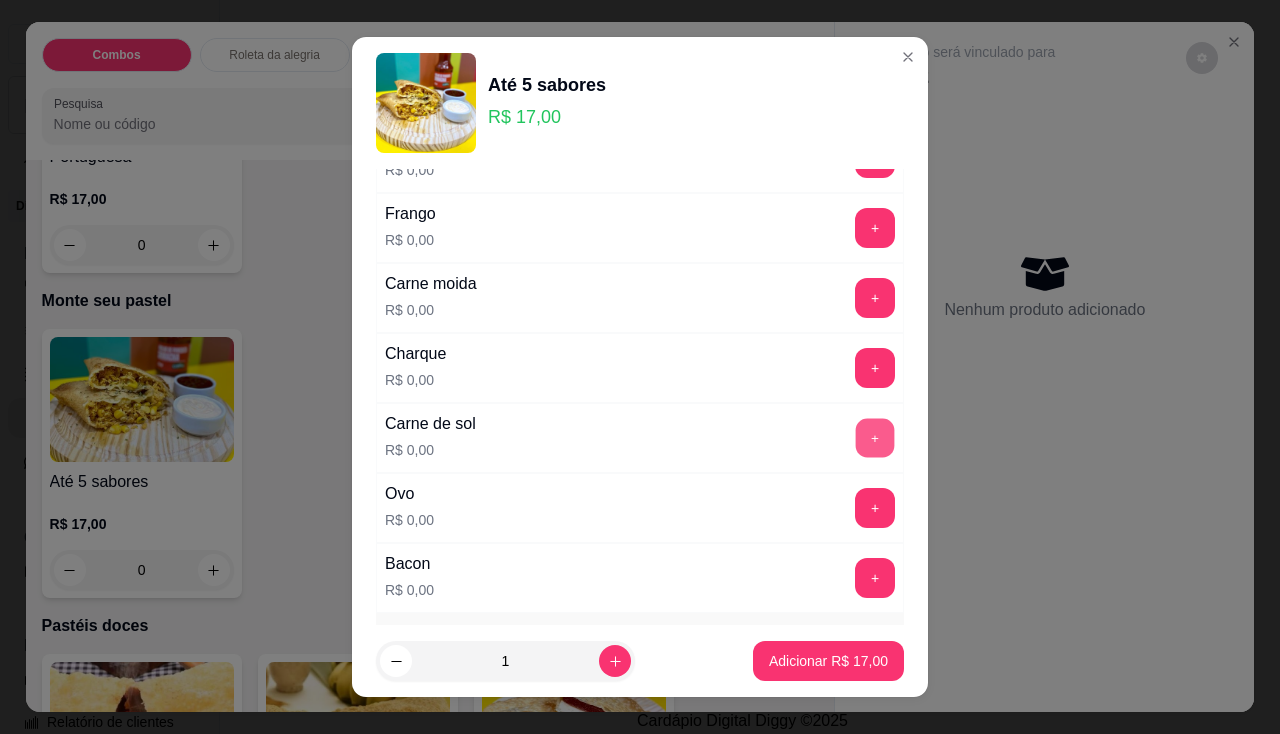click on "+" at bounding box center [875, 437] 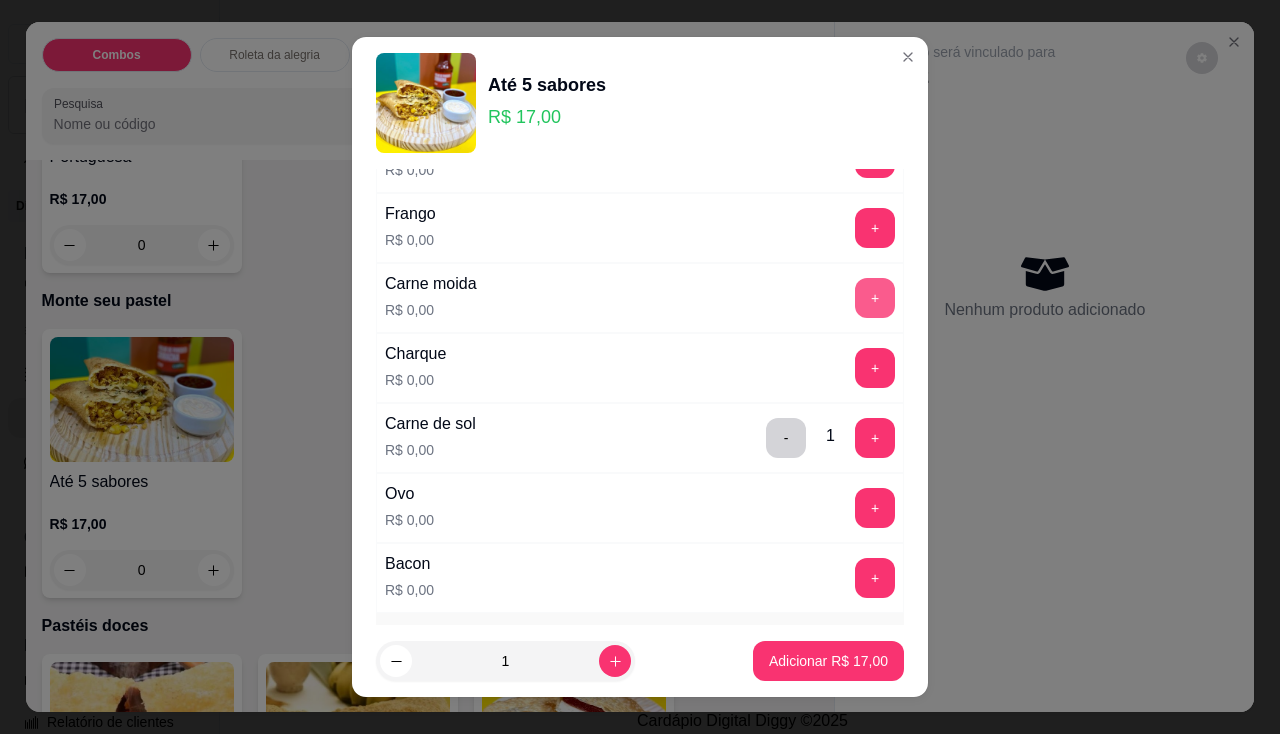 scroll, scrollTop: 200, scrollLeft: 0, axis: vertical 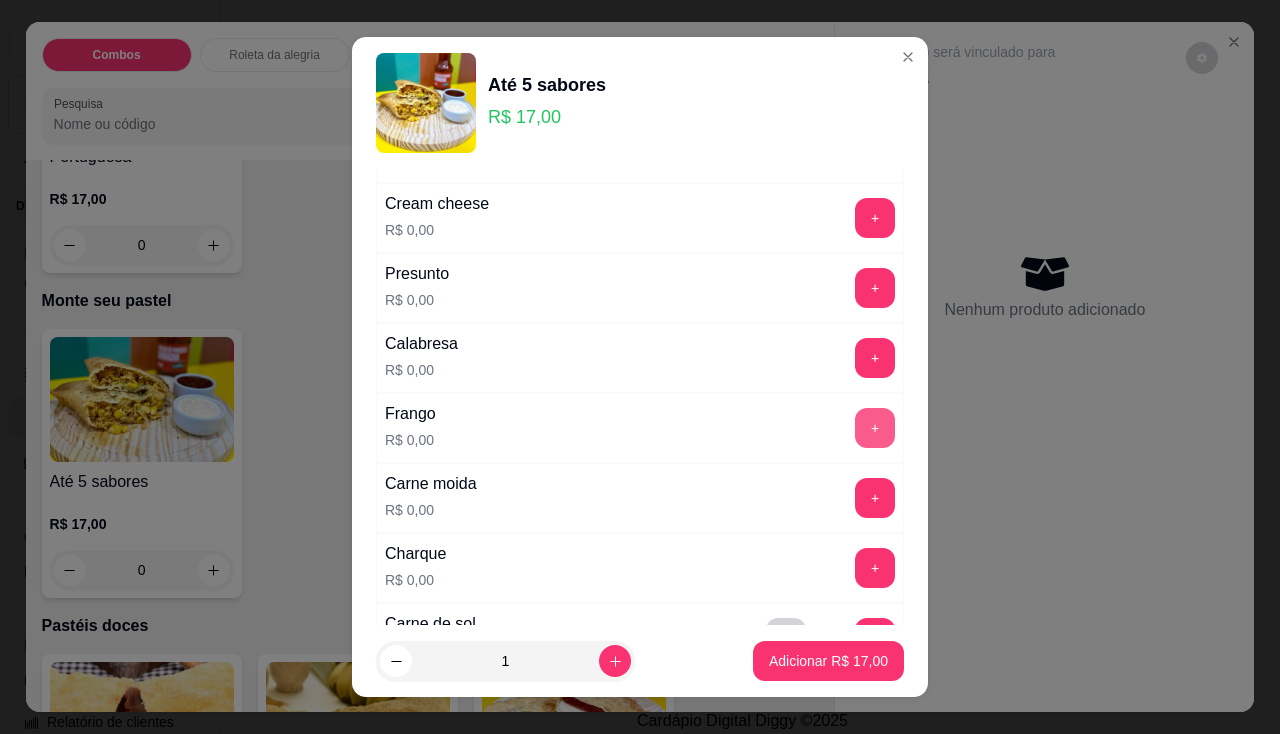 click on "+" at bounding box center (875, 428) 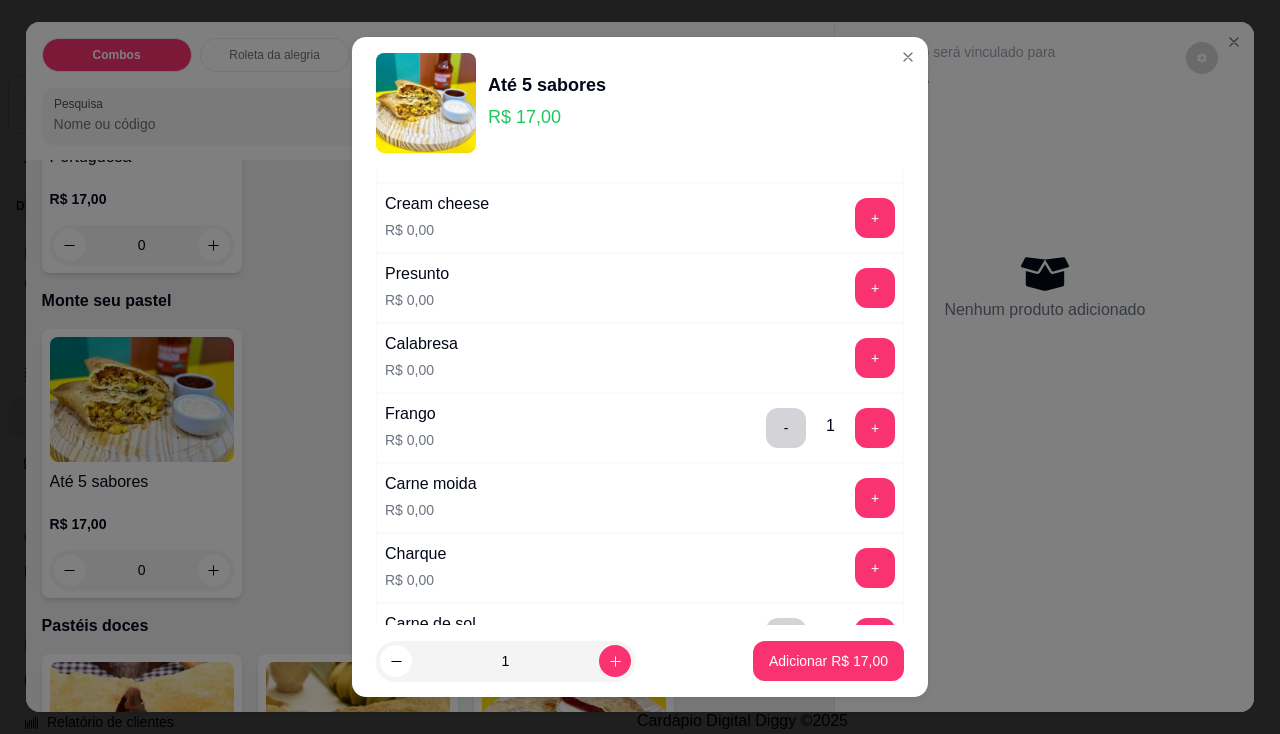 click on "Calabresa R$ 0,00 +" at bounding box center [640, 358] 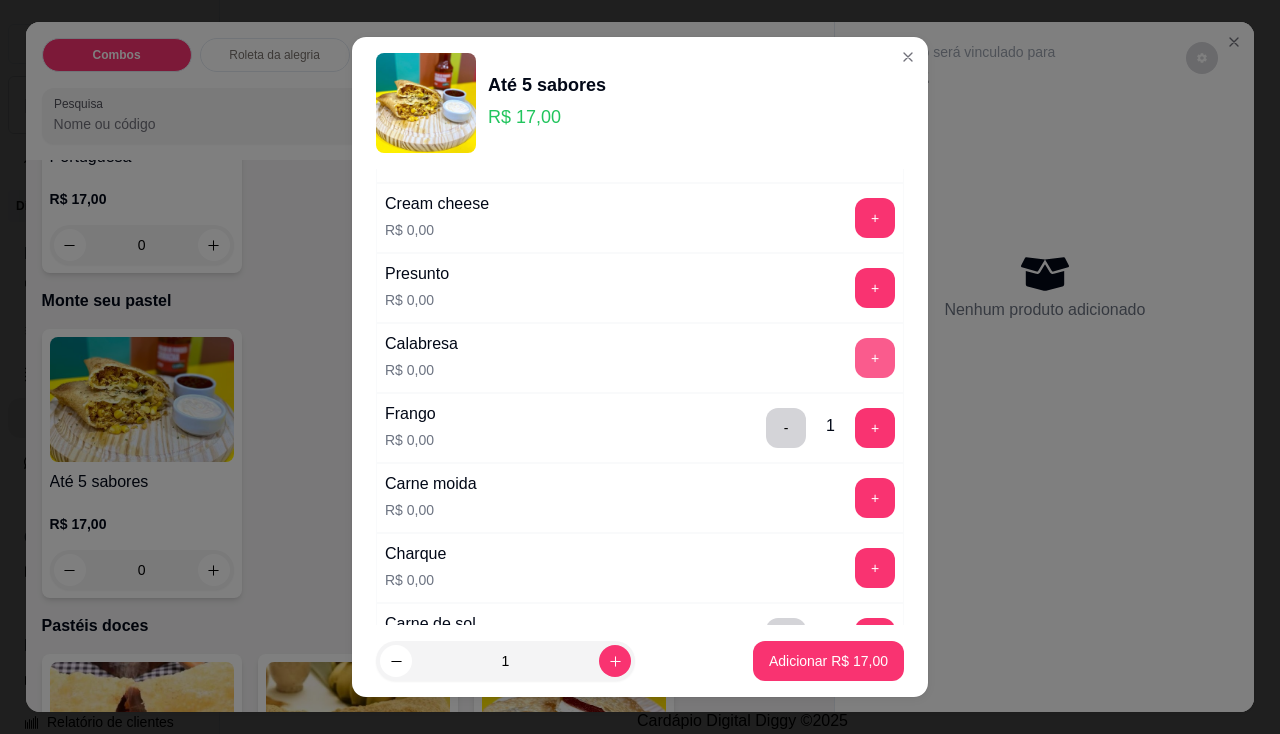 click on "+" at bounding box center [875, 358] 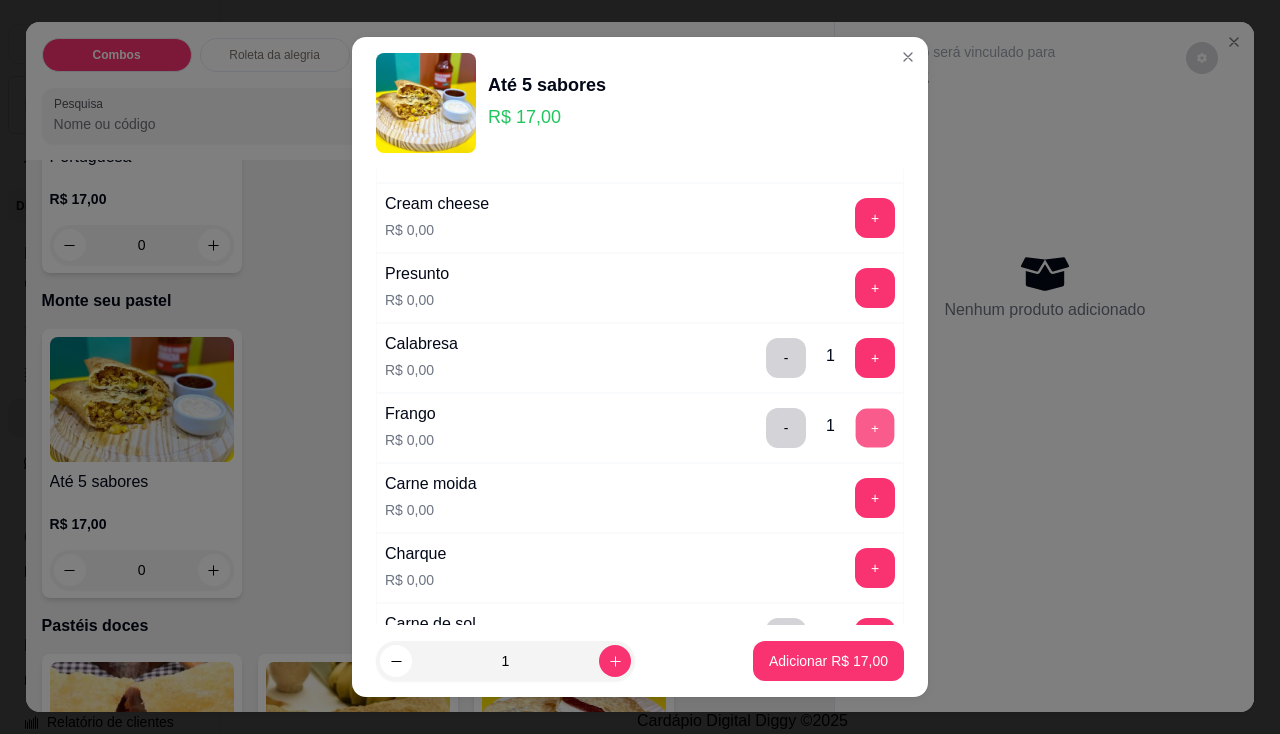 click on "+" at bounding box center (875, 427) 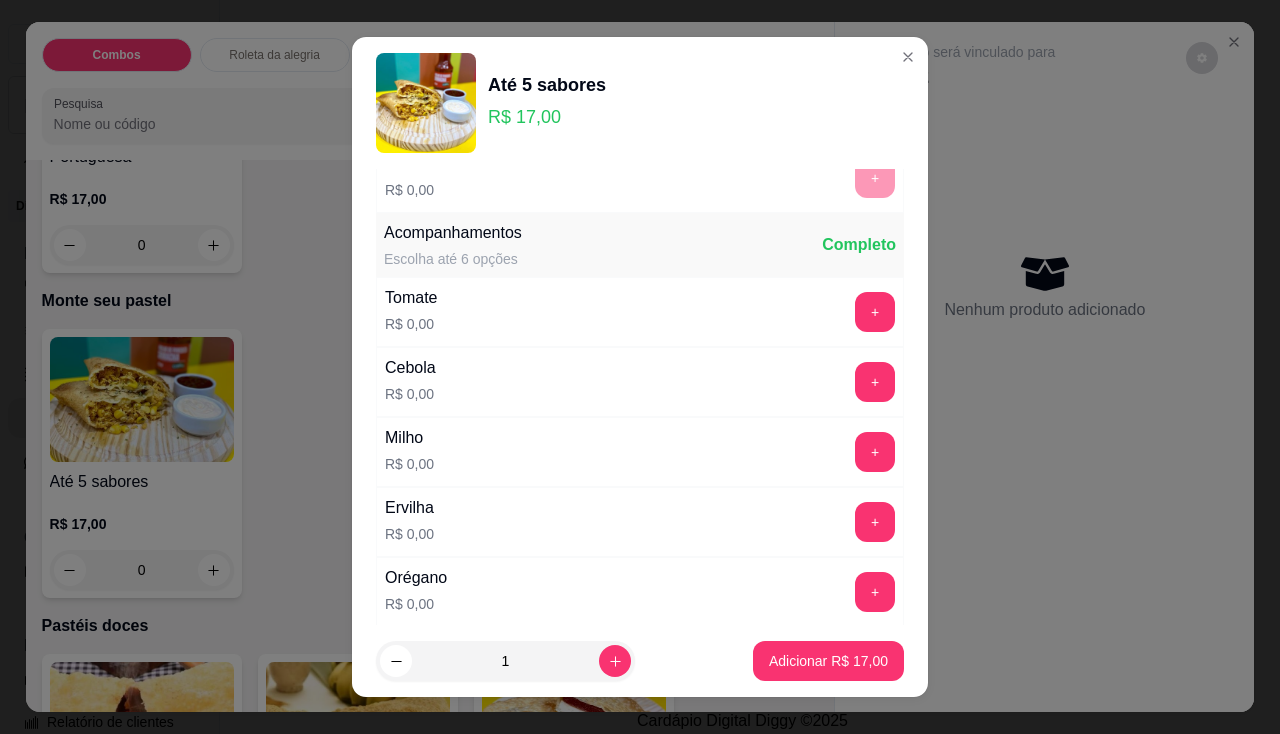 scroll, scrollTop: 900, scrollLeft: 0, axis: vertical 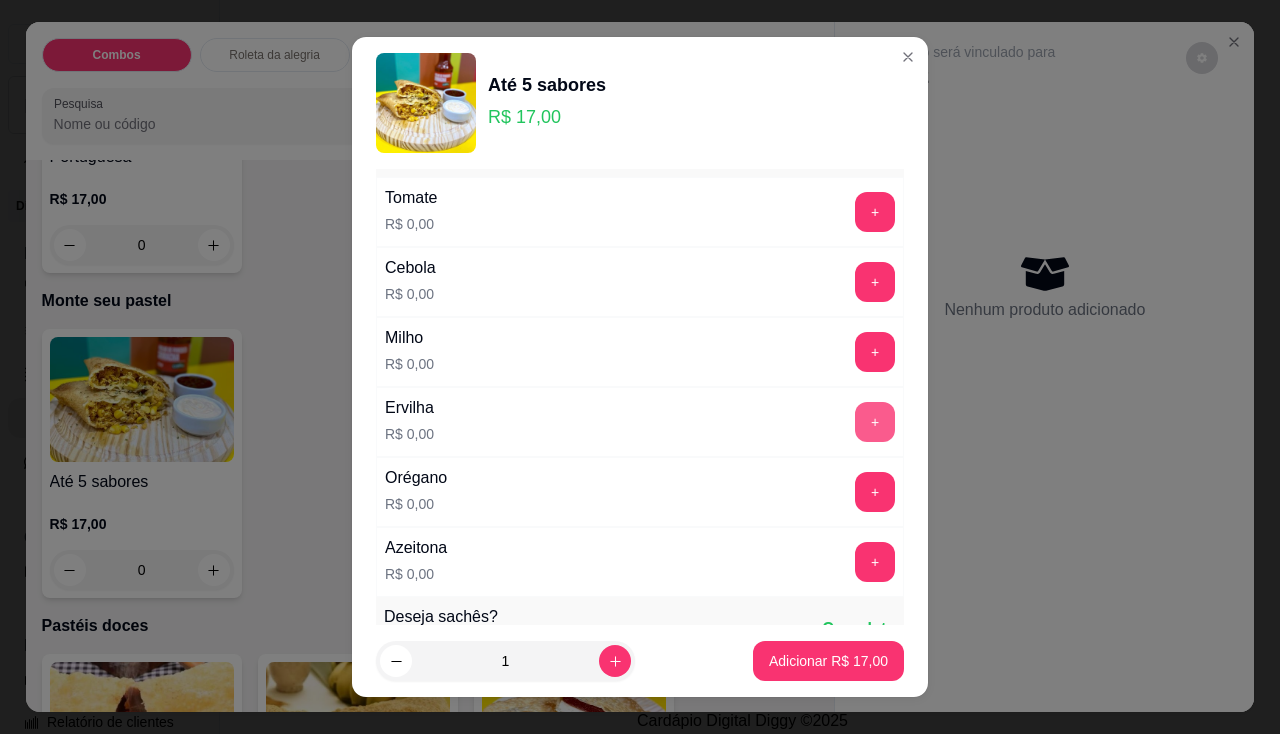 click on "+" at bounding box center (875, 422) 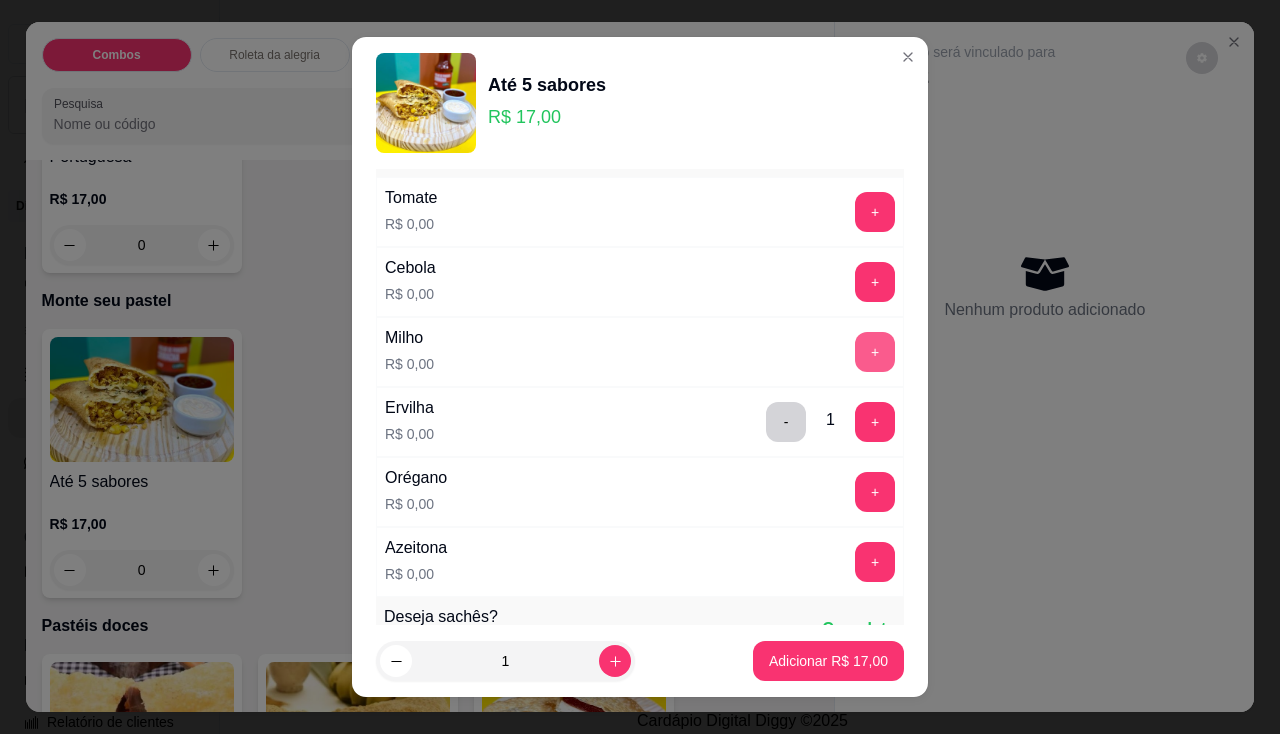 click on "+" at bounding box center [875, 352] 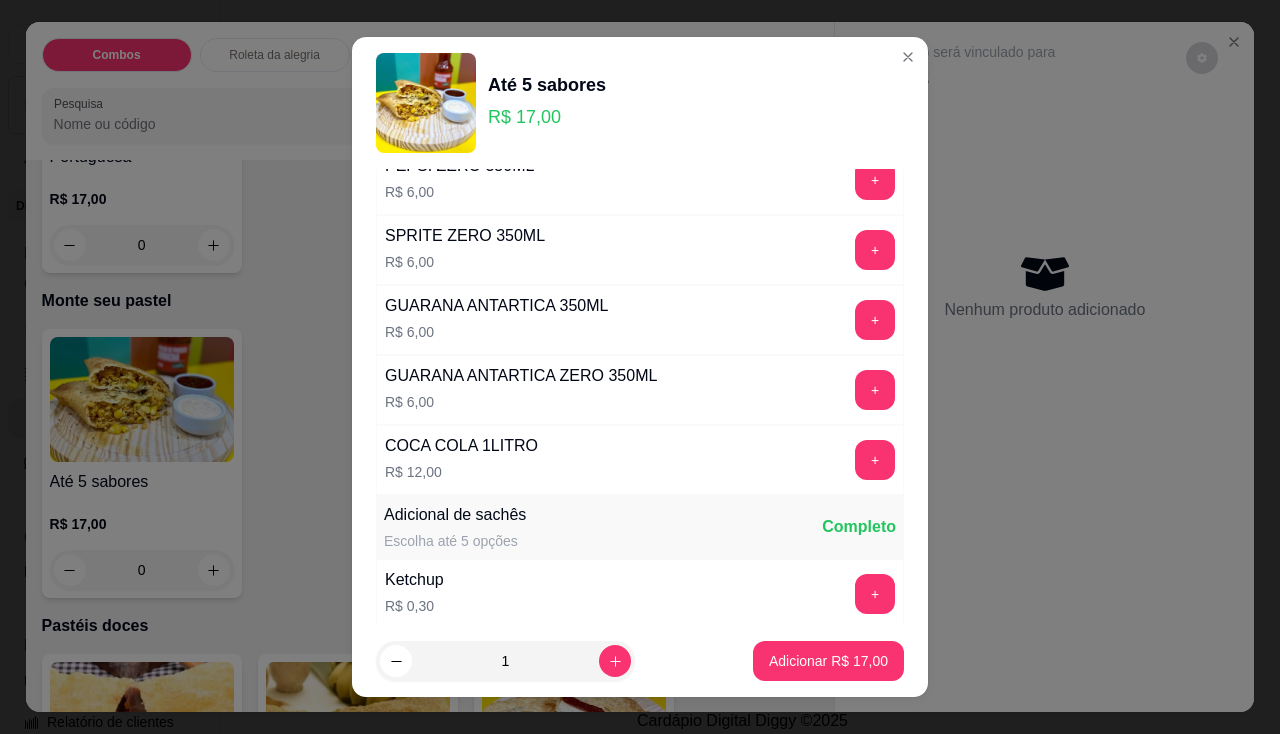 scroll, scrollTop: 2123, scrollLeft: 0, axis: vertical 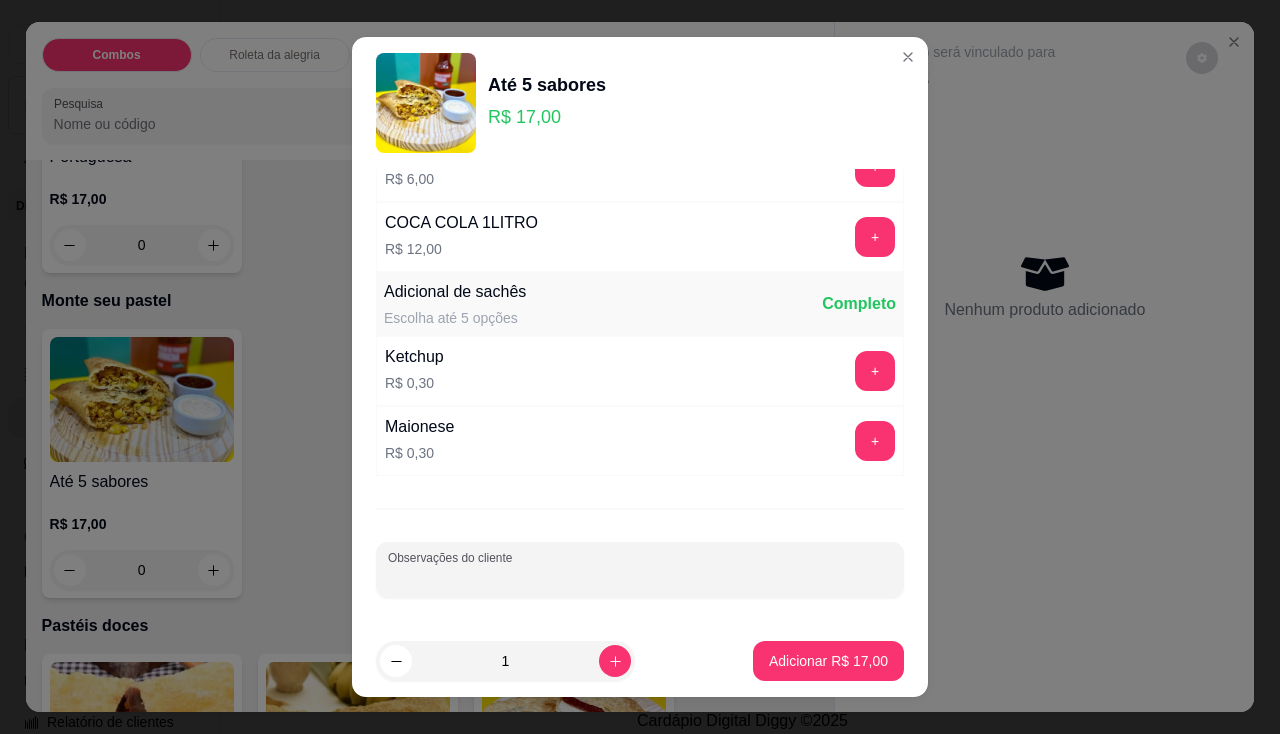 click on "Observações do cliente" at bounding box center [640, 578] 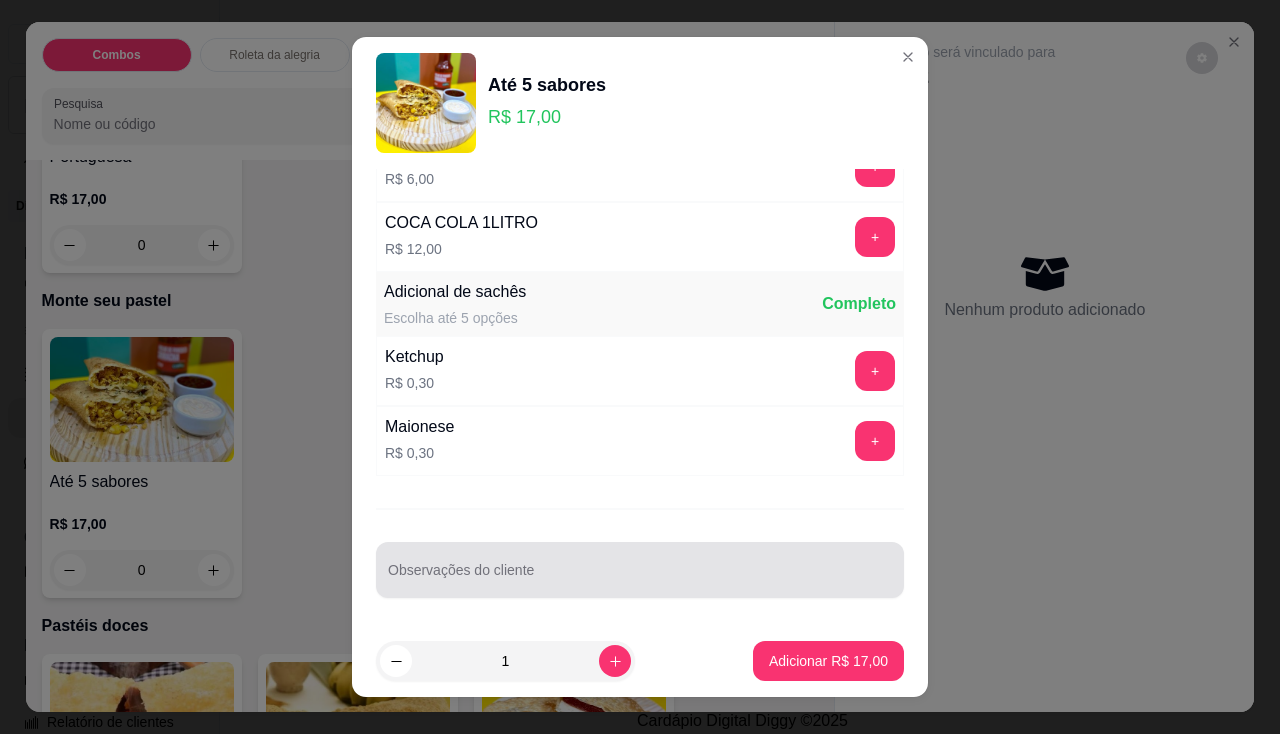 click at bounding box center [640, 570] 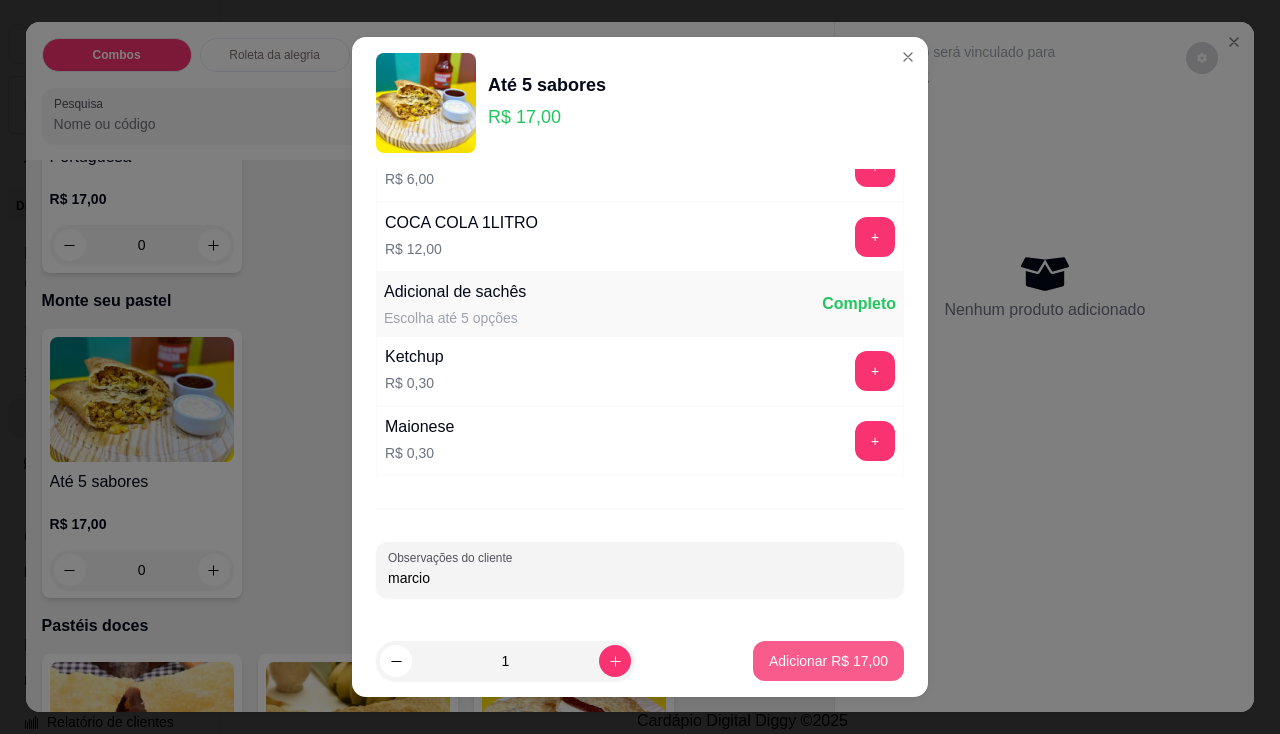 type on "marcio" 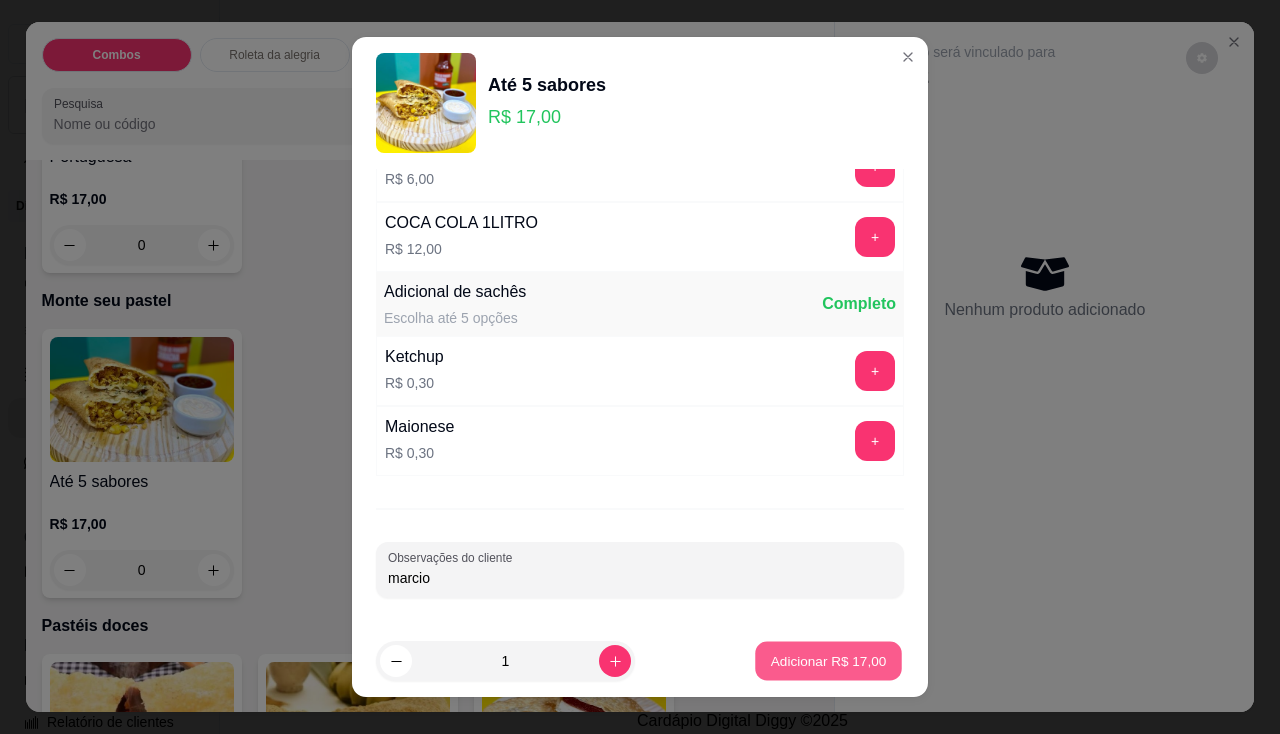 click on "Adicionar   R$ 17,00" at bounding box center [828, 661] 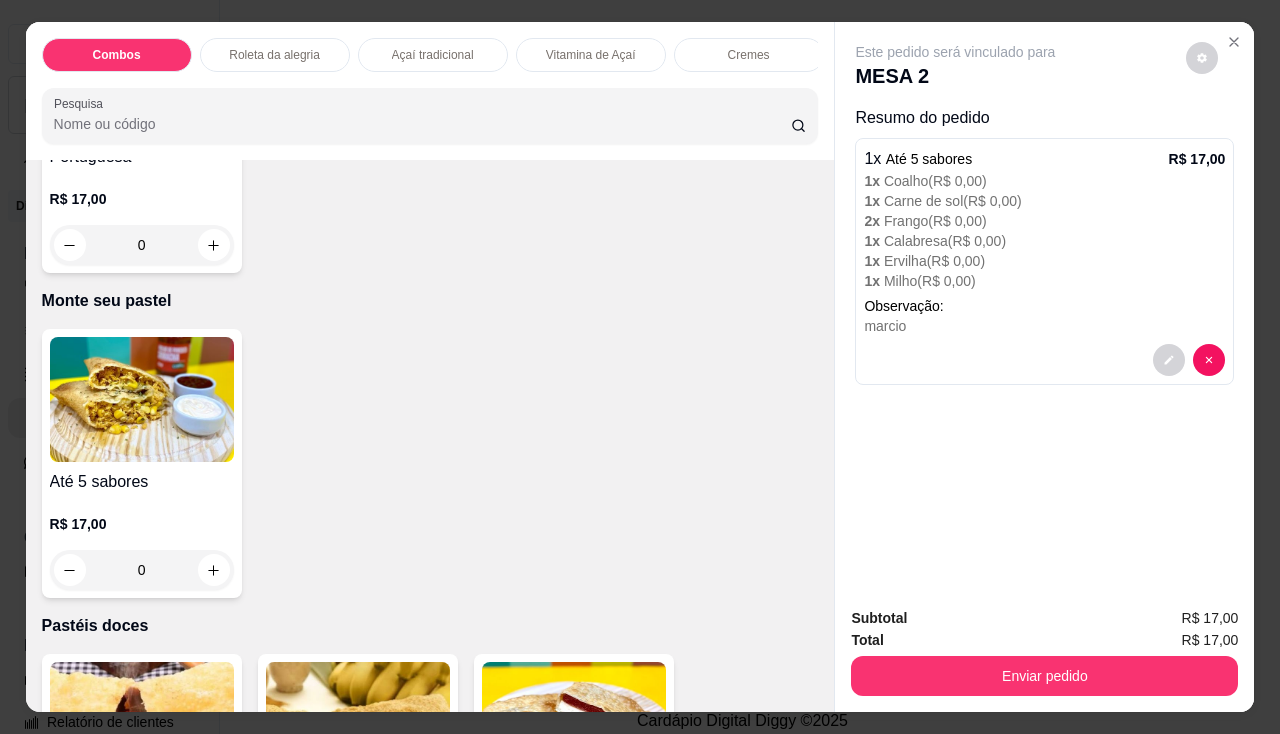 click at bounding box center (142, 399) 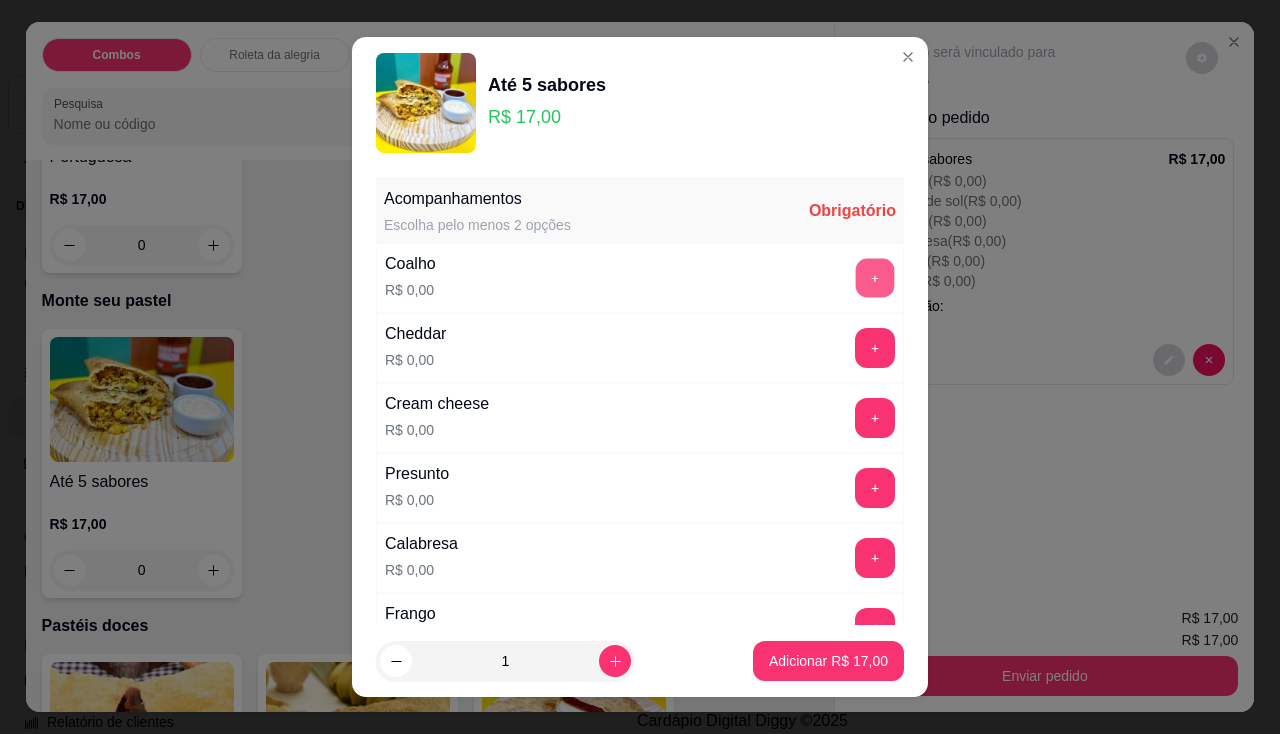 click on "+" at bounding box center (875, 277) 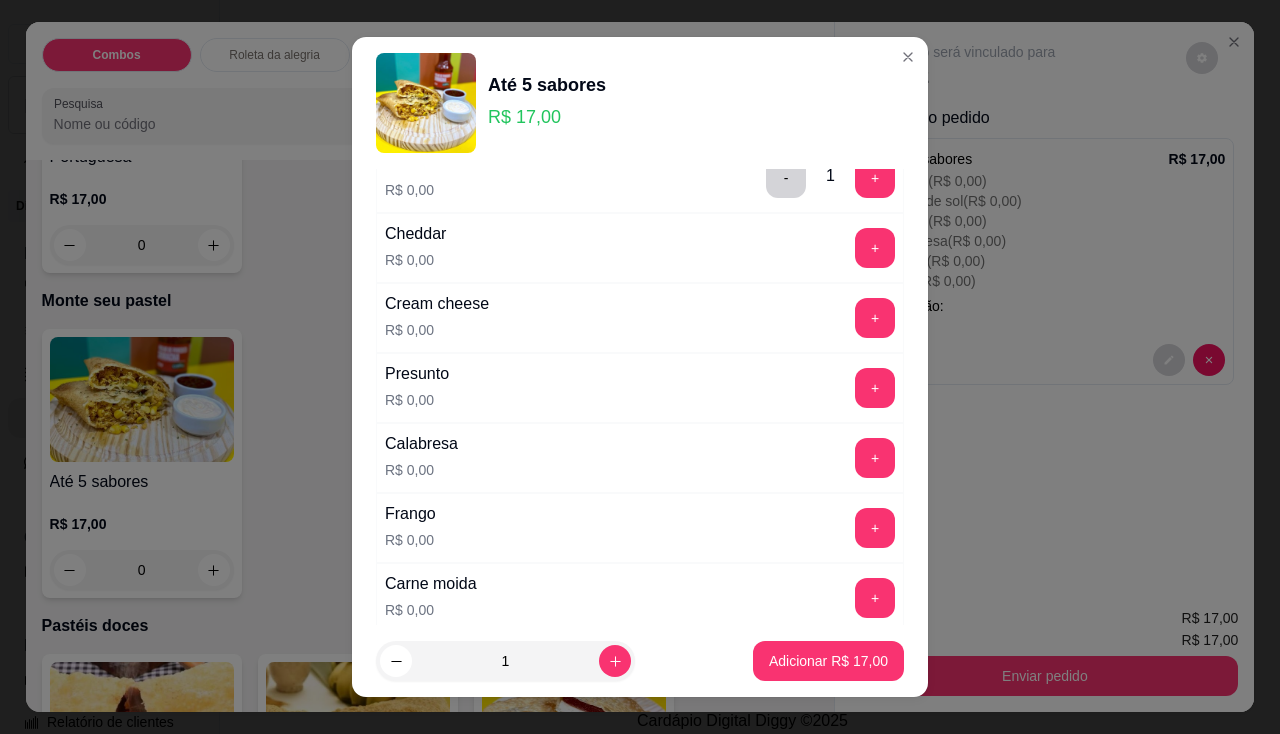 scroll, scrollTop: 200, scrollLeft: 0, axis: vertical 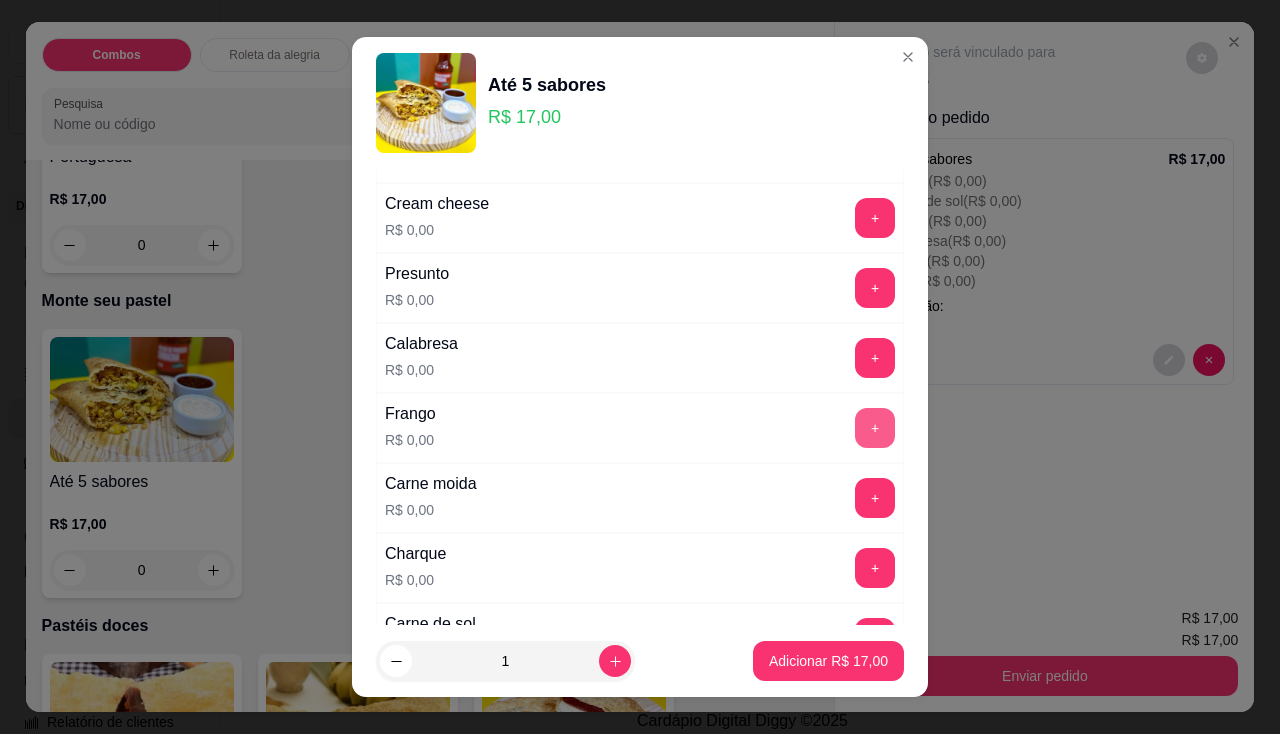 click on "+" at bounding box center (875, 428) 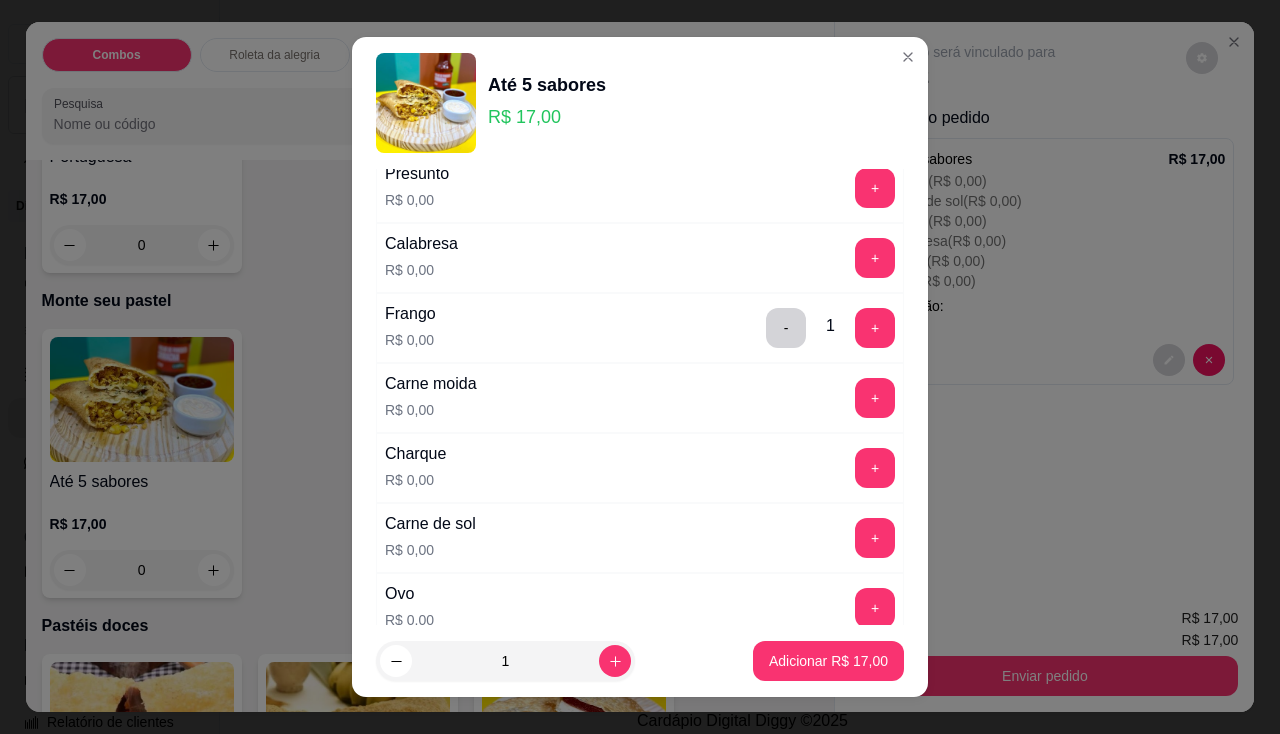scroll, scrollTop: 400, scrollLeft: 0, axis: vertical 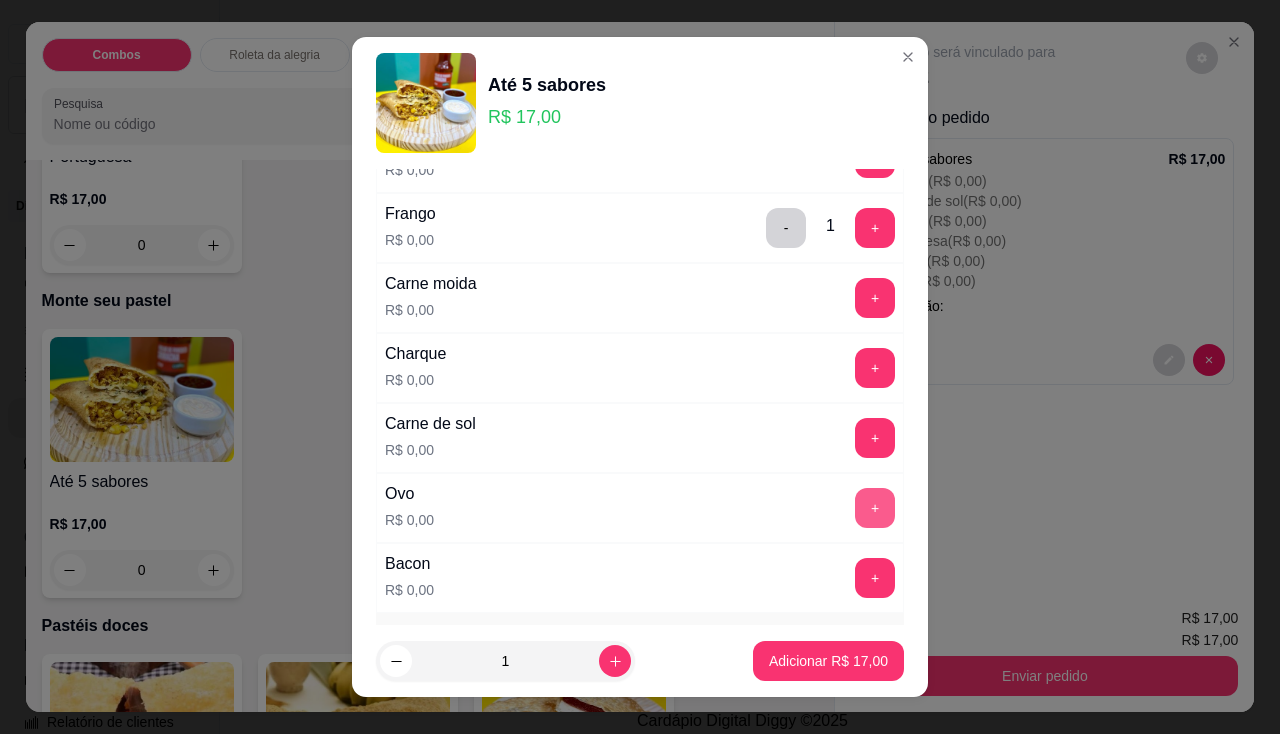 click on "+" at bounding box center [875, 508] 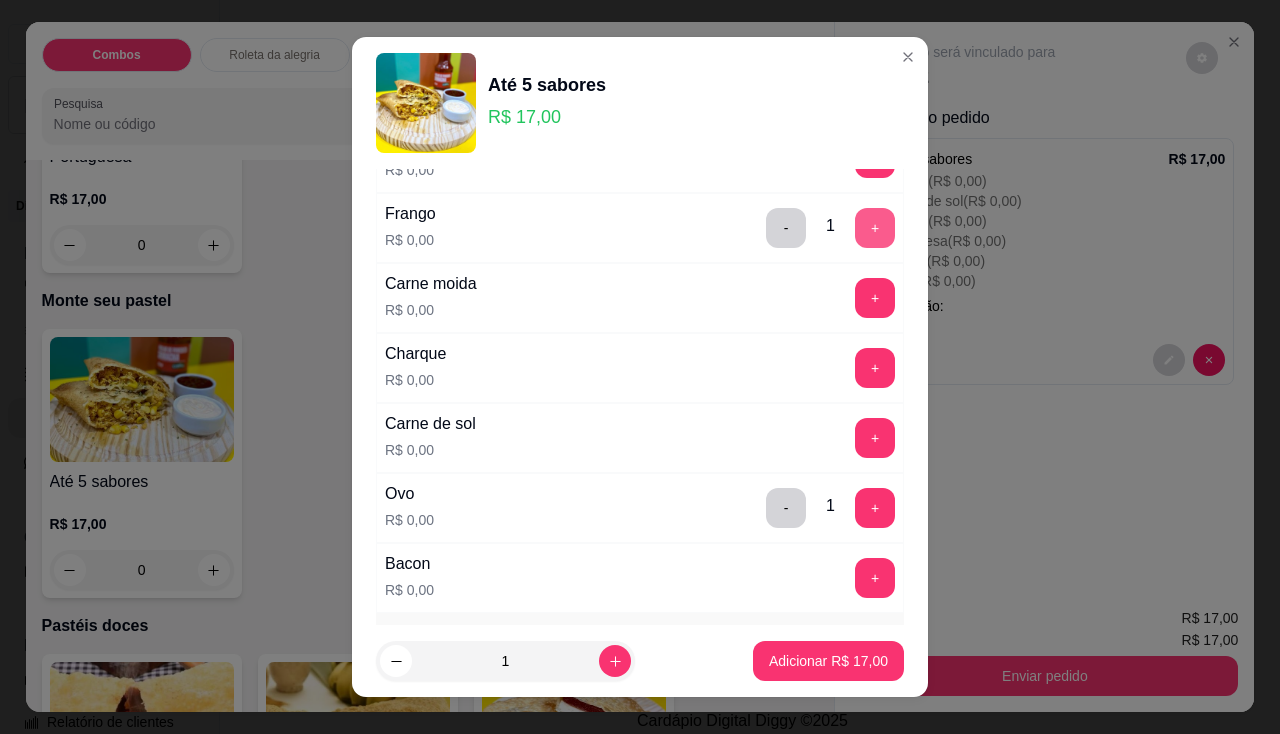 click on "+" at bounding box center [875, 228] 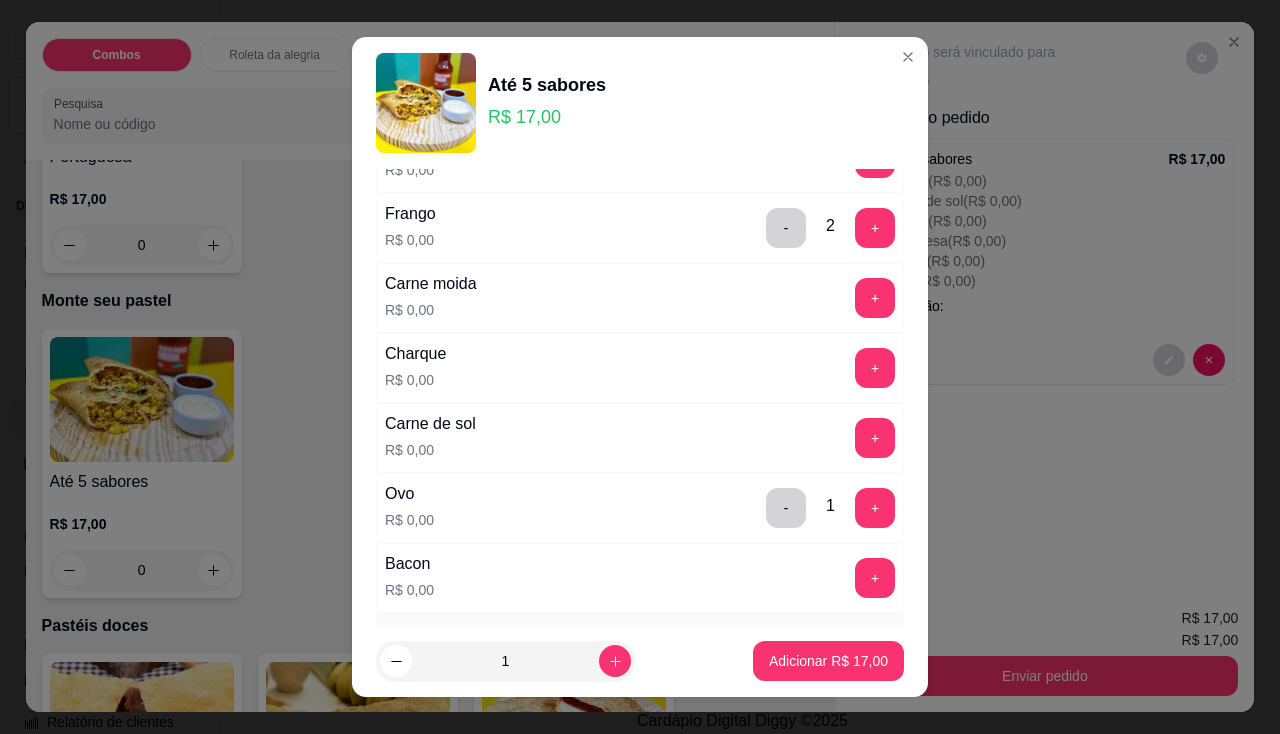 scroll, scrollTop: 600, scrollLeft: 0, axis: vertical 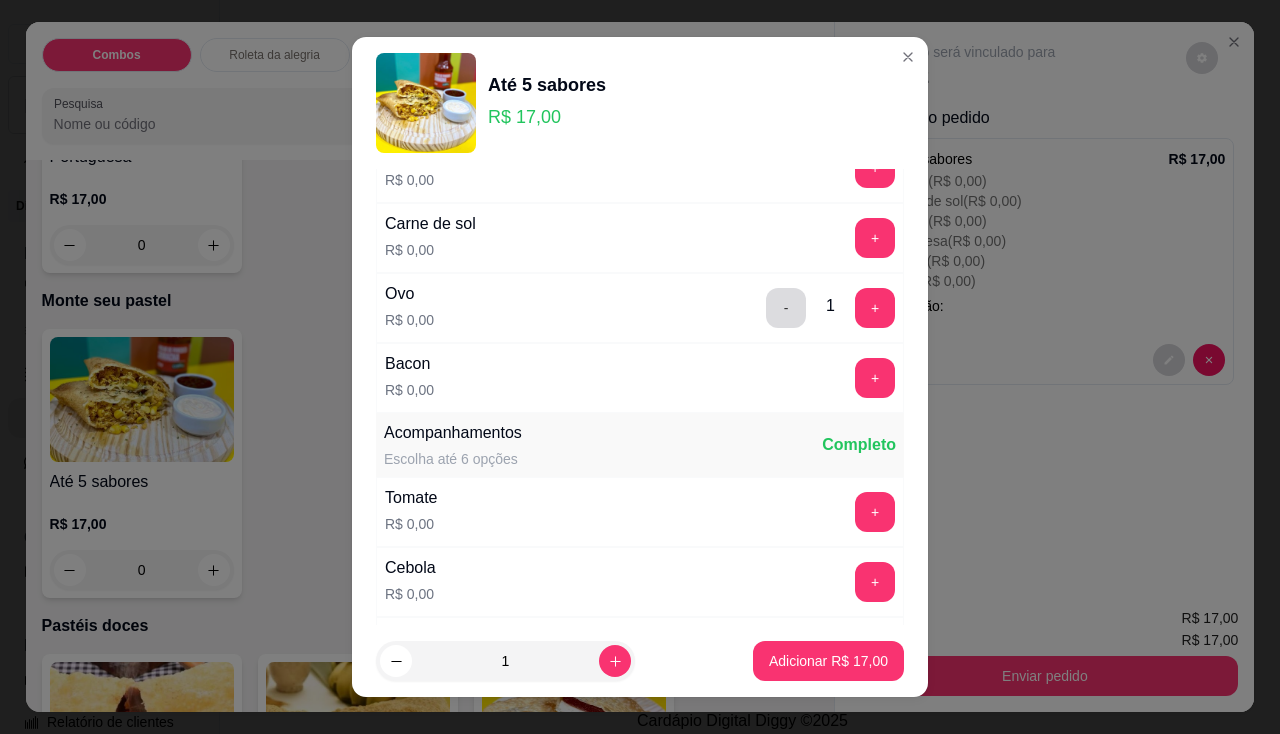 click on "-" at bounding box center (786, 308) 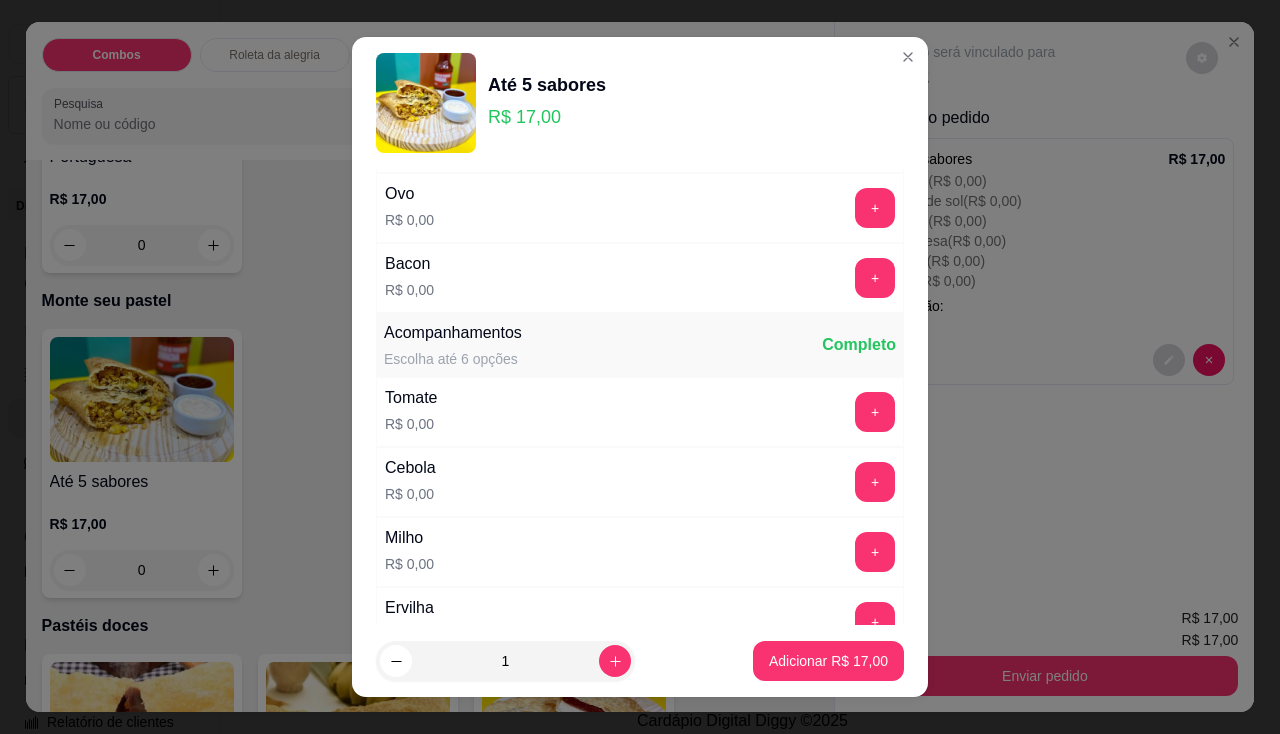 scroll, scrollTop: 800, scrollLeft: 0, axis: vertical 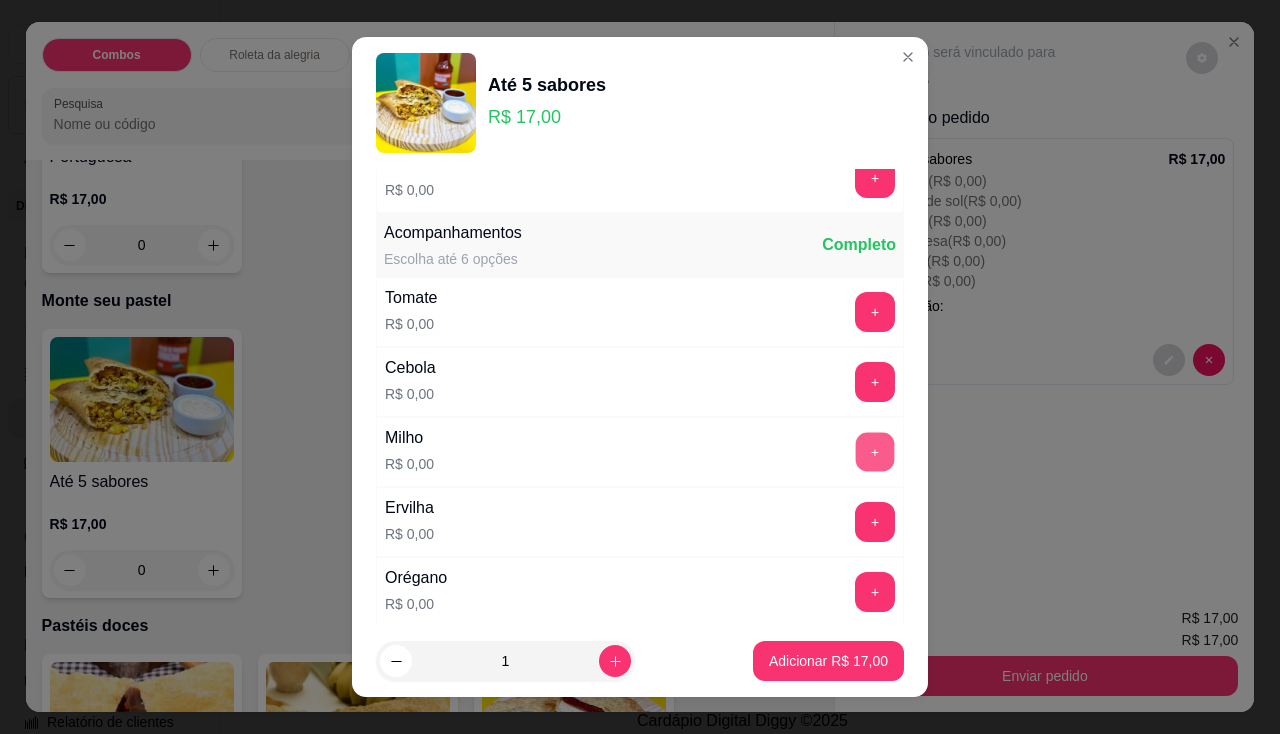 click on "+" at bounding box center (875, 451) 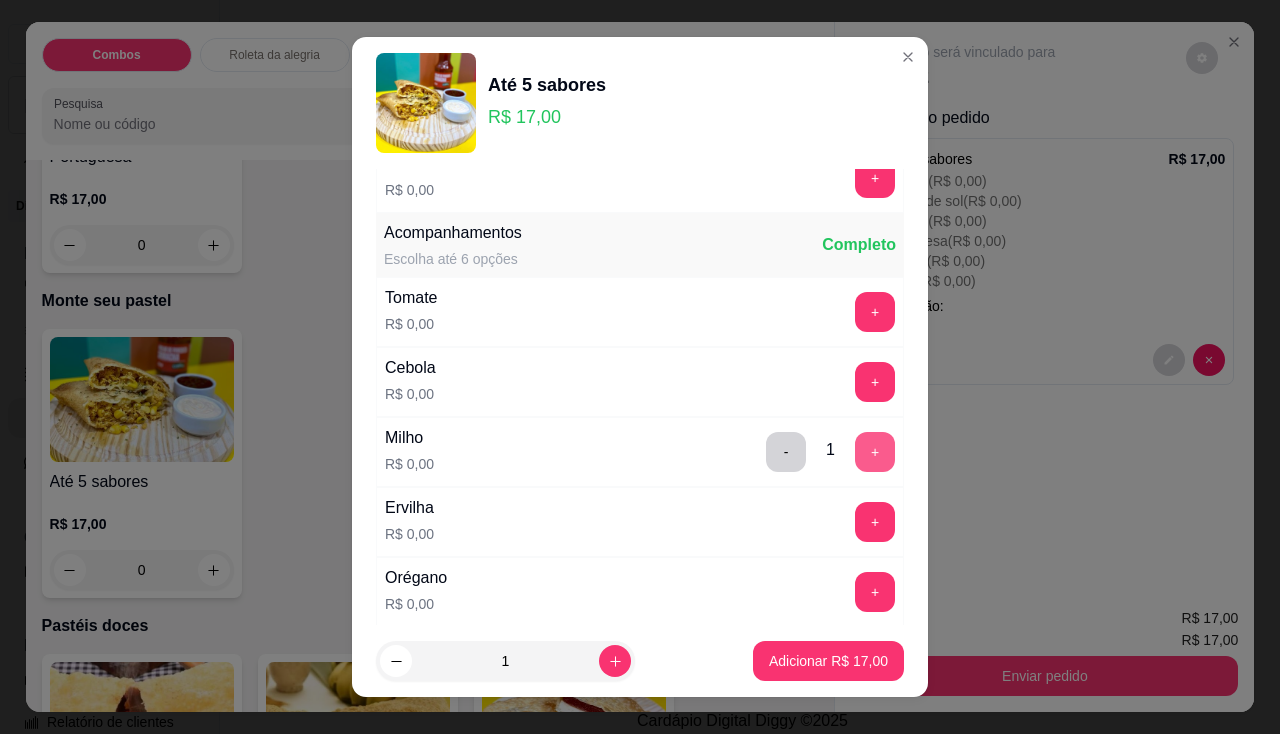 scroll, scrollTop: 1000, scrollLeft: 0, axis: vertical 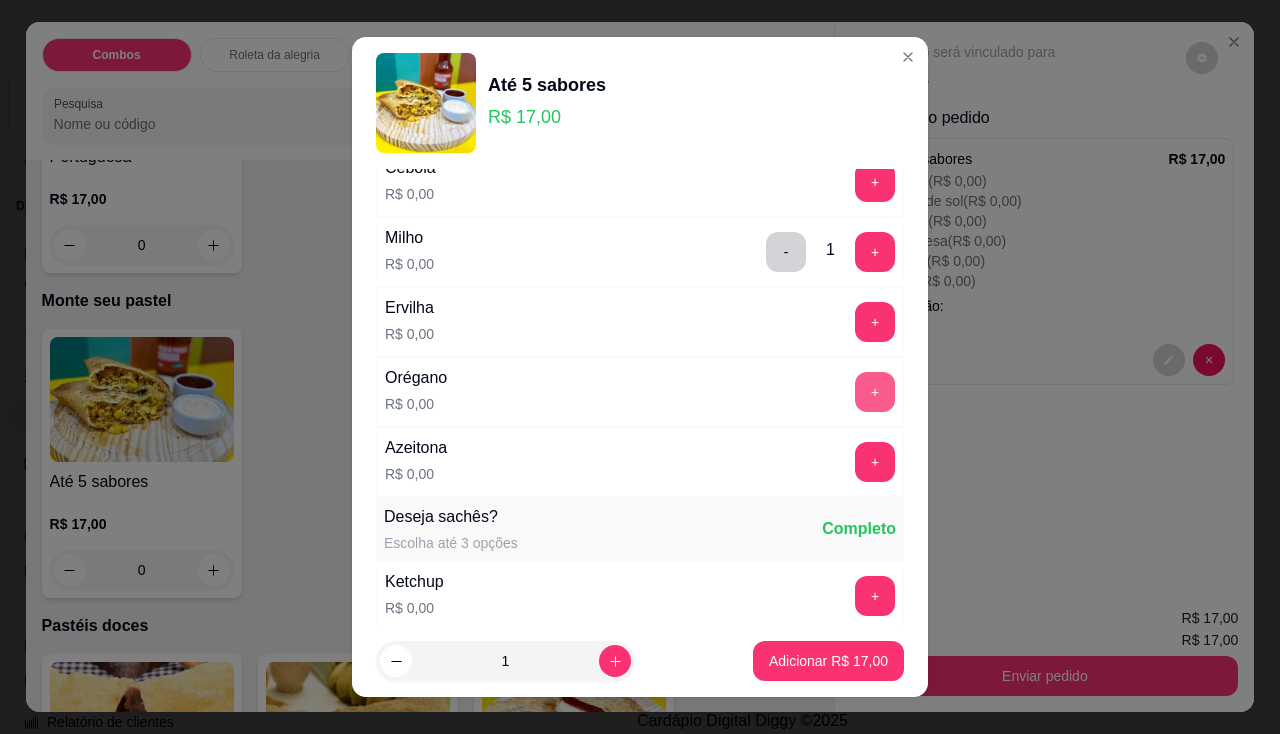 click on "+" at bounding box center [875, 392] 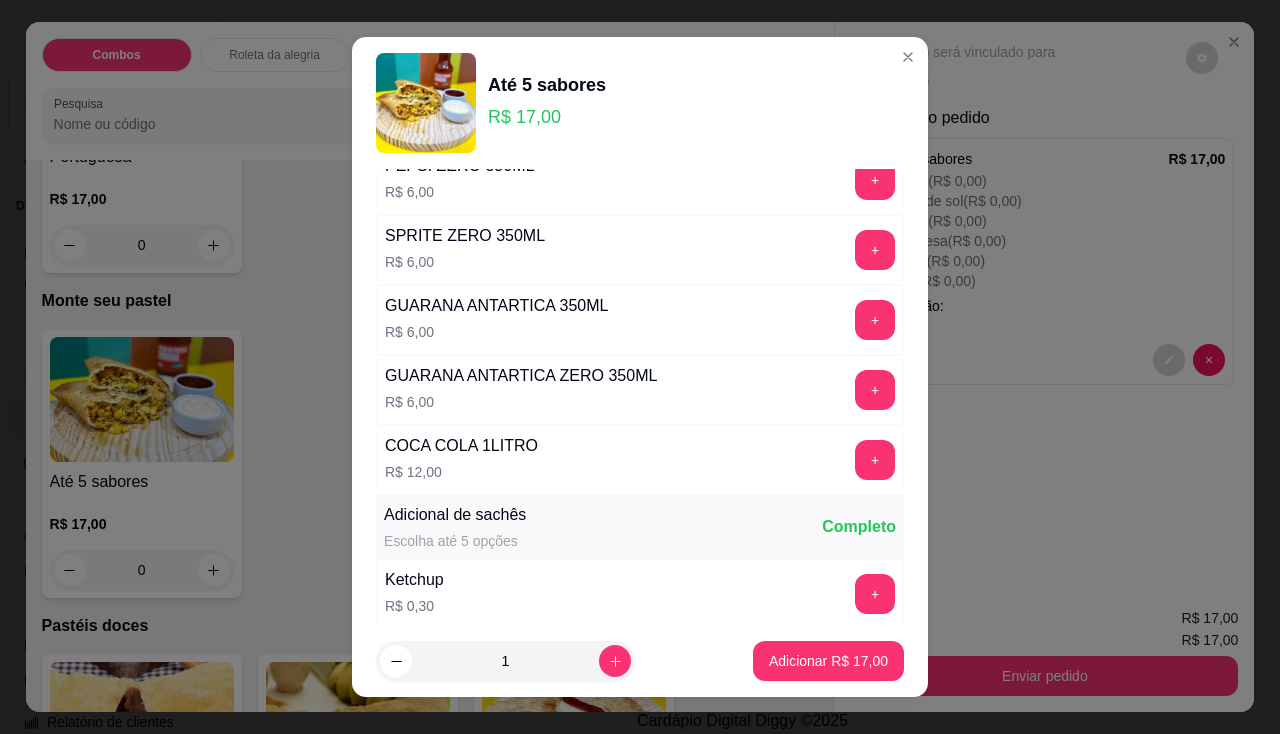 scroll, scrollTop: 2123, scrollLeft: 0, axis: vertical 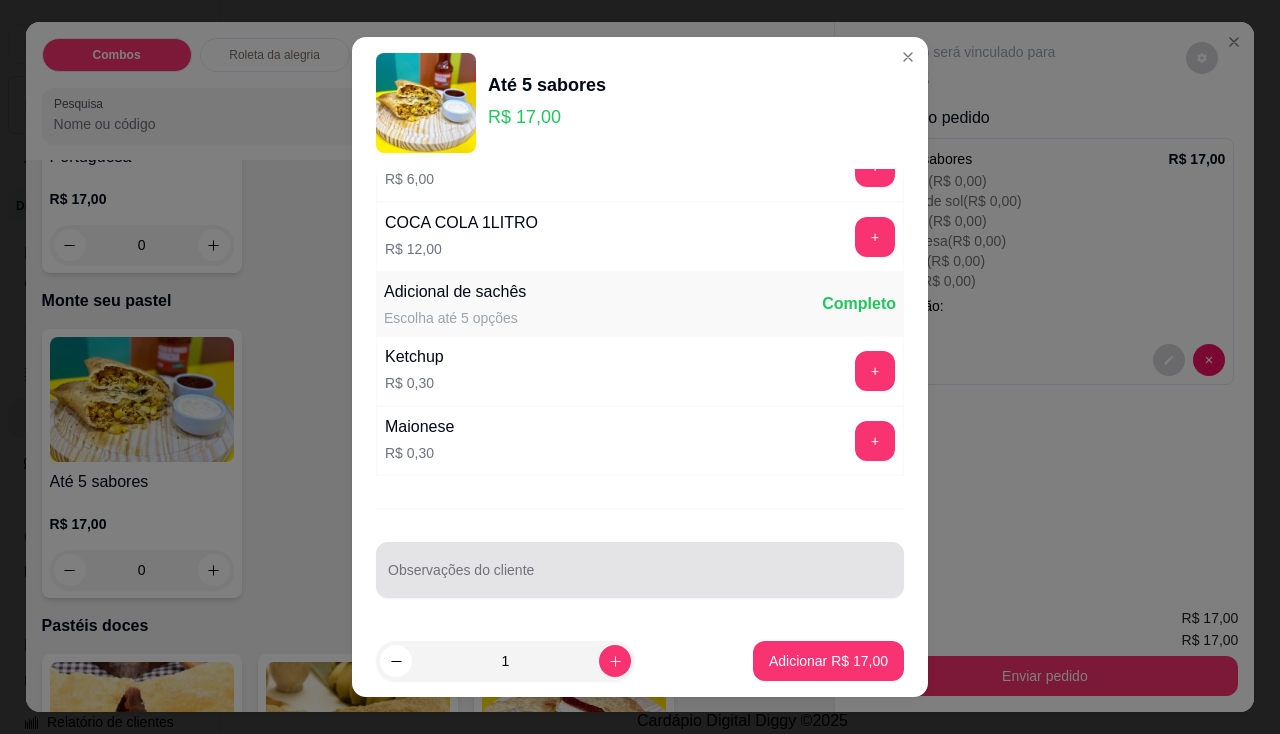 click on "Observações do cliente" at bounding box center [640, 578] 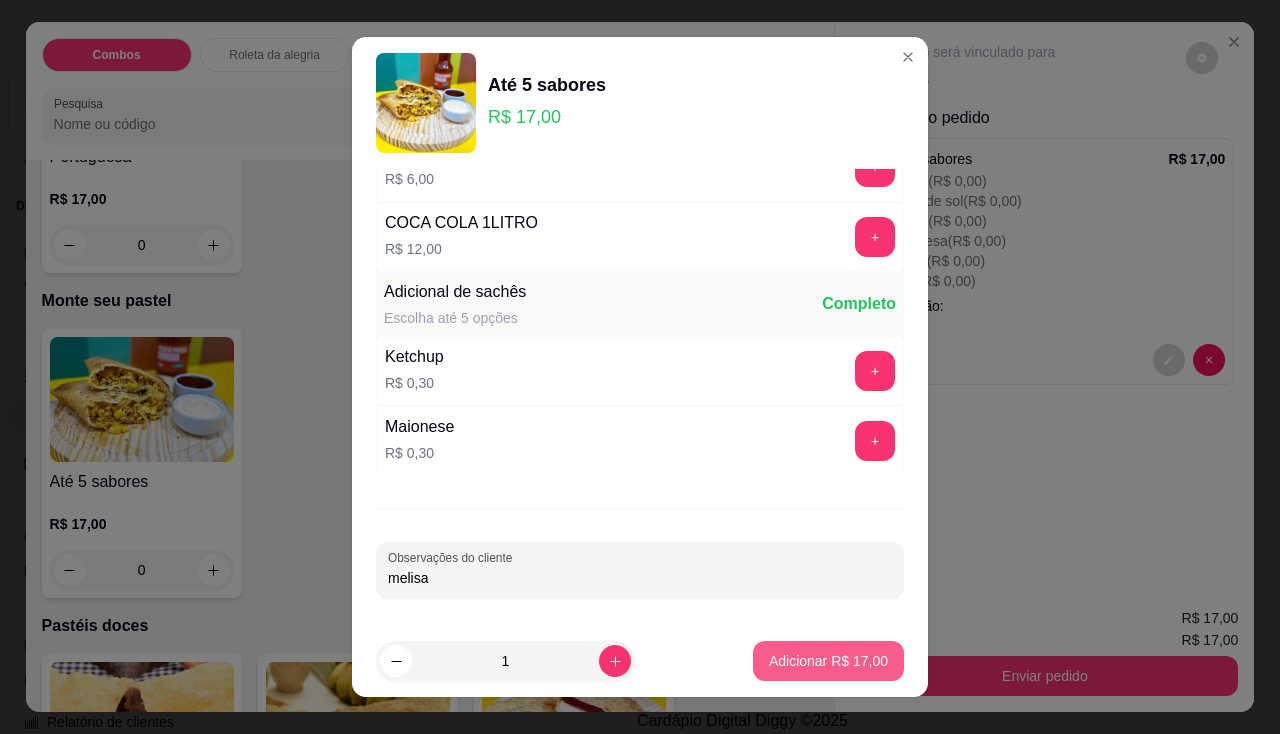 type on "melisa" 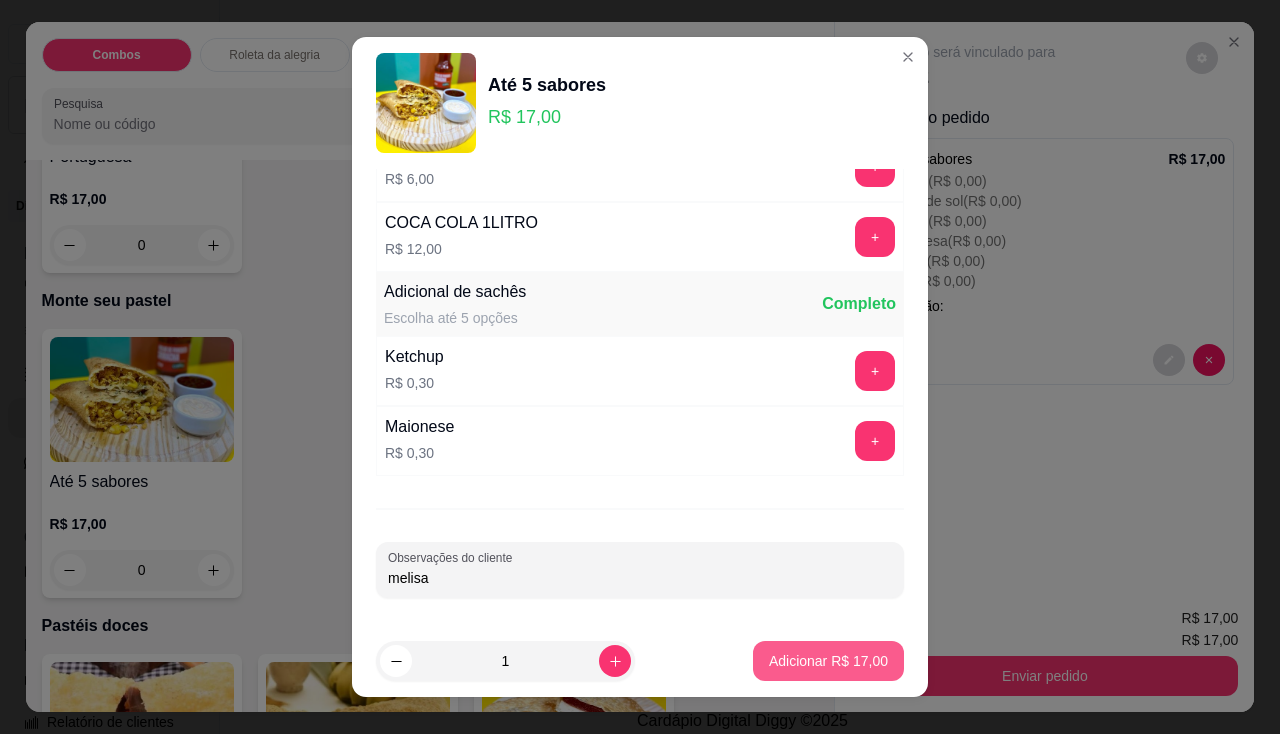 click on "Adicionar   R$ 17,00" at bounding box center [828, 661] 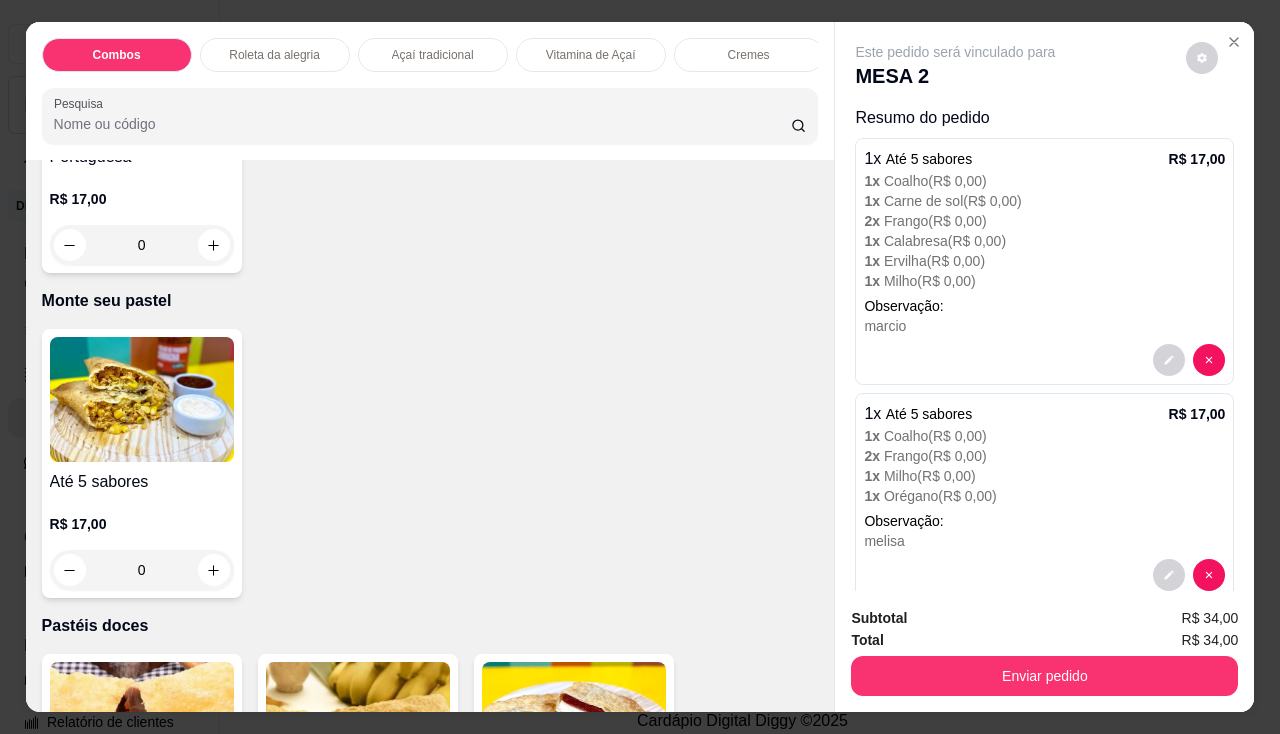 click at bounding box center [142, 399] 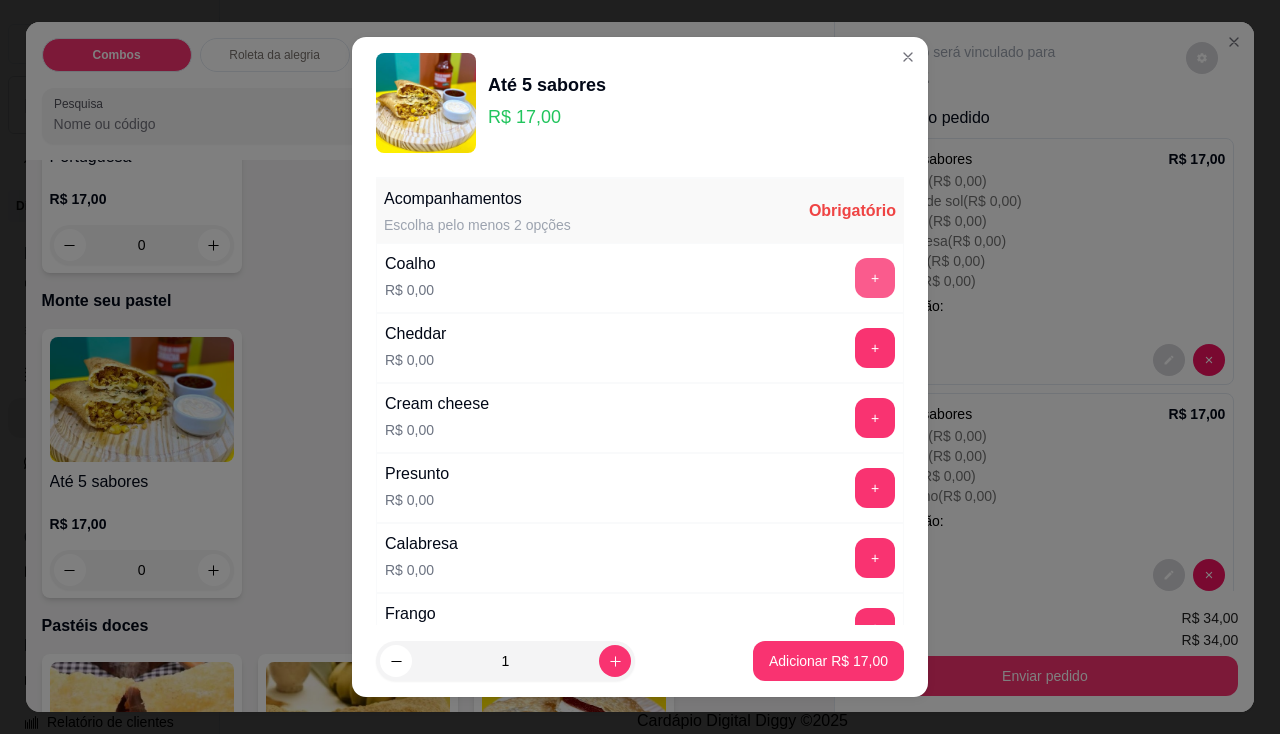 click on "+" at bounding box center [875, 278] 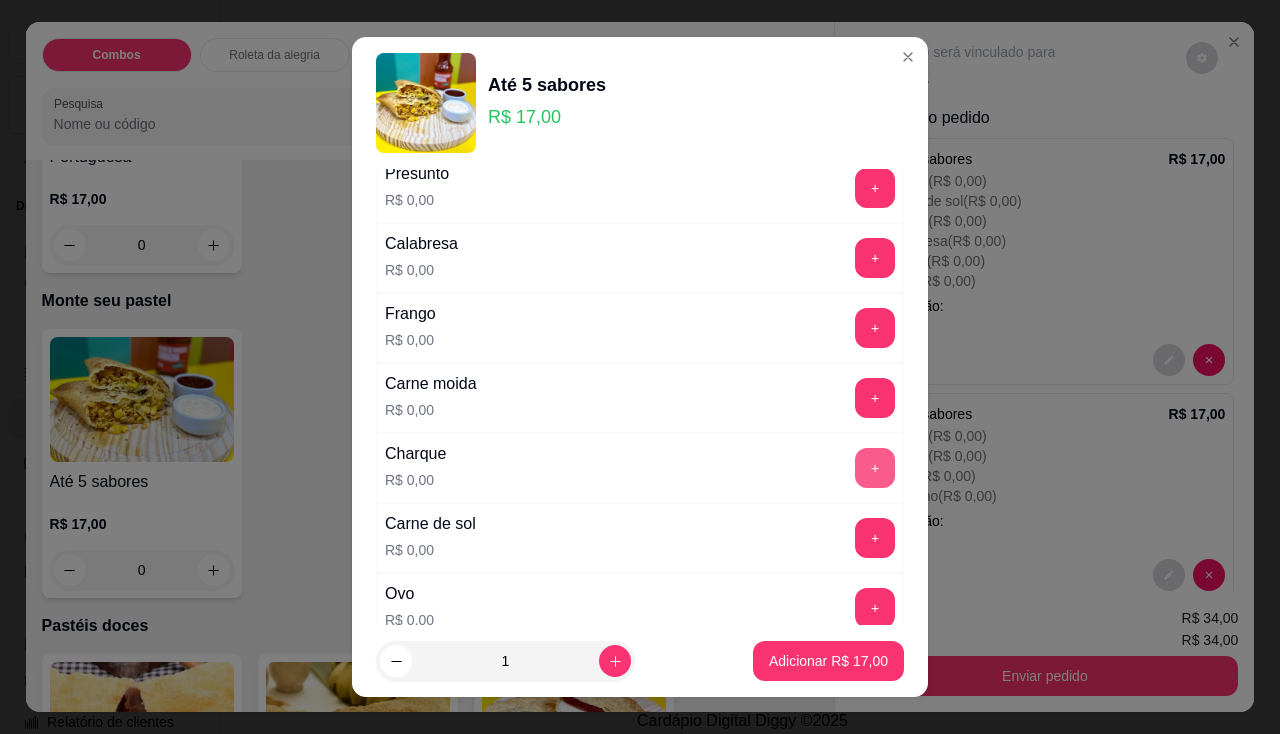 scroll, scrollTop: 400, scrollLeft: 0, axis: vertical 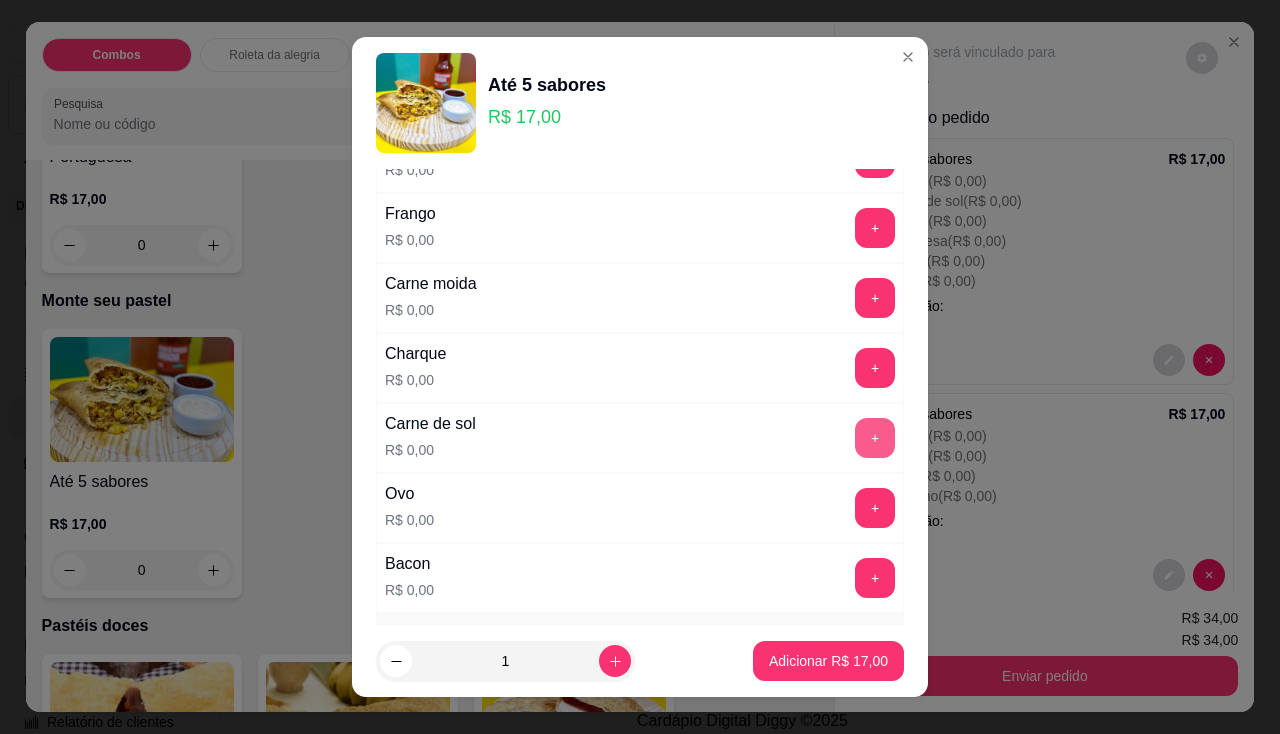 click on "+" at bounding box center (875, 438) 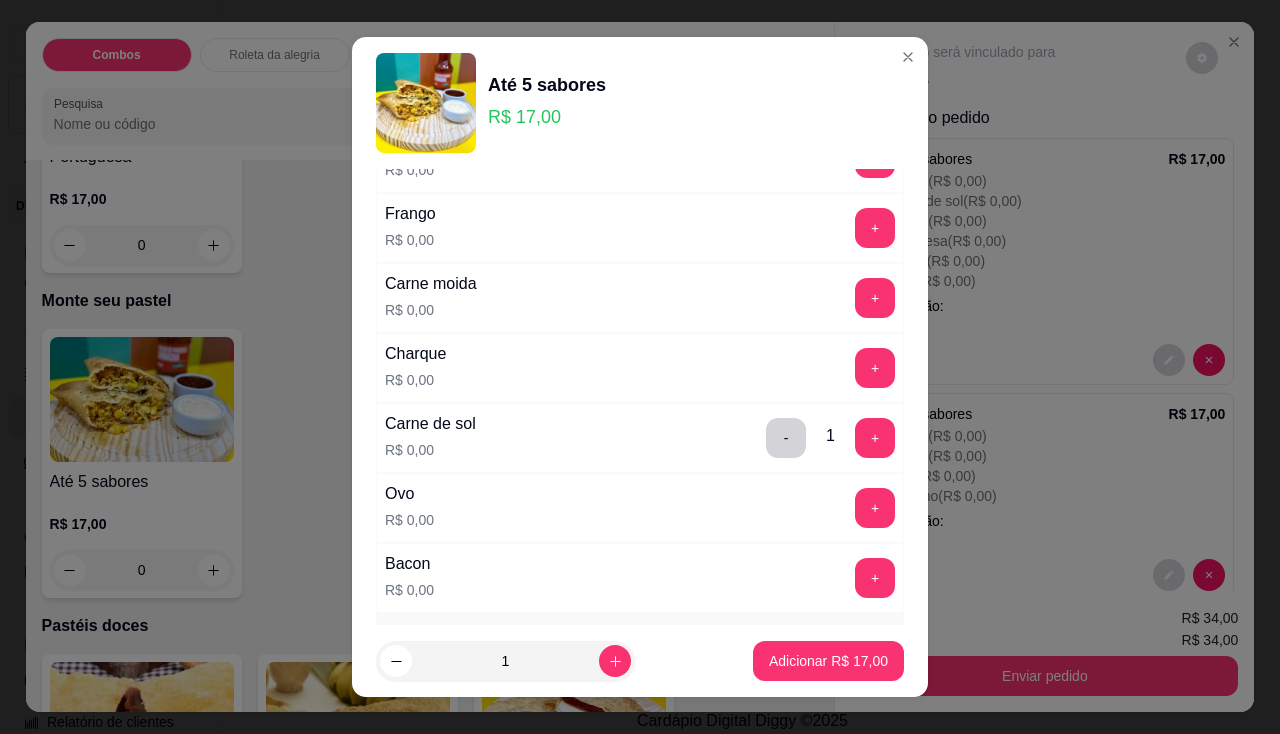 scroll, scrollTop: 300, scrollLeft: 0, axis: vertical 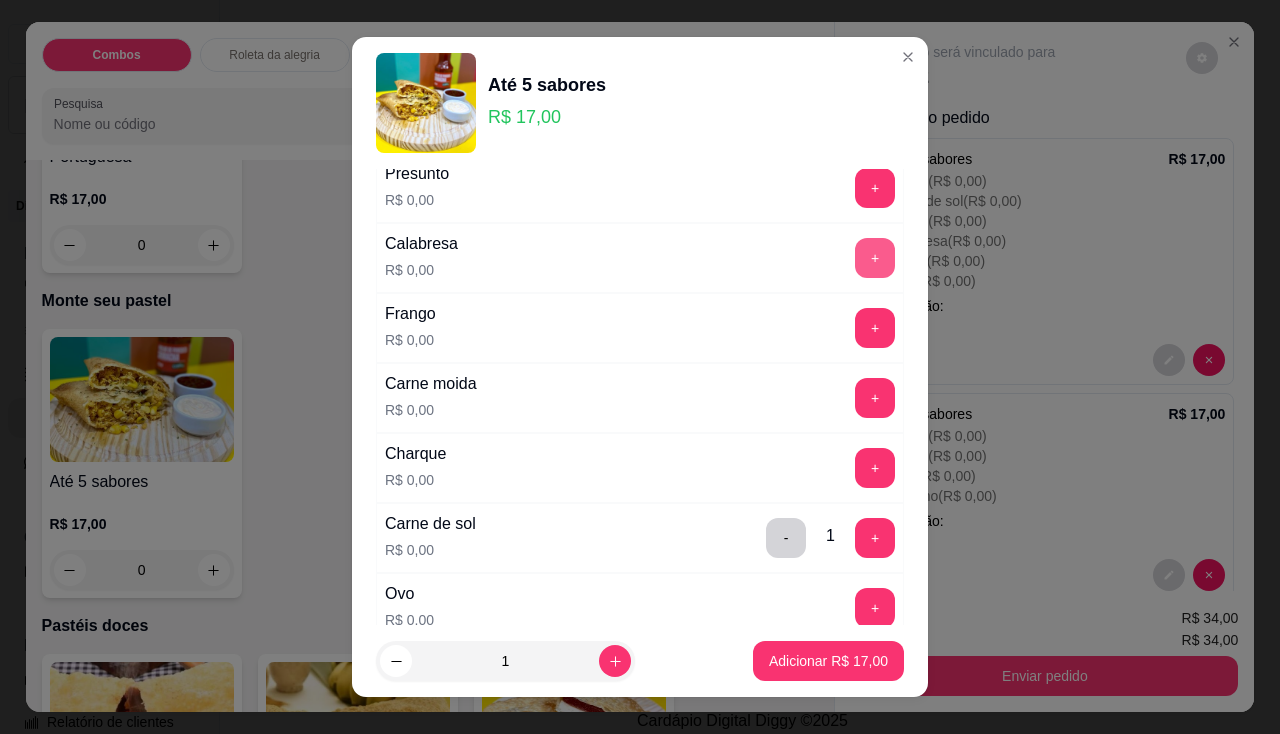 click on "+" at bounding box center (875, 258) 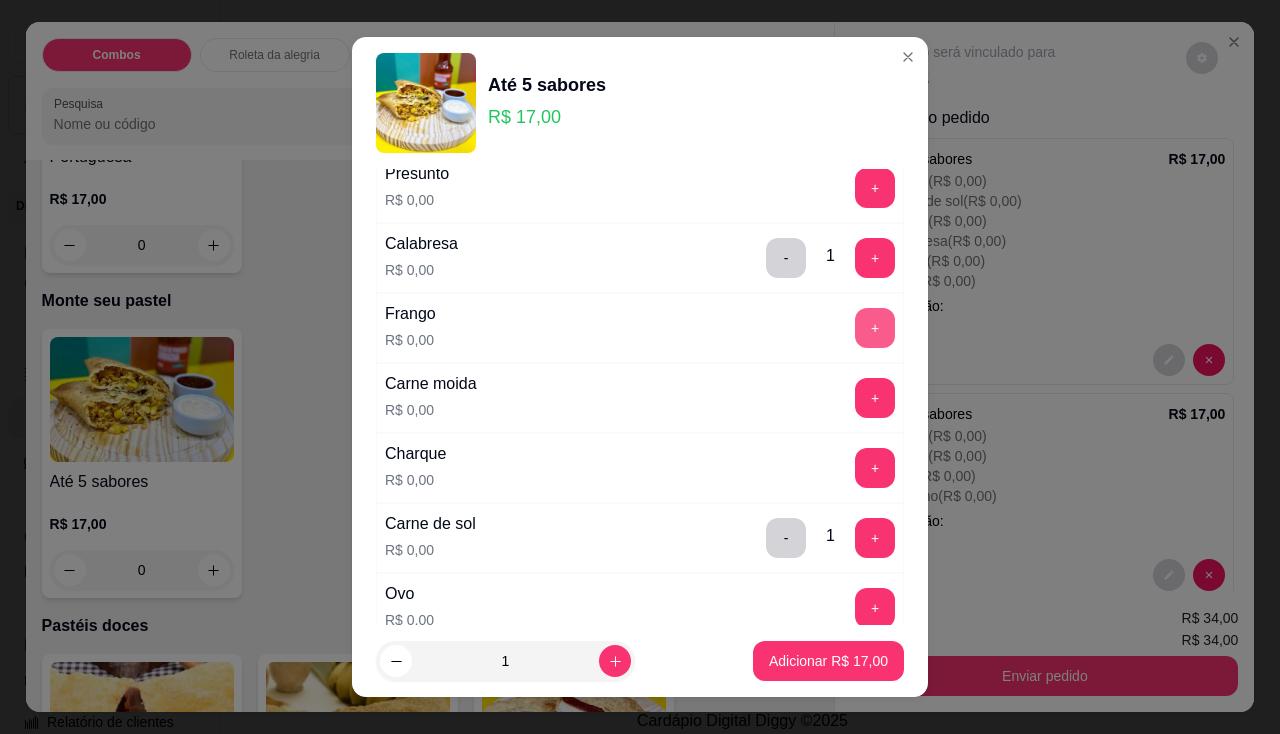 click on "+" at bounding box center (875, 328) 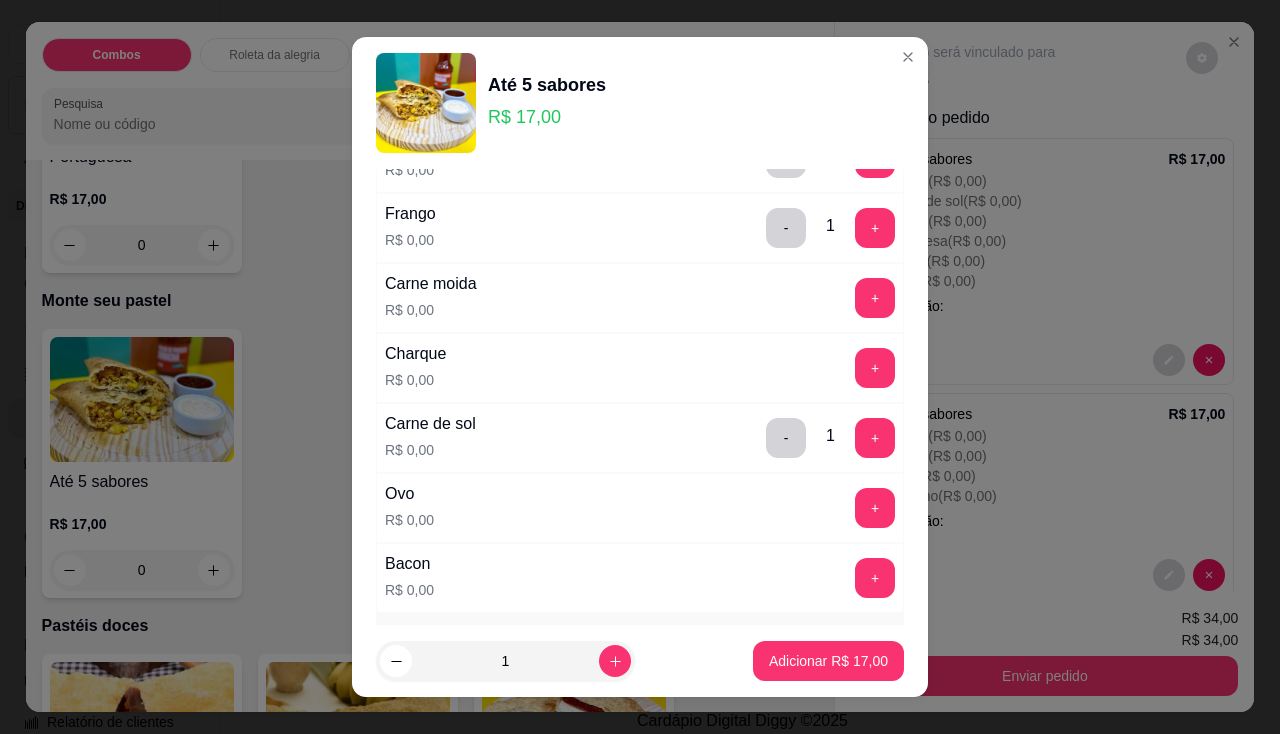 scroll, scrollTop: 300, scrollLeft: 0, axis: vertical 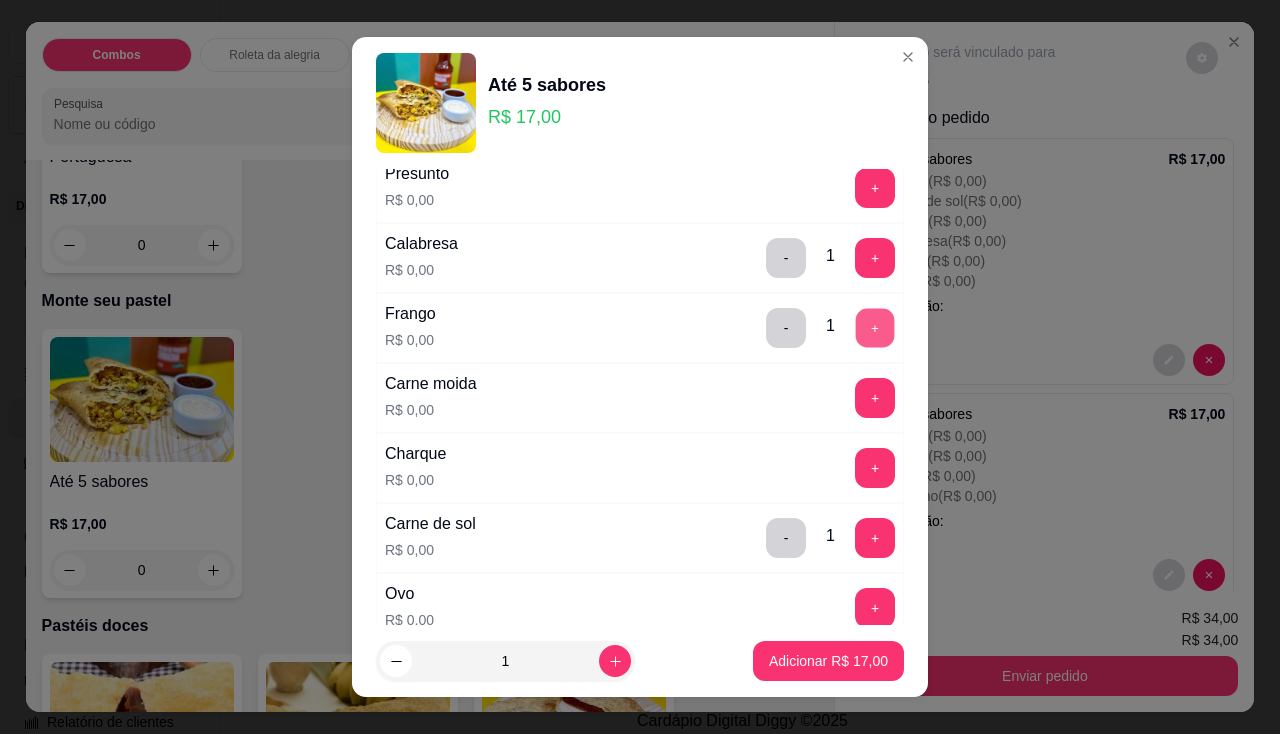 click on "+" at bounding box center [875, 327] 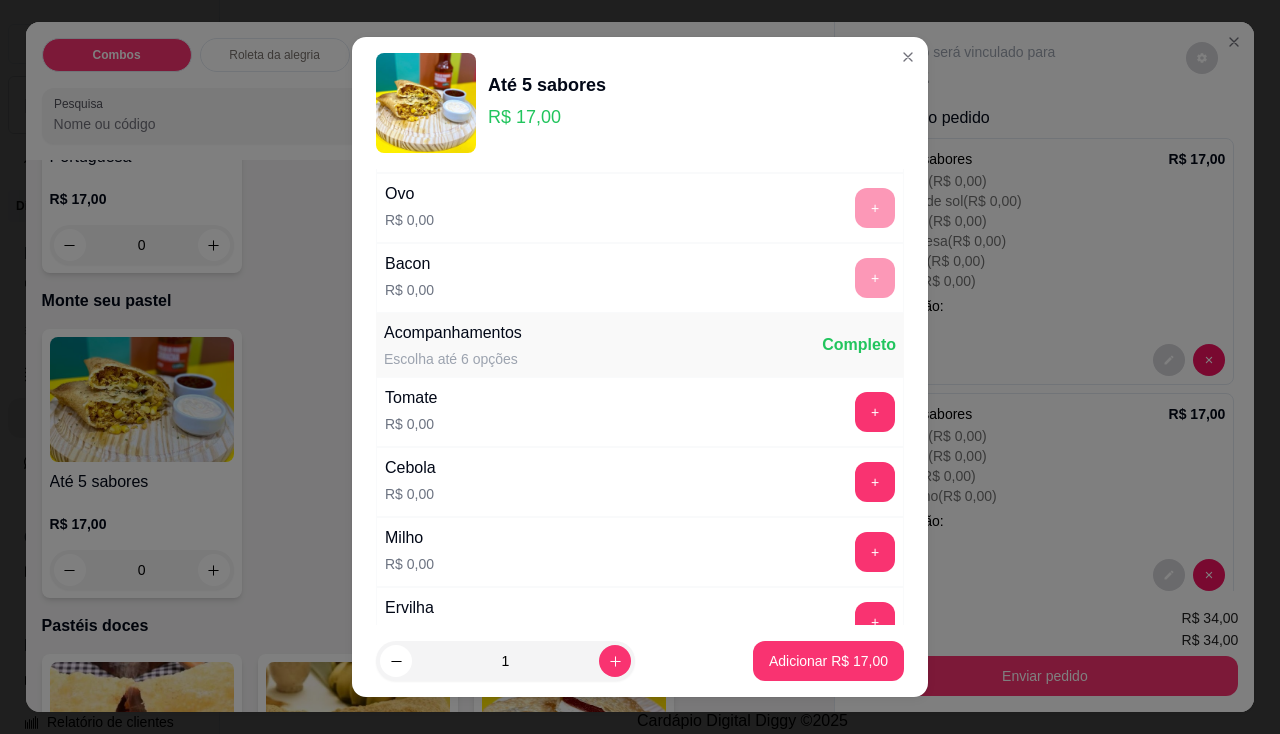 scroll, scrollTop: 800, scrollLeft: 0, axis: vertical 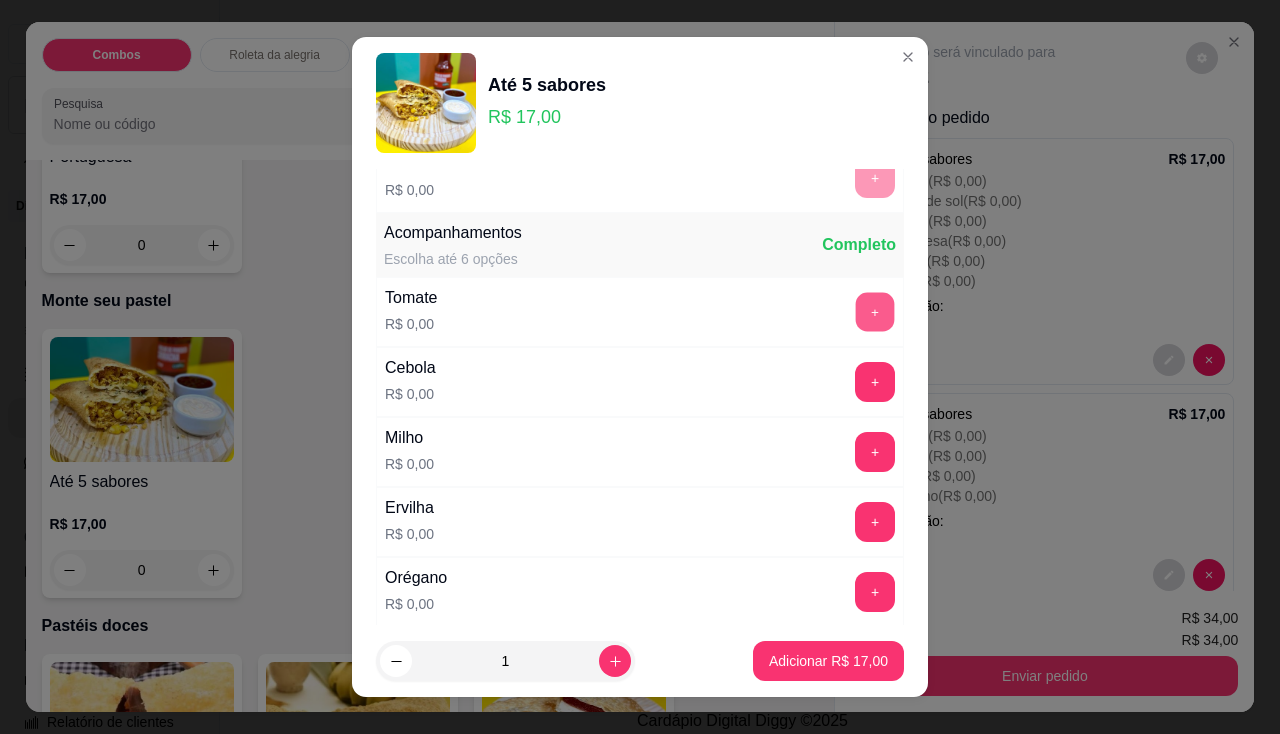 click on "+" at bounding box center [875, 311] 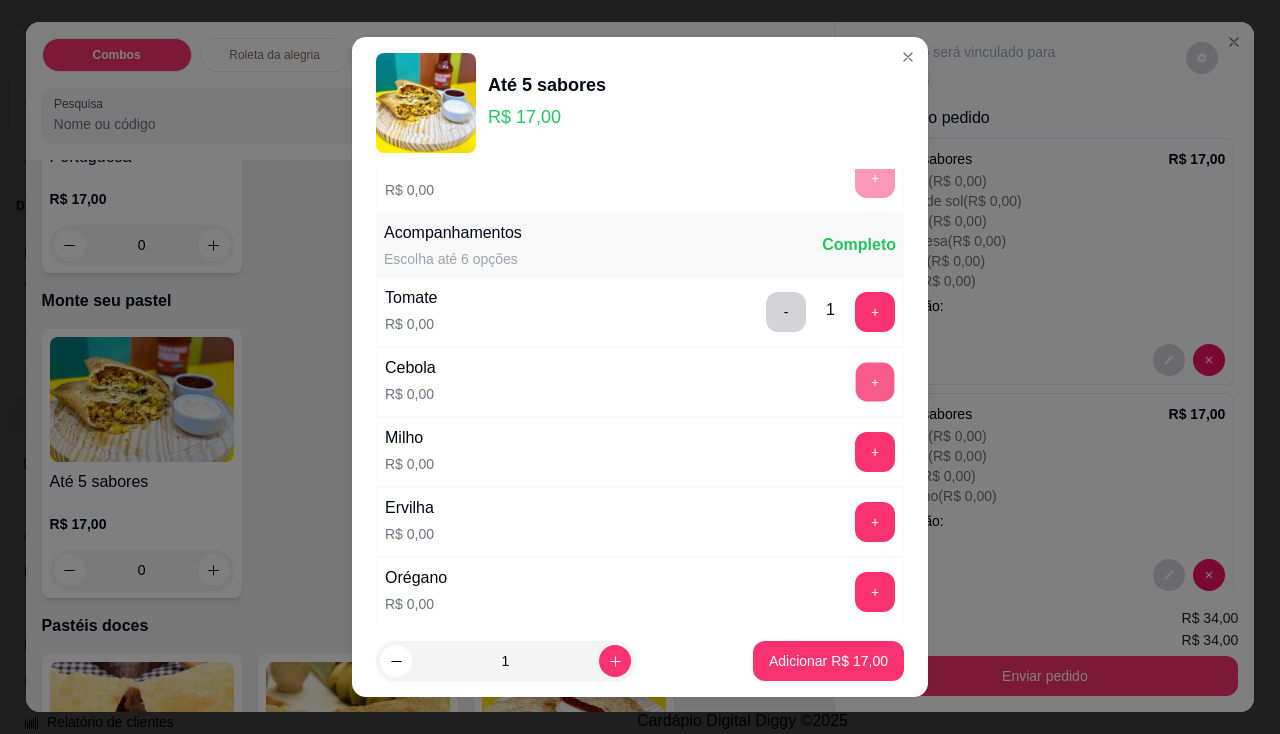 click on "+" at bounding box center [875, 381] 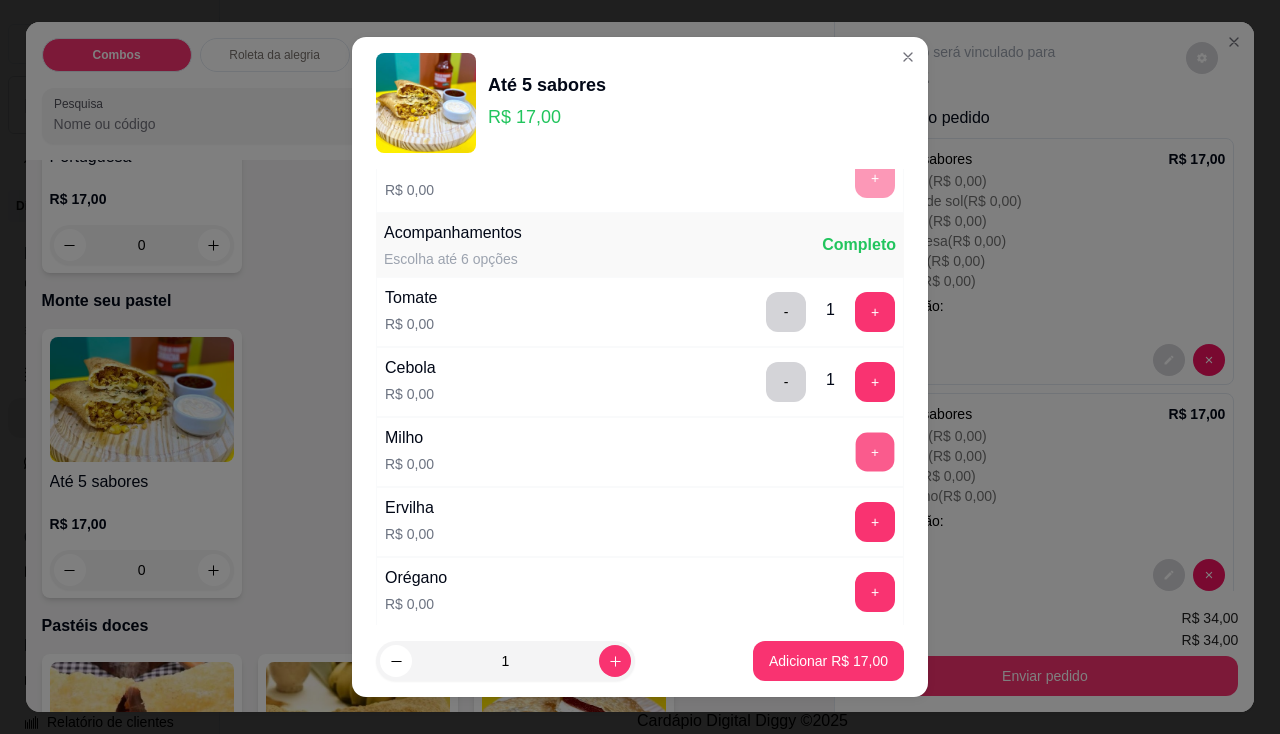 click on "+" at bounding box center [875, 451] 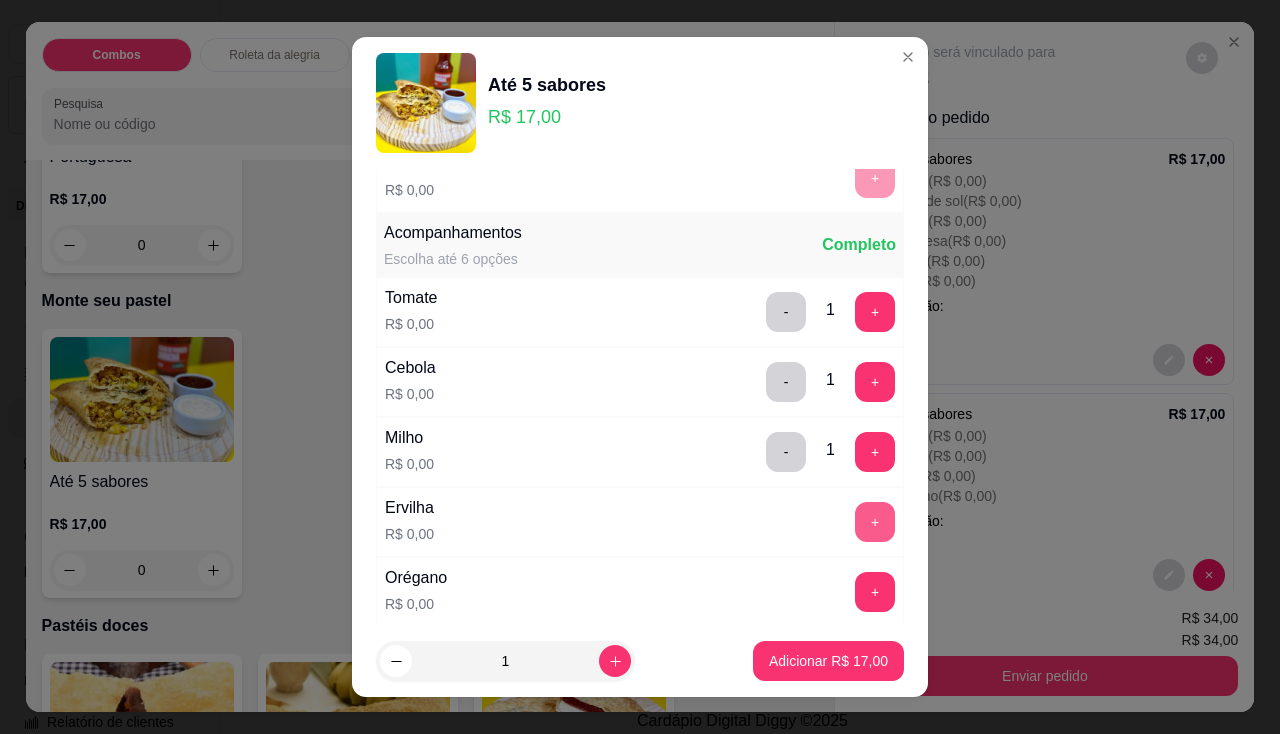 click on "+" at bounding box center (875, 522) 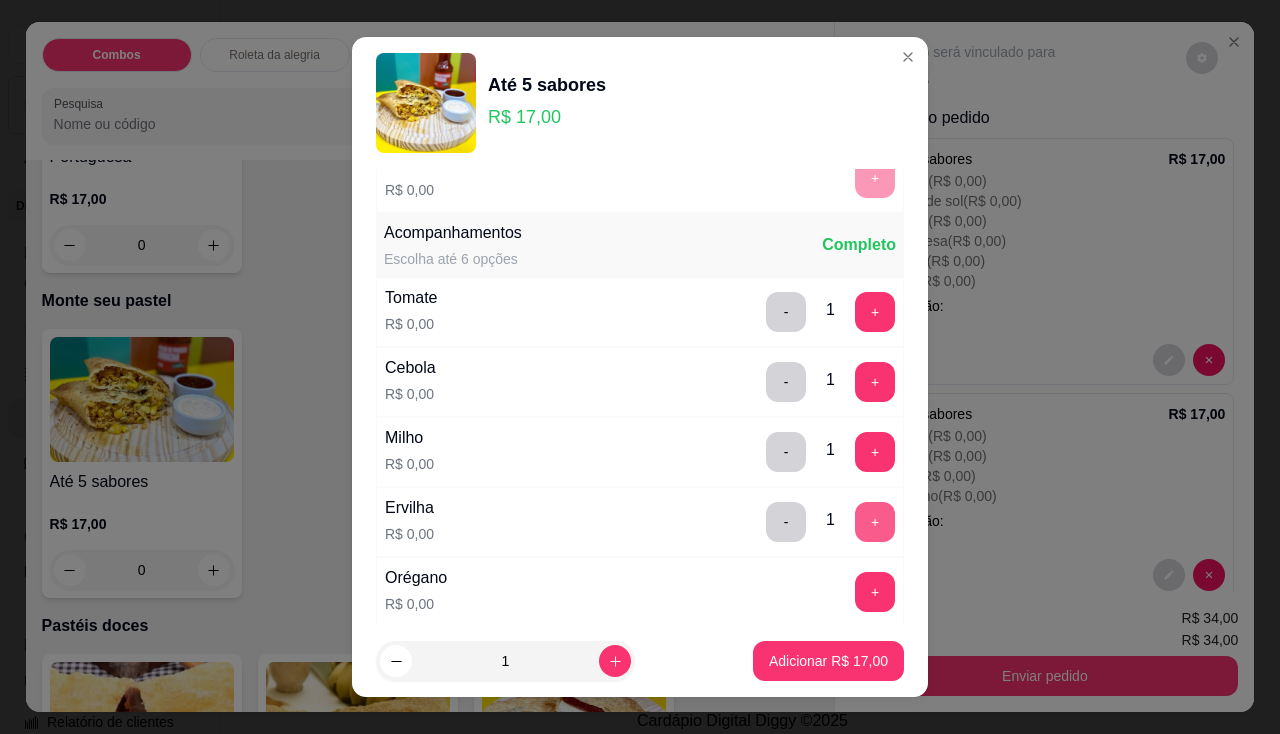 scroll, scrollTop: 900, scrollLeft: 0, axis: vertical 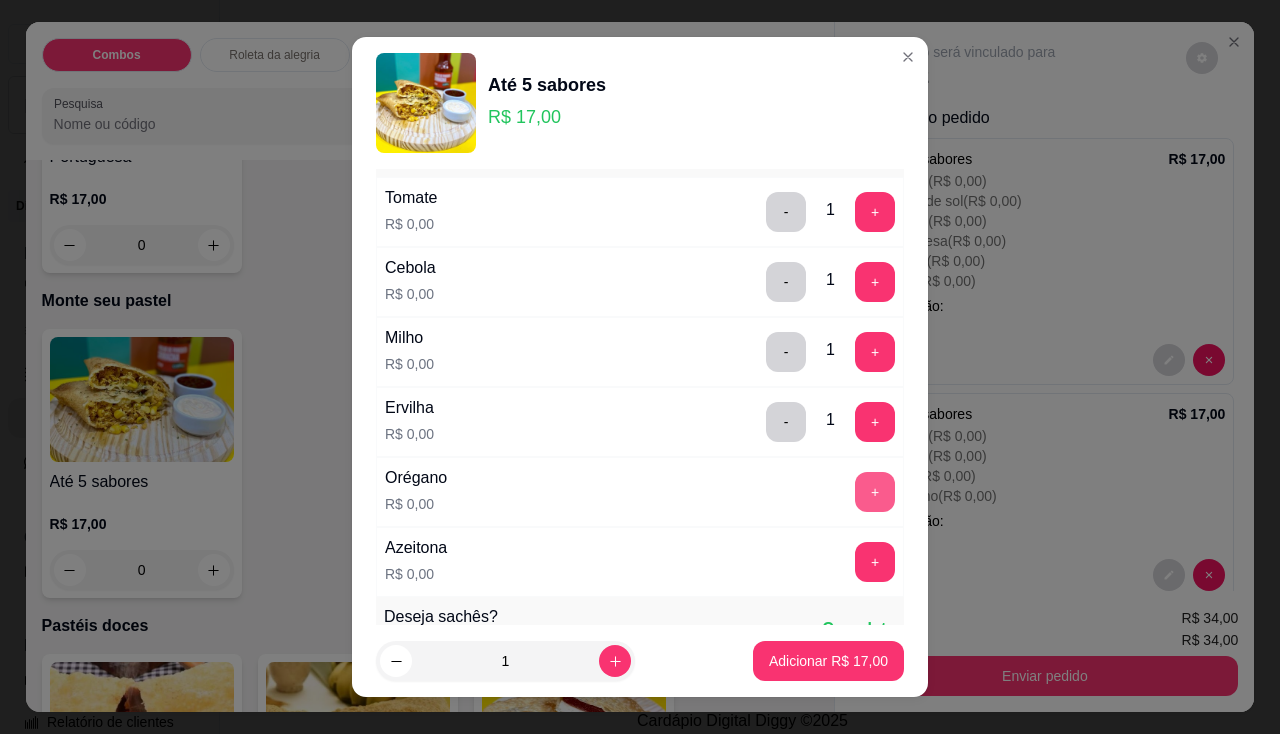click on "+" at bounding box center [875, 492] 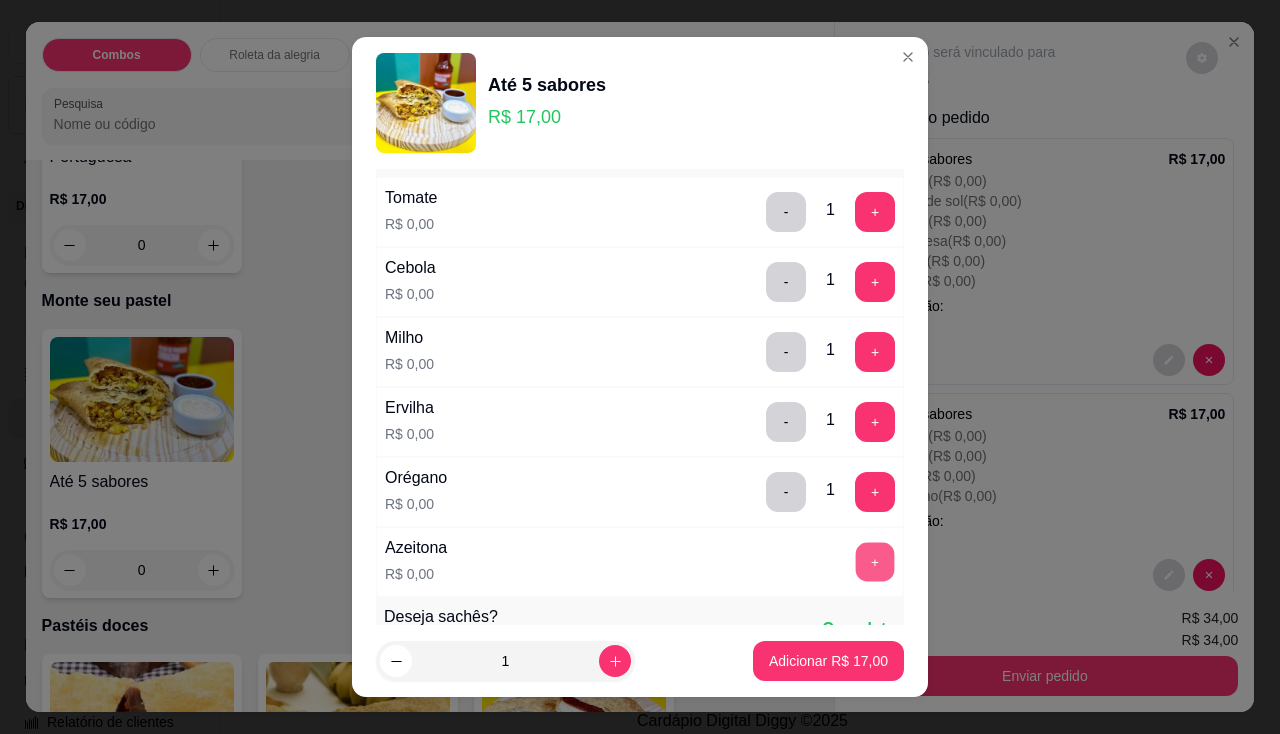 click on "+" at bounding box center [875, 561] 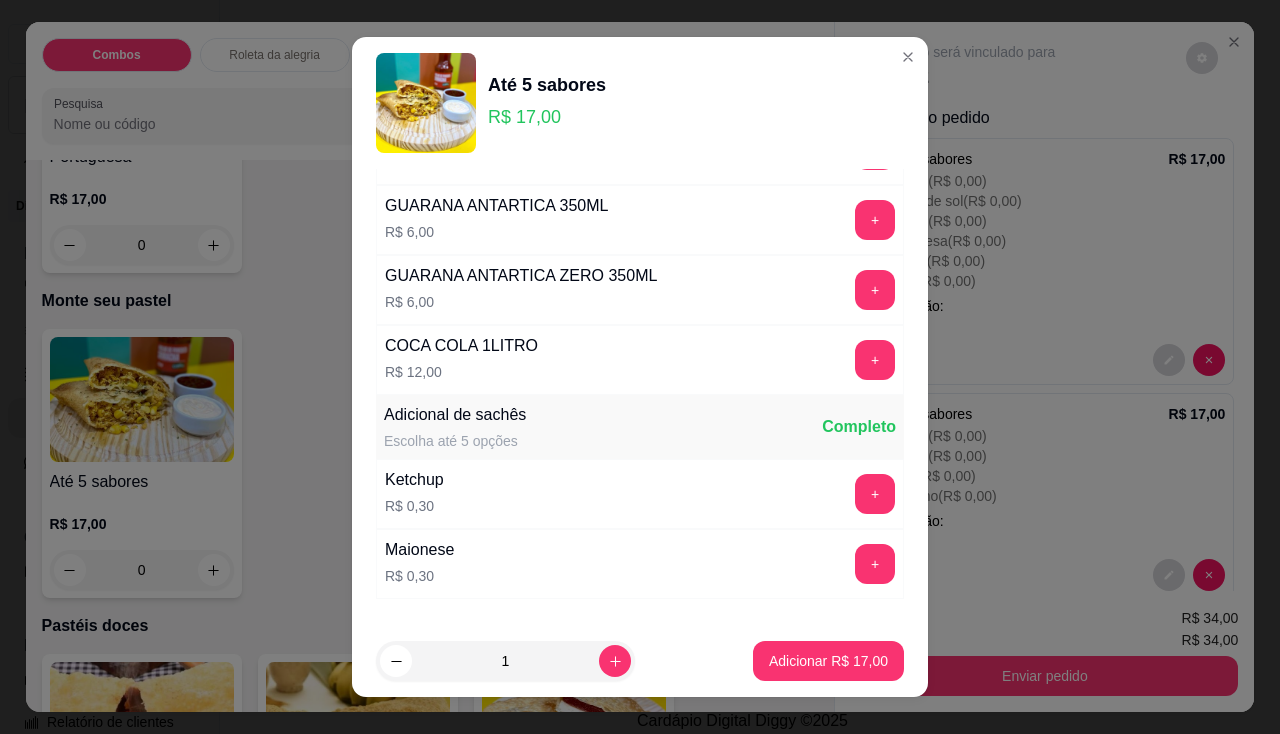 scroll, scrollTop: 2123, scrollLeft: 0, axis: vertical 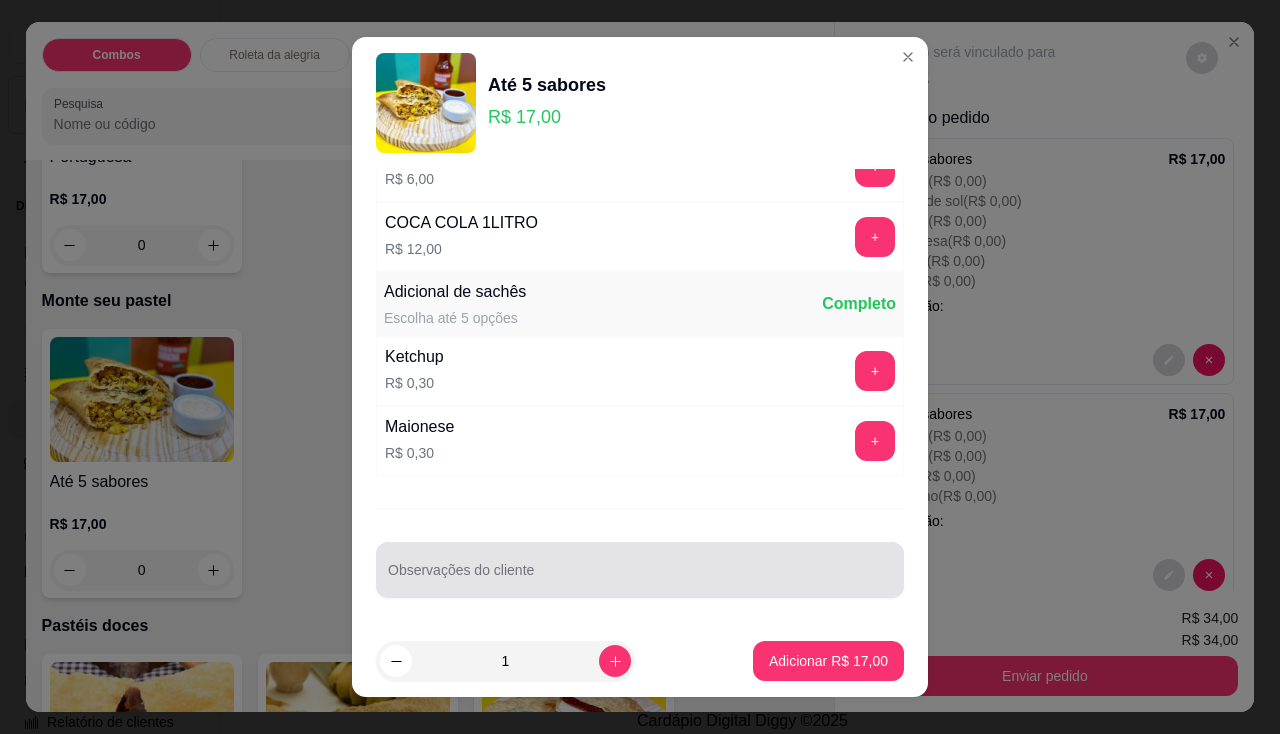 click on "Observações do cliente" at bounding box center (640, 578) 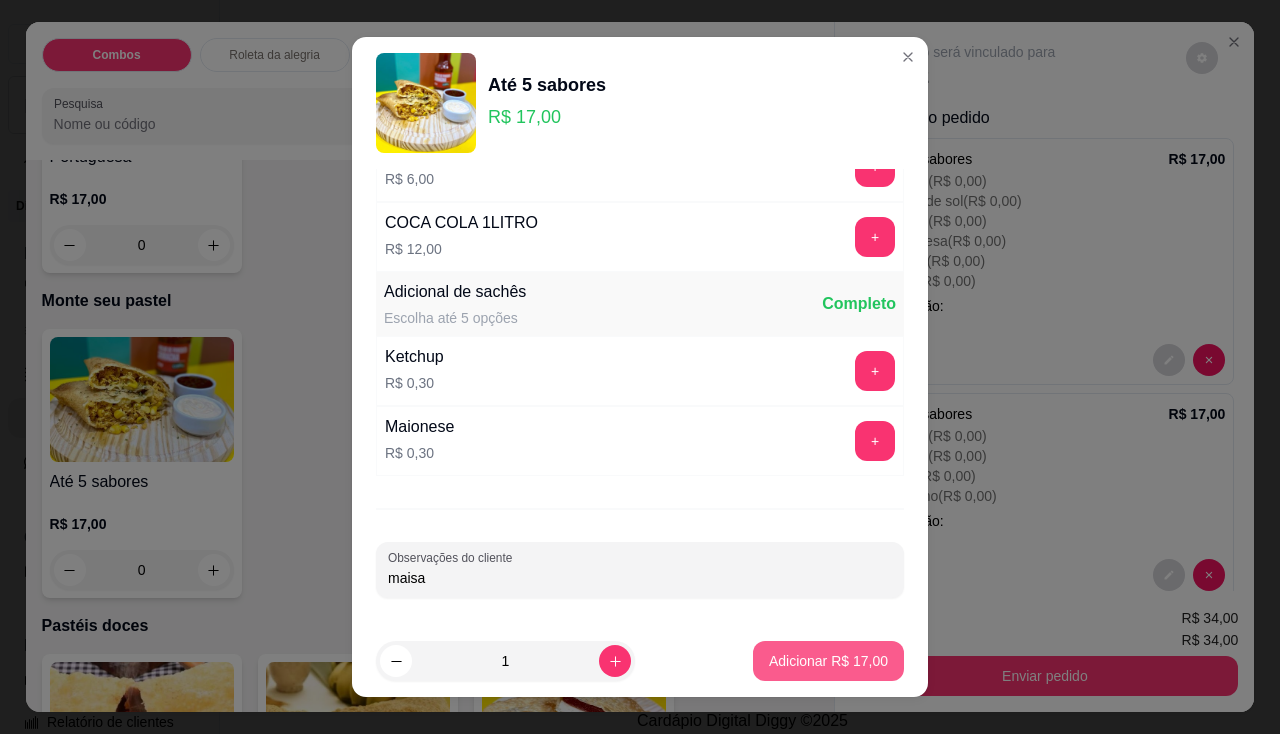 type on "maisa" 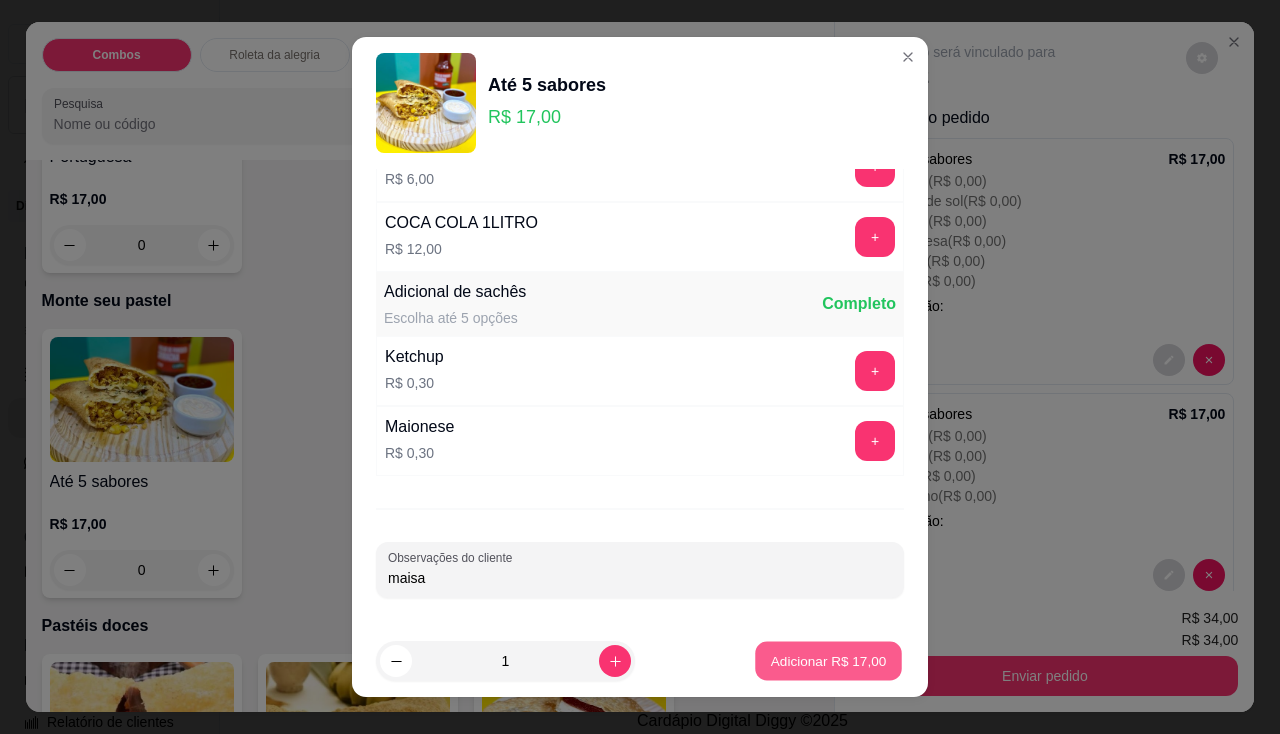 click on "Adicionar   R$ 17,00" at bounding box center [828, 661] 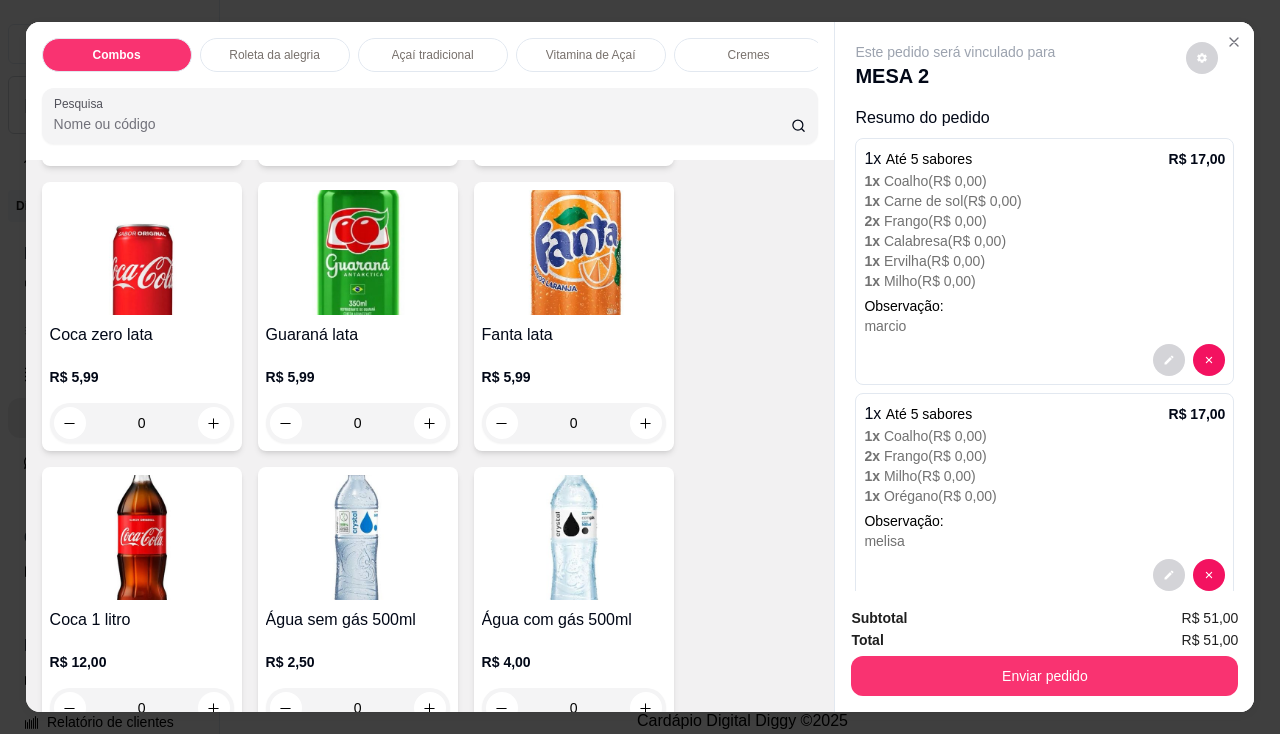 scroll, scrollTop: 5200, scrollLeft: 0, axis: vertical 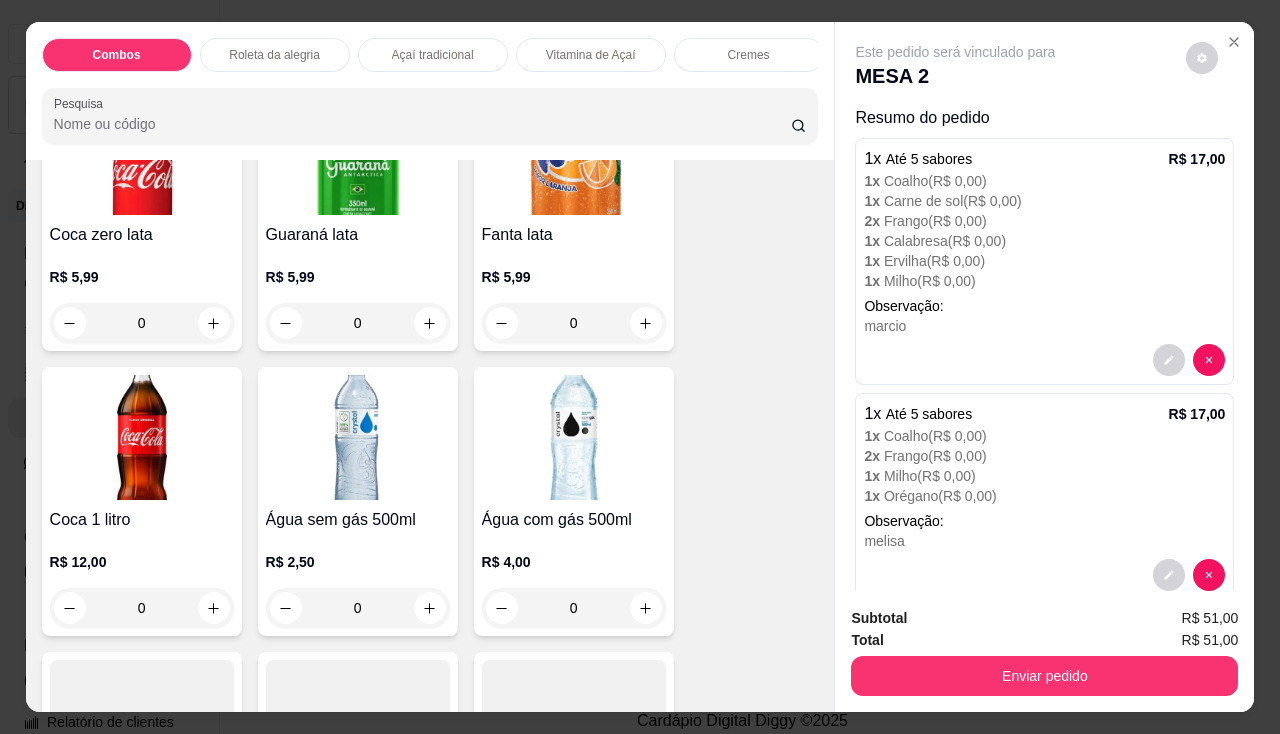 click at bounding box center [142, 437] 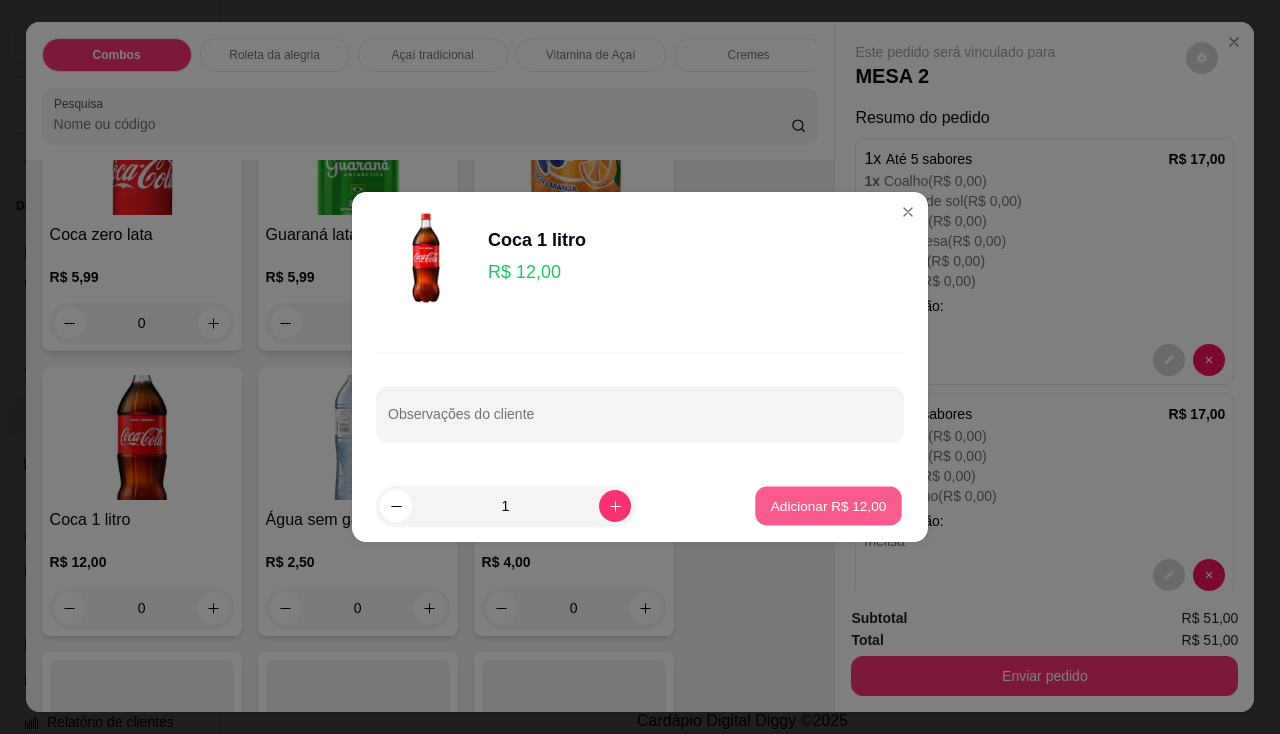 click on "Adicionar   R$ 12,00" at bounding box center (829, 505) 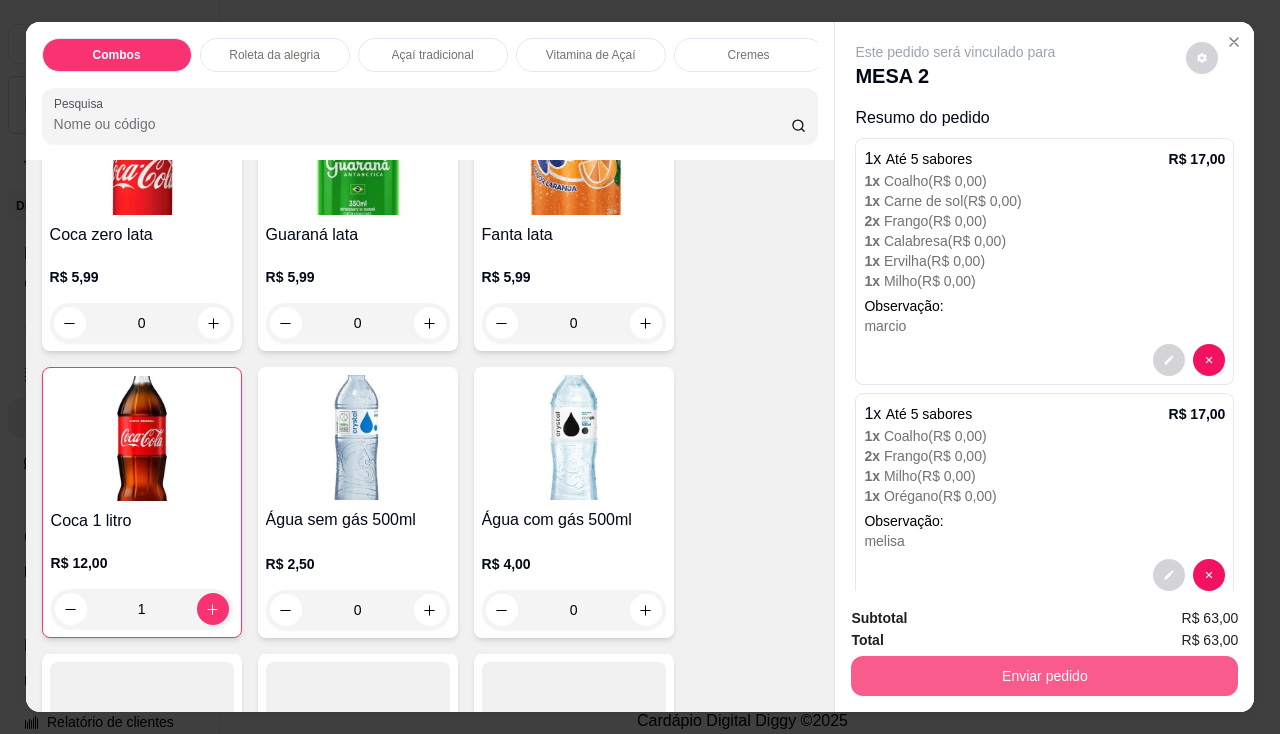 click on "Enviar pedido" at bounding box center (1044, 676) 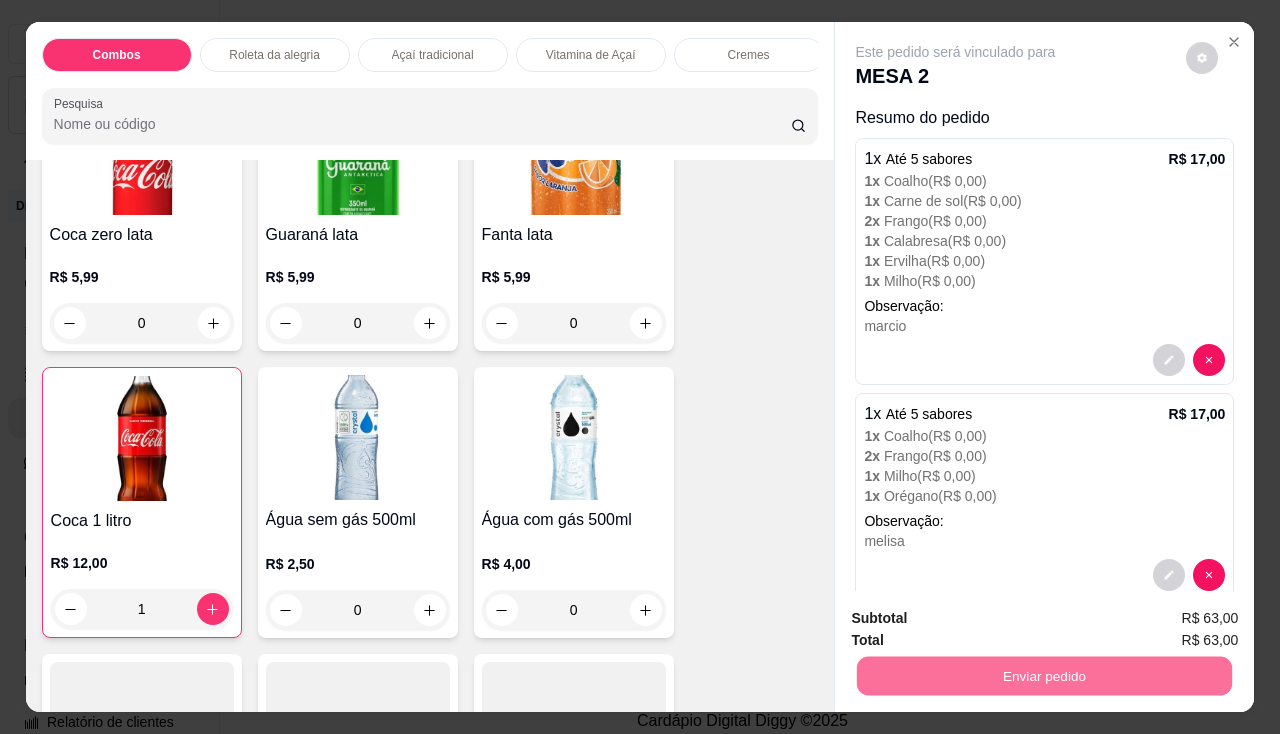 click on "Não registrar e enviar pedido" at bounding box center (979, 619) 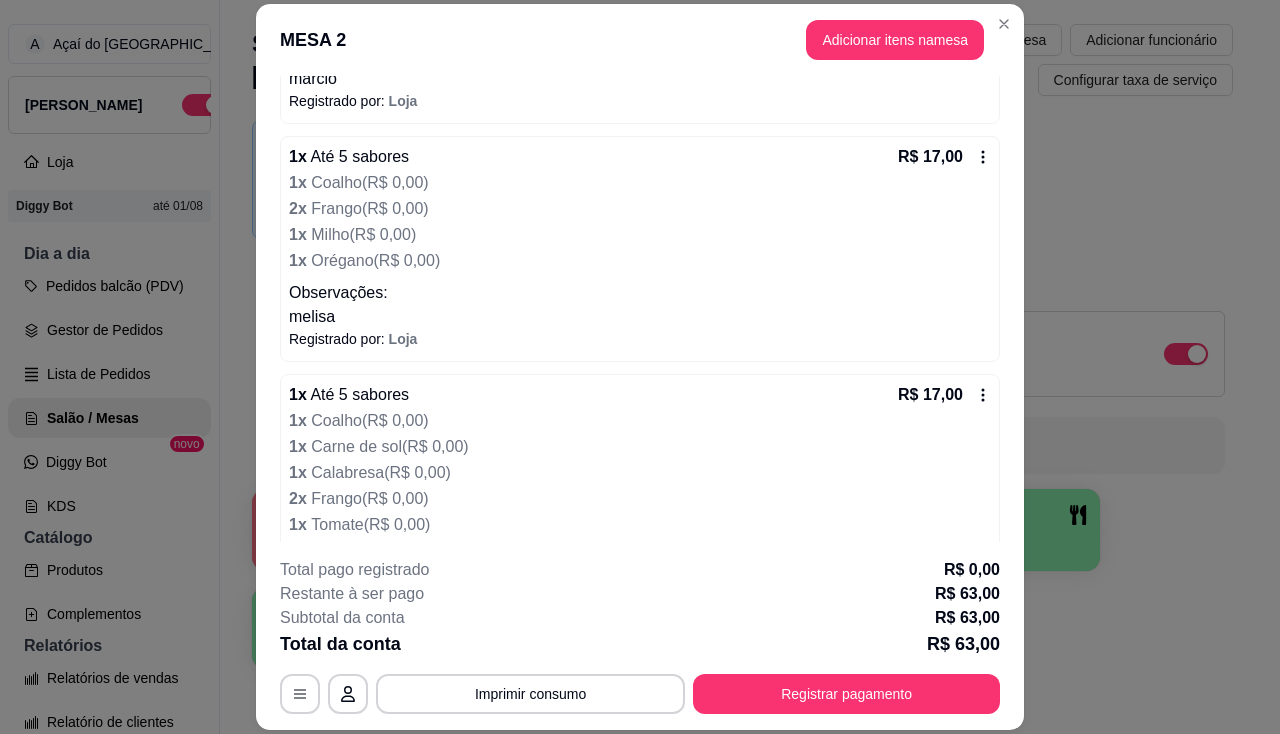 scroll, scrollTop: 718, scrollLeft: 0, axis: vertical 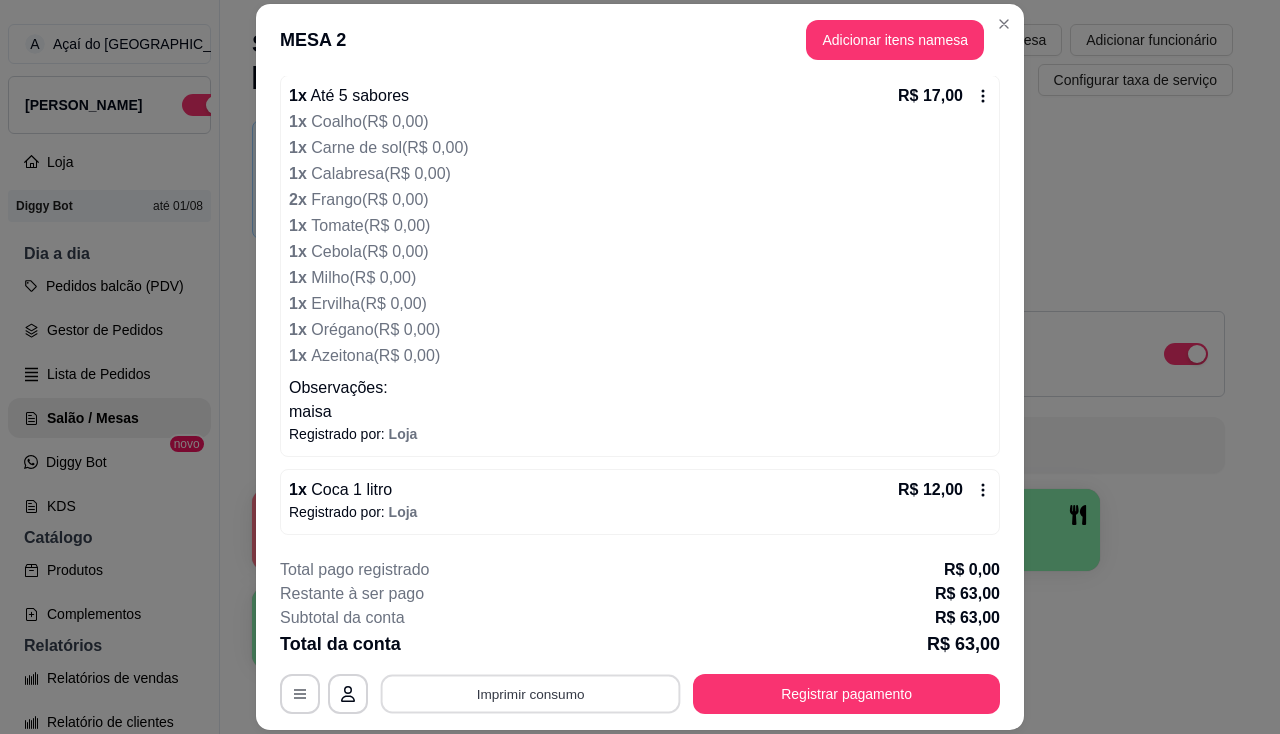 click on "Imprimir consumo" at bounding box center (531, 694) 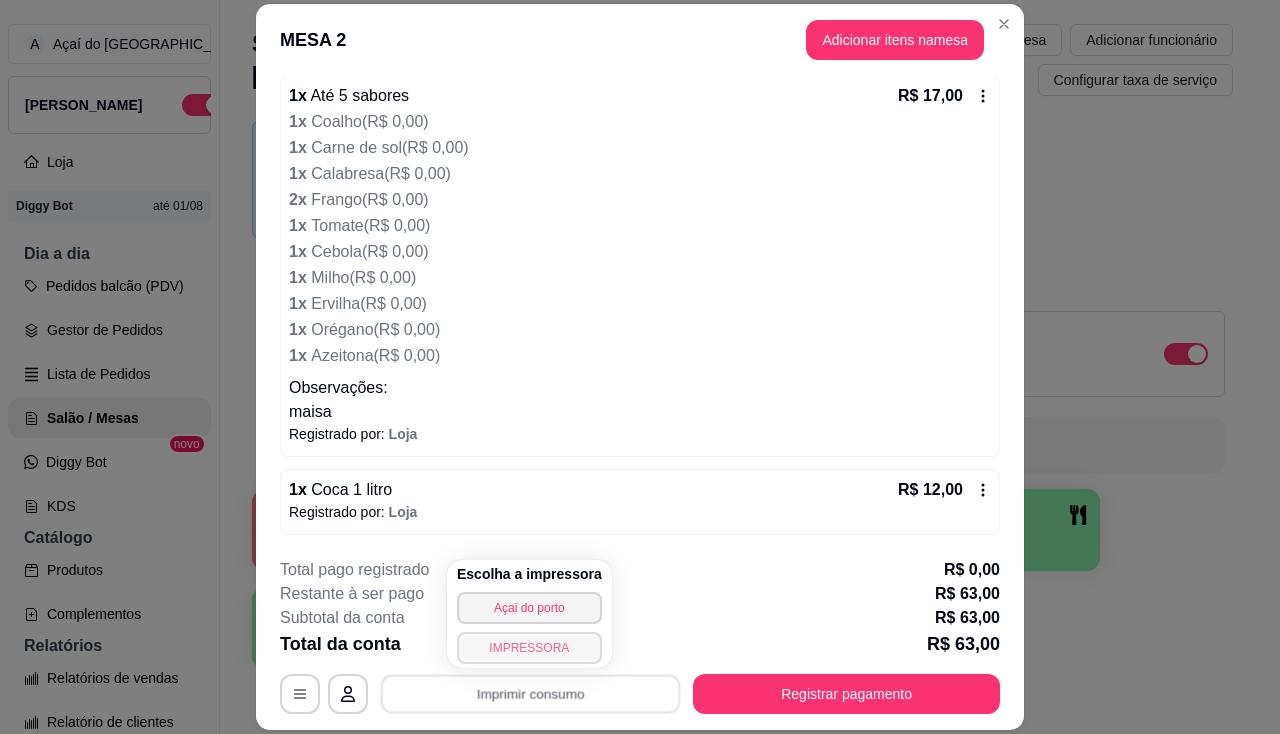 click on "IMPRESSORA" at bounding box center [529, 648] 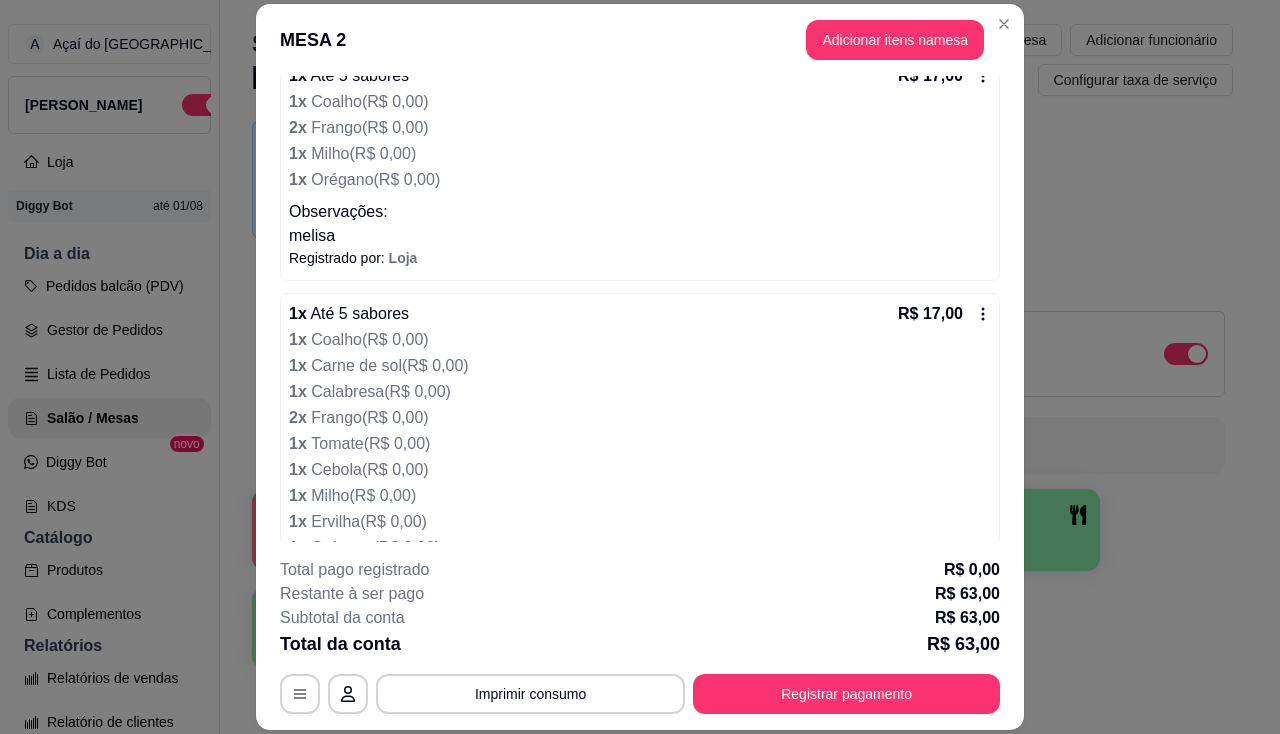 scroll, scrollTop: 718, scrollLeft: 0, axis: vertical 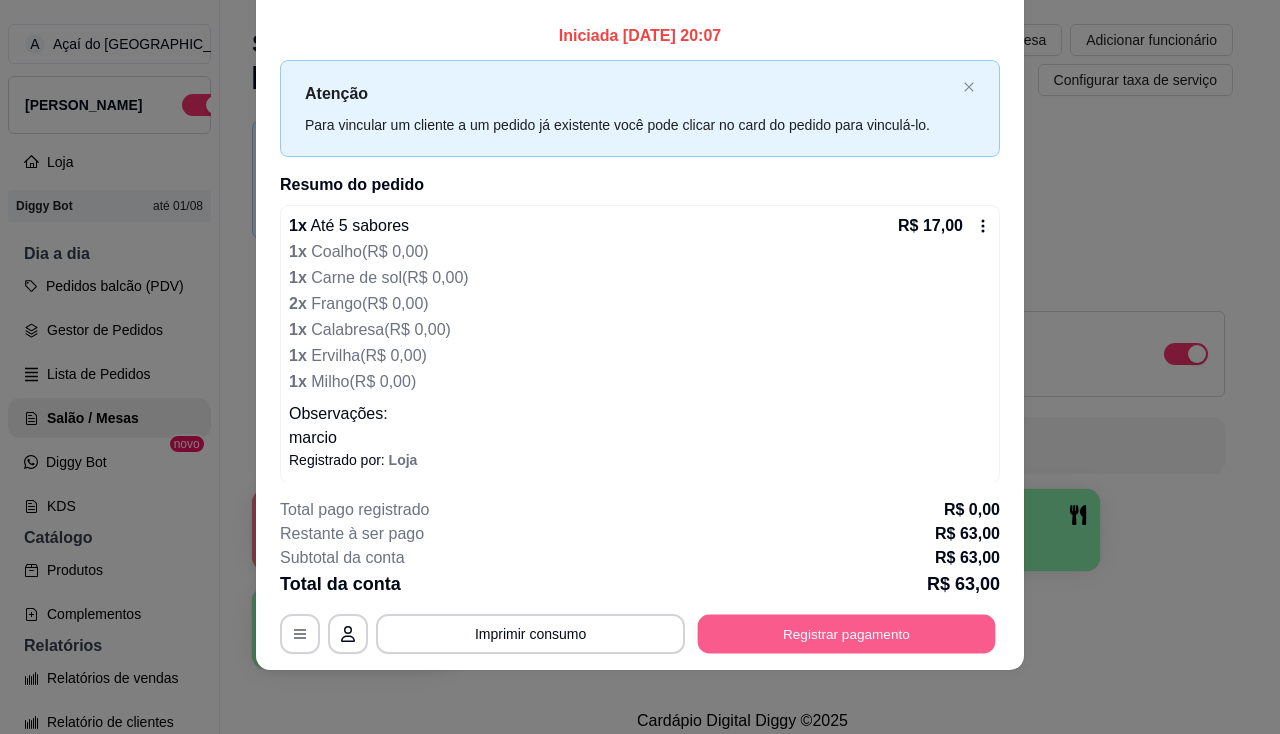 click on "Registrar pagamento" at bounding box center [847, 634] 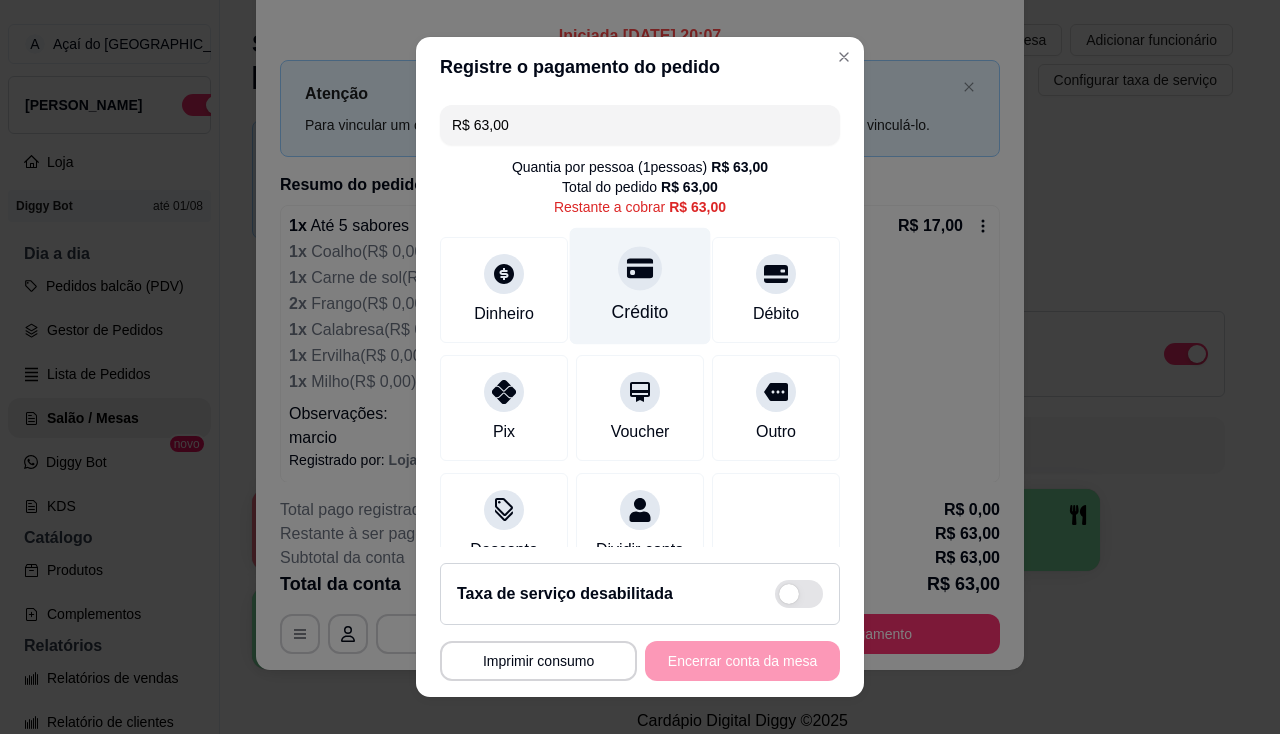 click on "Crédito" at bounding box center [640, 285] 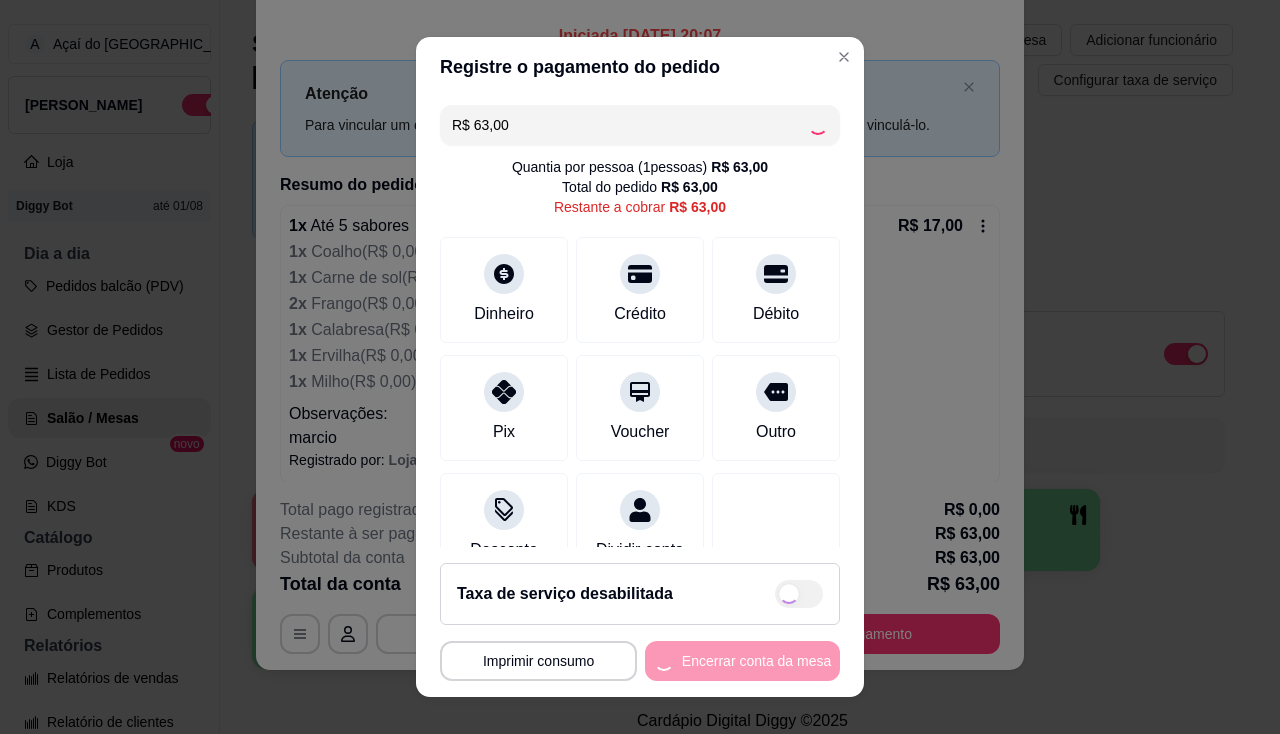 type on "R$ 0,00" 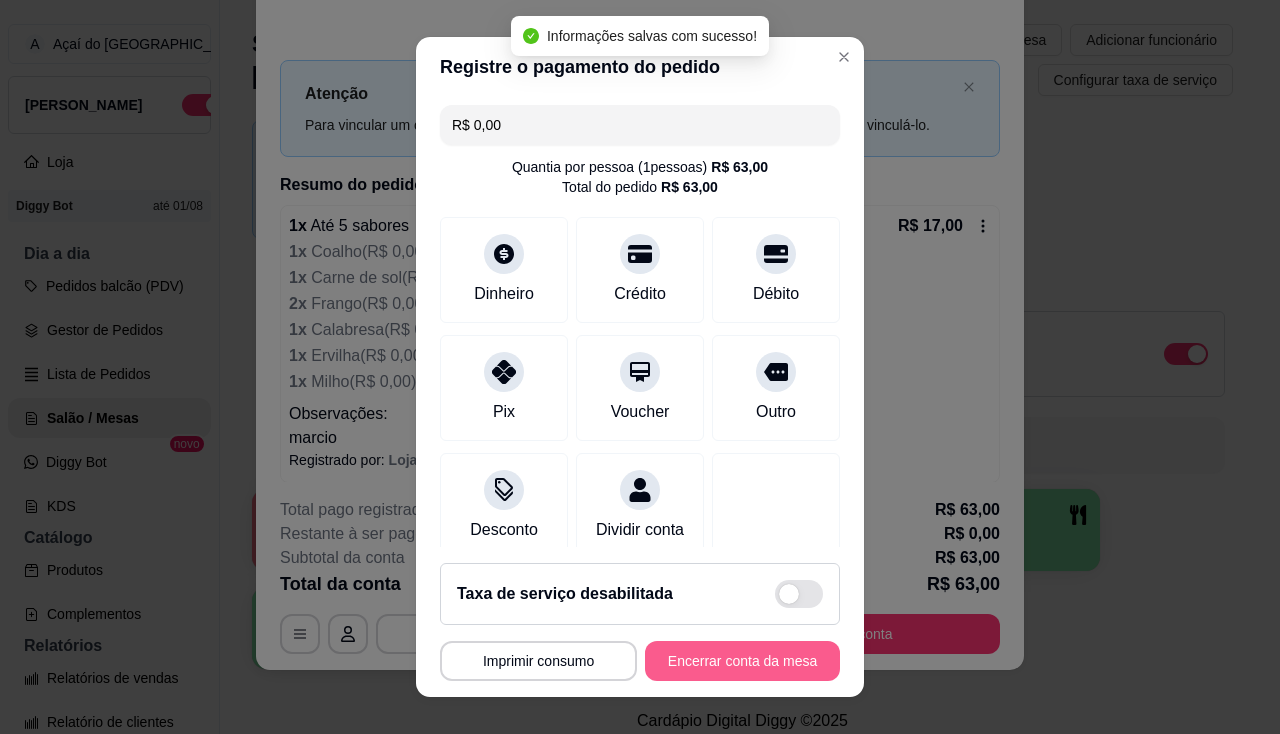 click on "Encerrar conta da mesa" at bounding box center [742, 661] 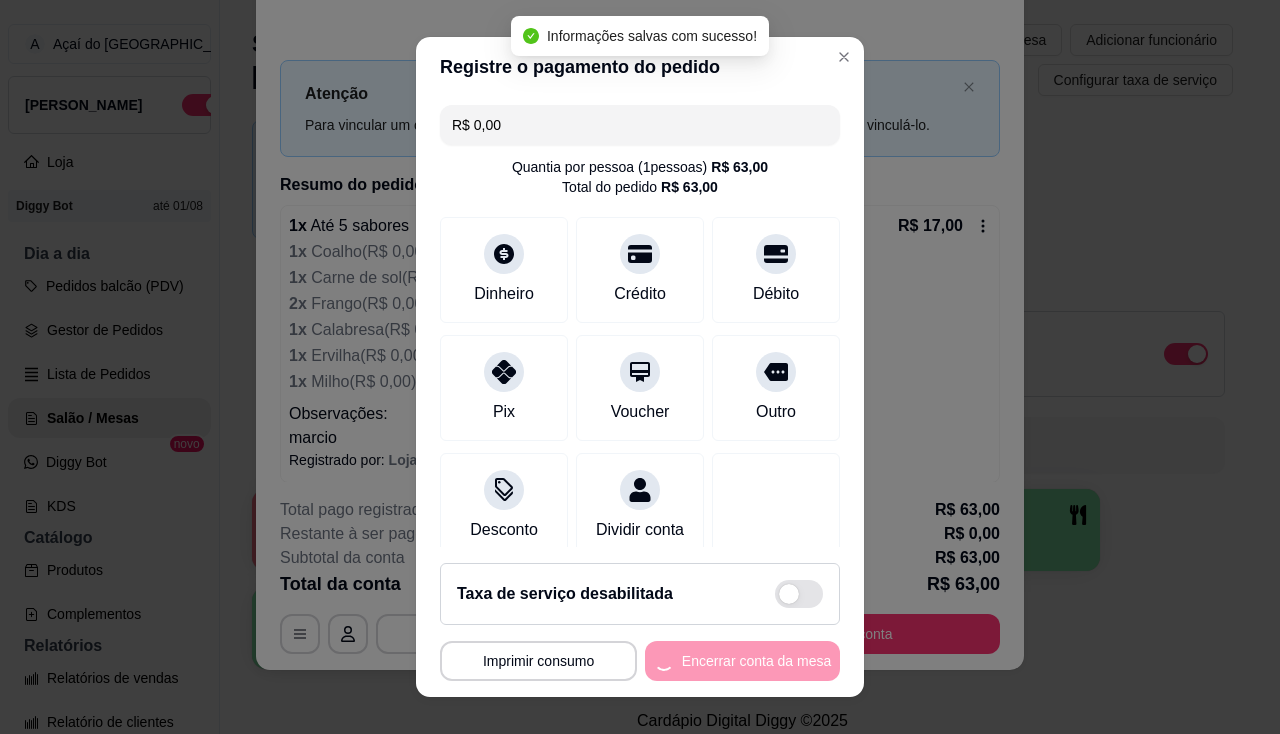 scroll, scrollTop: 0, scrollLeft: 0, axis: both 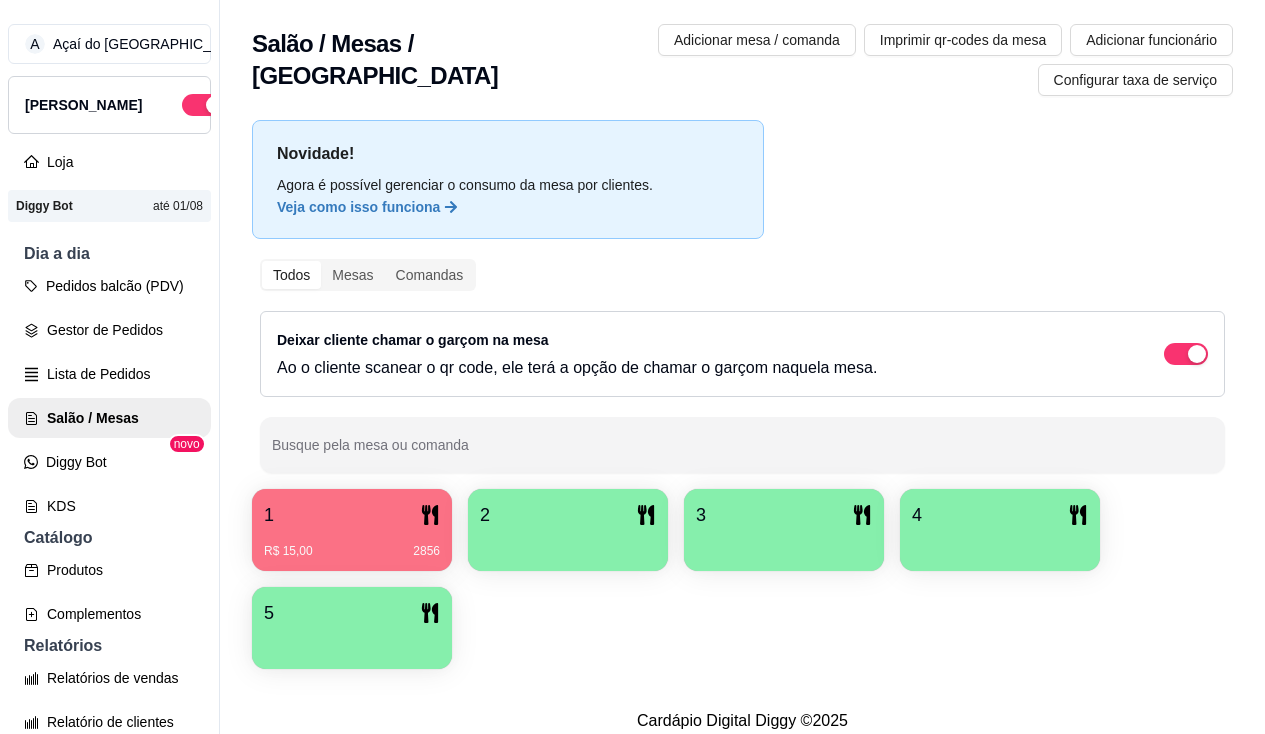 click on "R$ 15,00 2856" at bounding box center (352, 544) 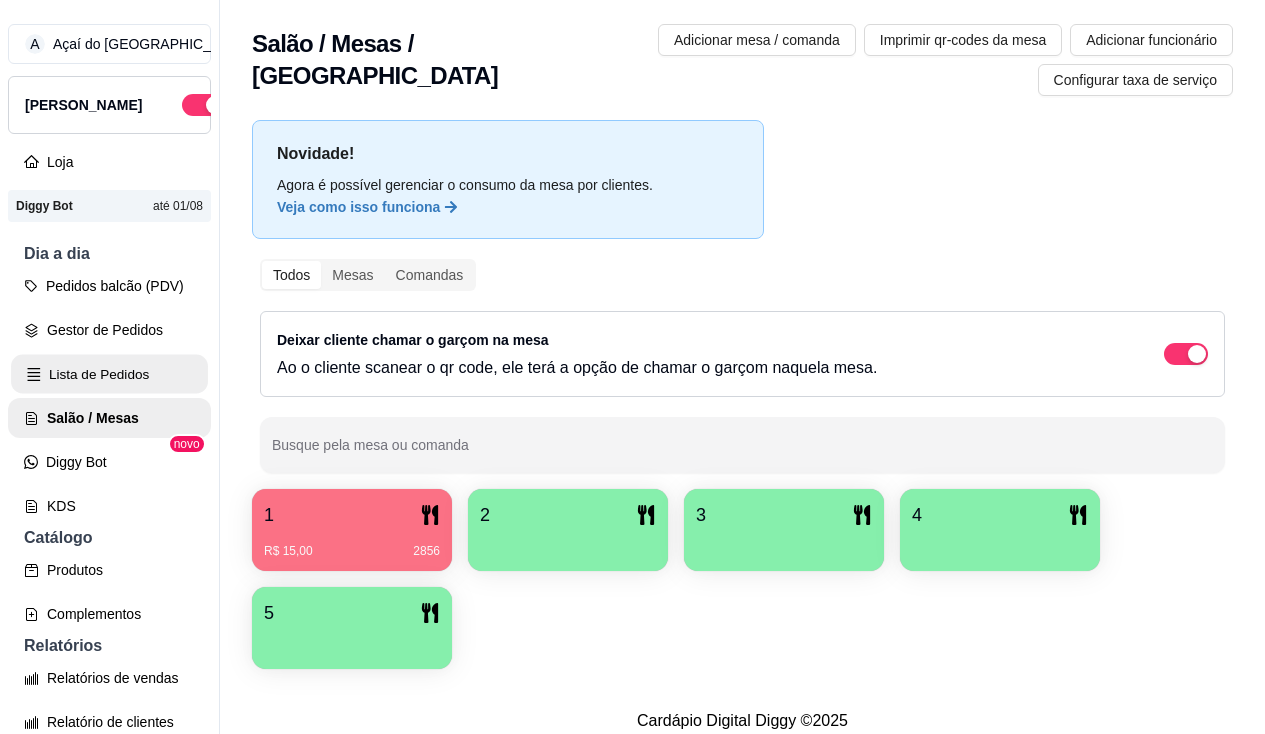 click on "Lista de Pedidos" at bounding box center [109, 374] 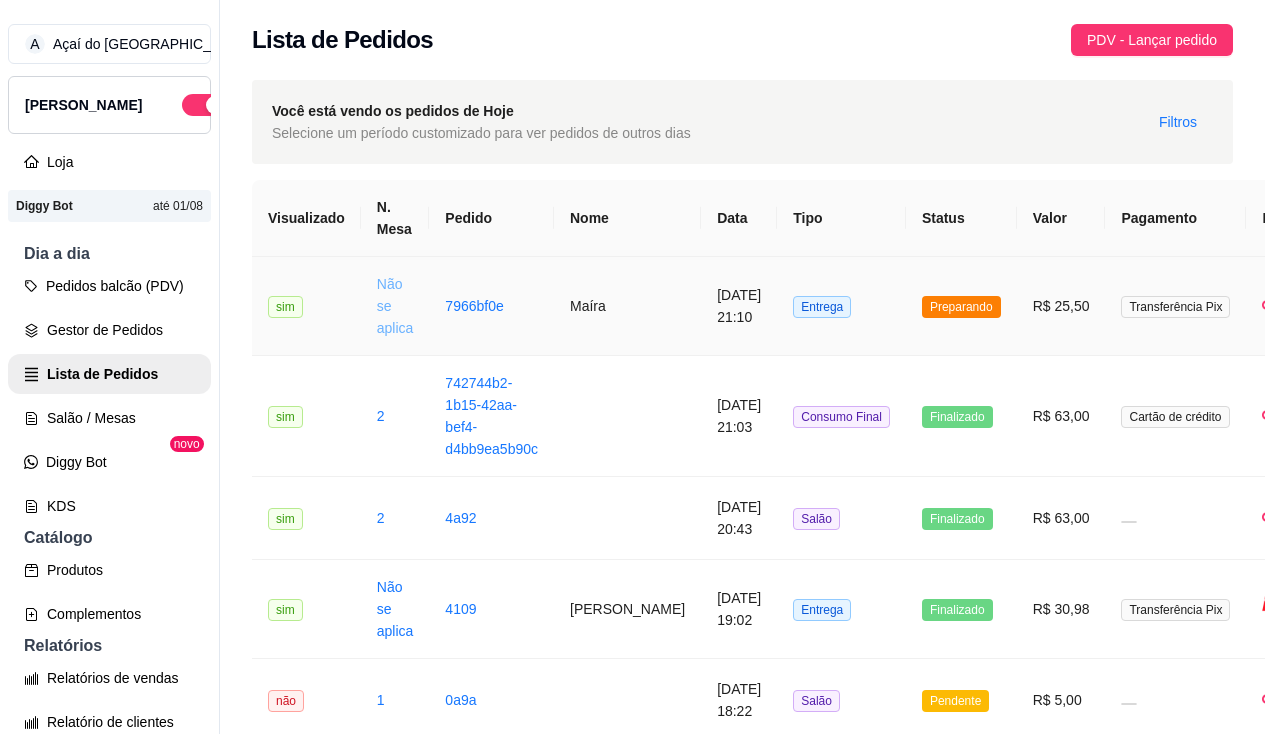 click on "Não se aplica" at bounding box center (395, 306) 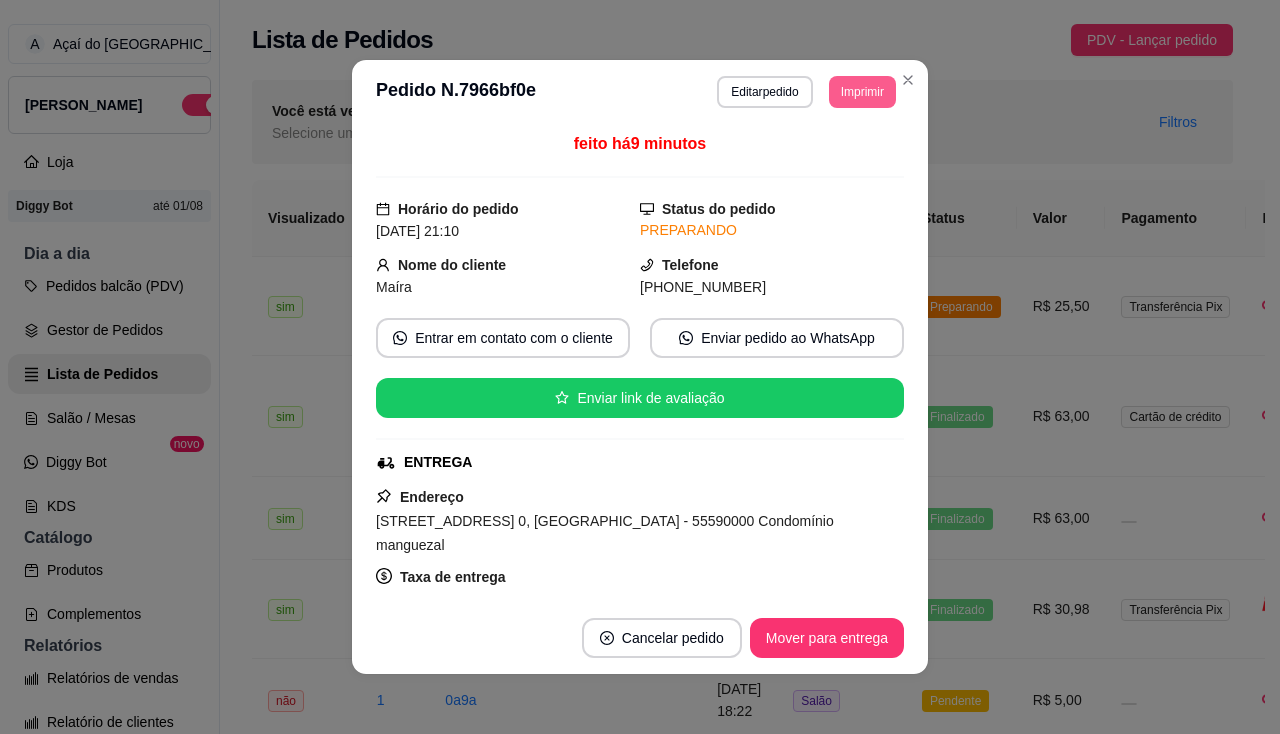 click on "Imprimir" at bounding box center [862, 92] 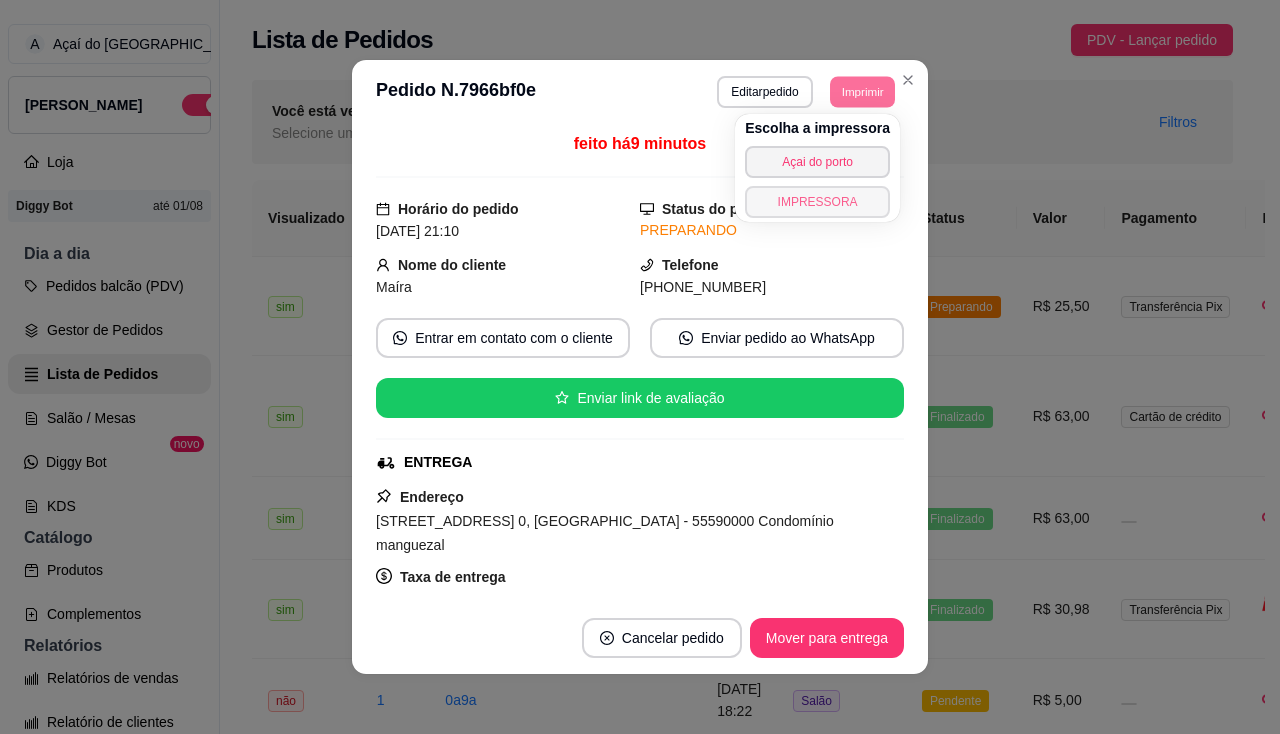 click on "IMPRESSORA" at bounding box center (817, 202) 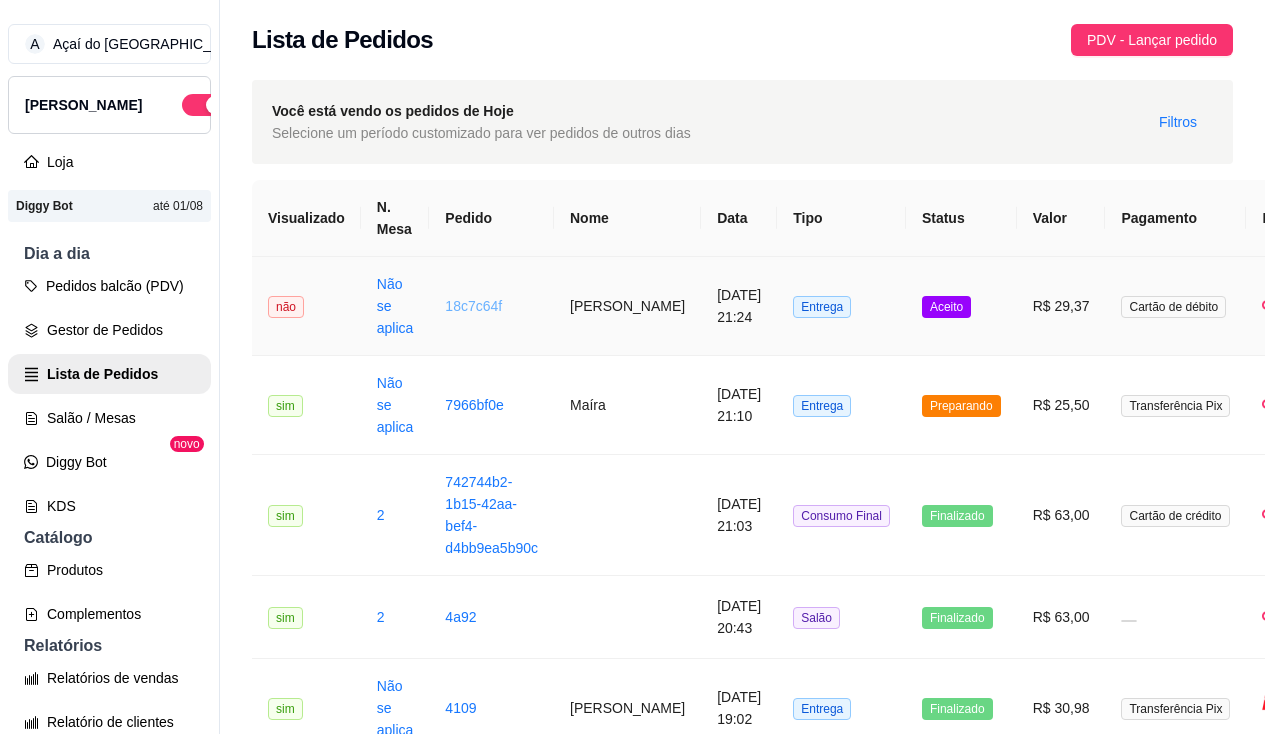 click on "18c7c64f" at bounding box center [473, 306] 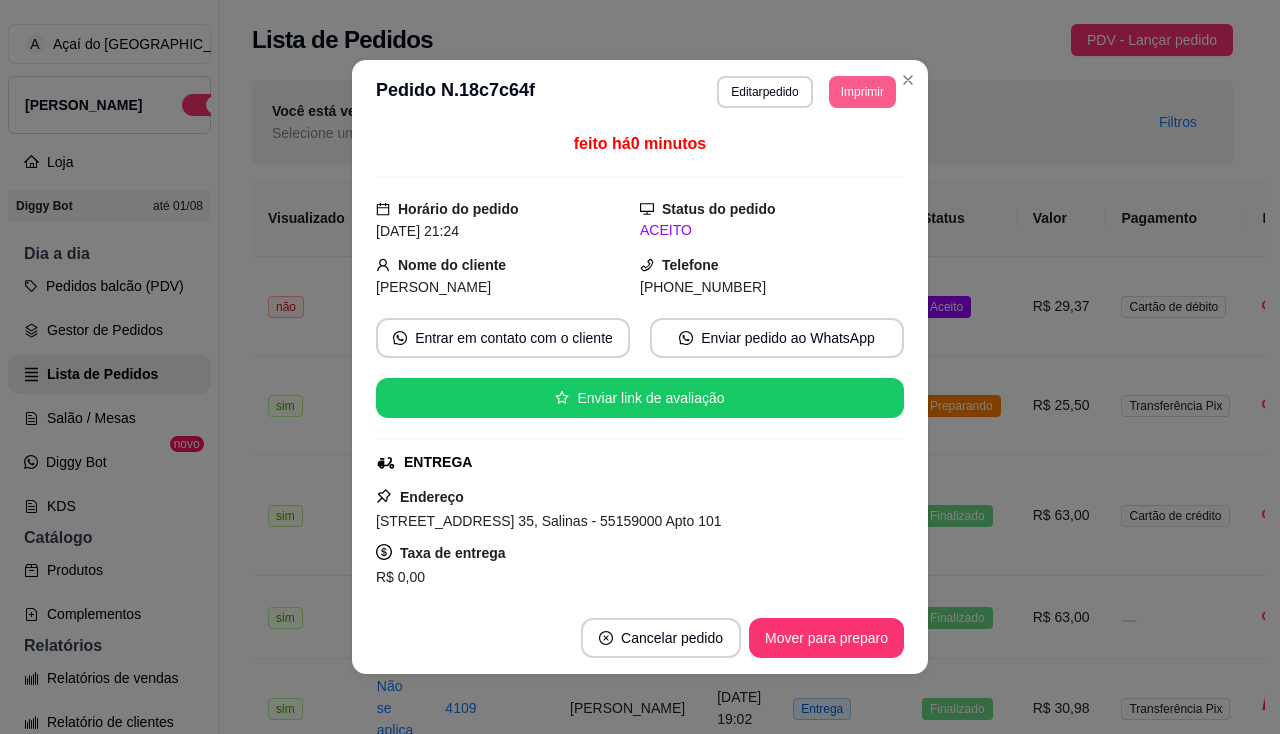 click on "Imprimir" at bounding box center (862, 92) 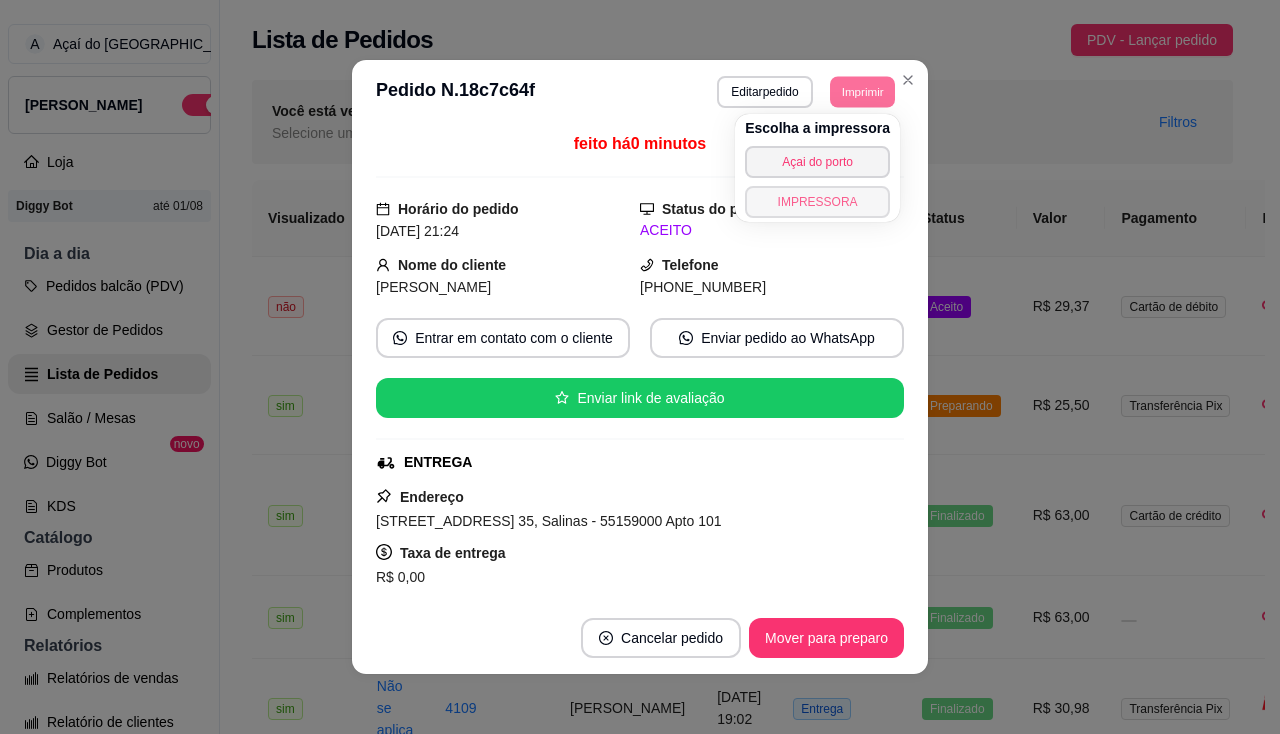 click on "IMPRESSORA" at bounding box center (817, 202) 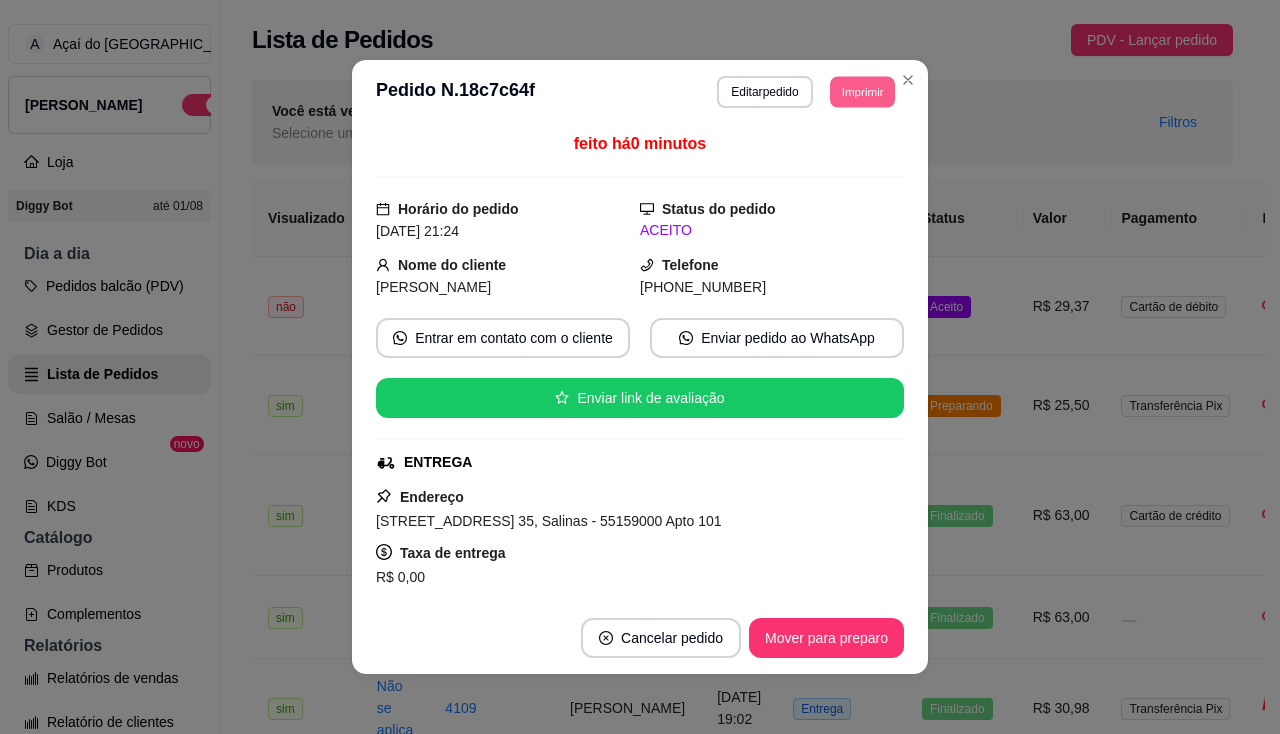 click on "Imprimir" at bounding box center [862, 91] 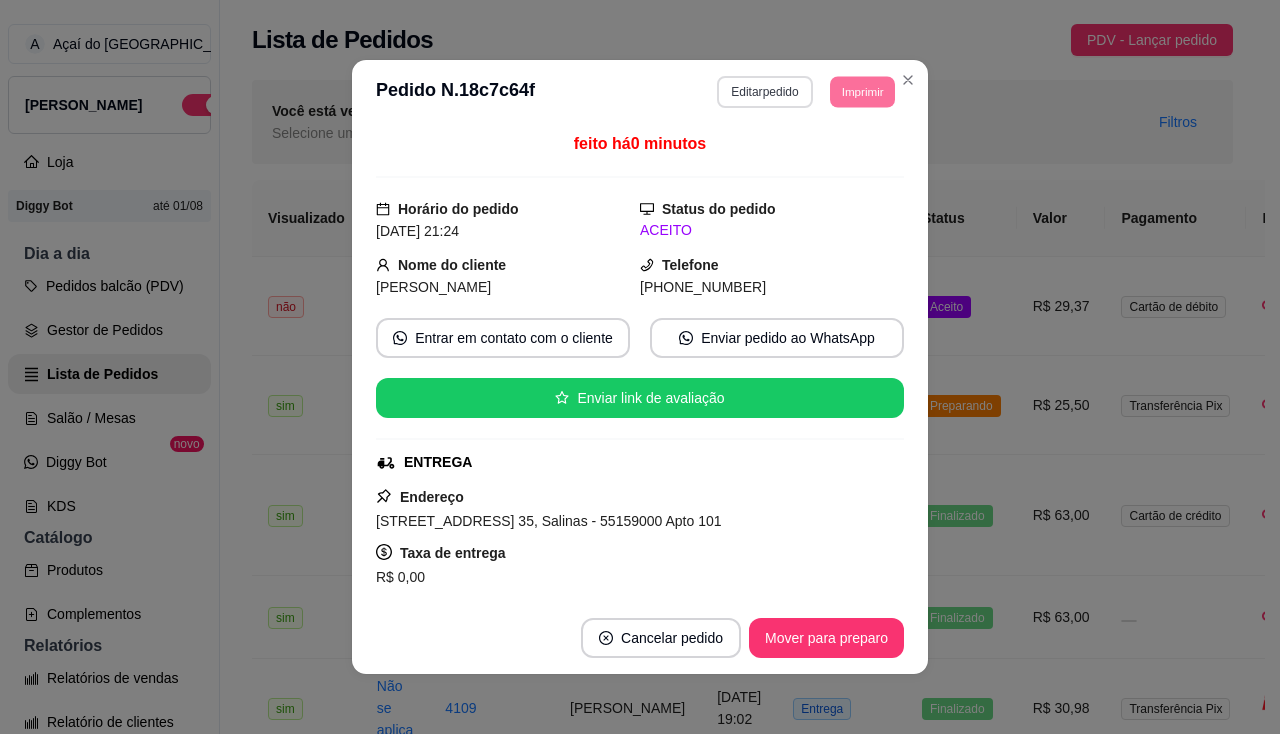 click on "Editar  pedido" at bounding box center [764, 92] 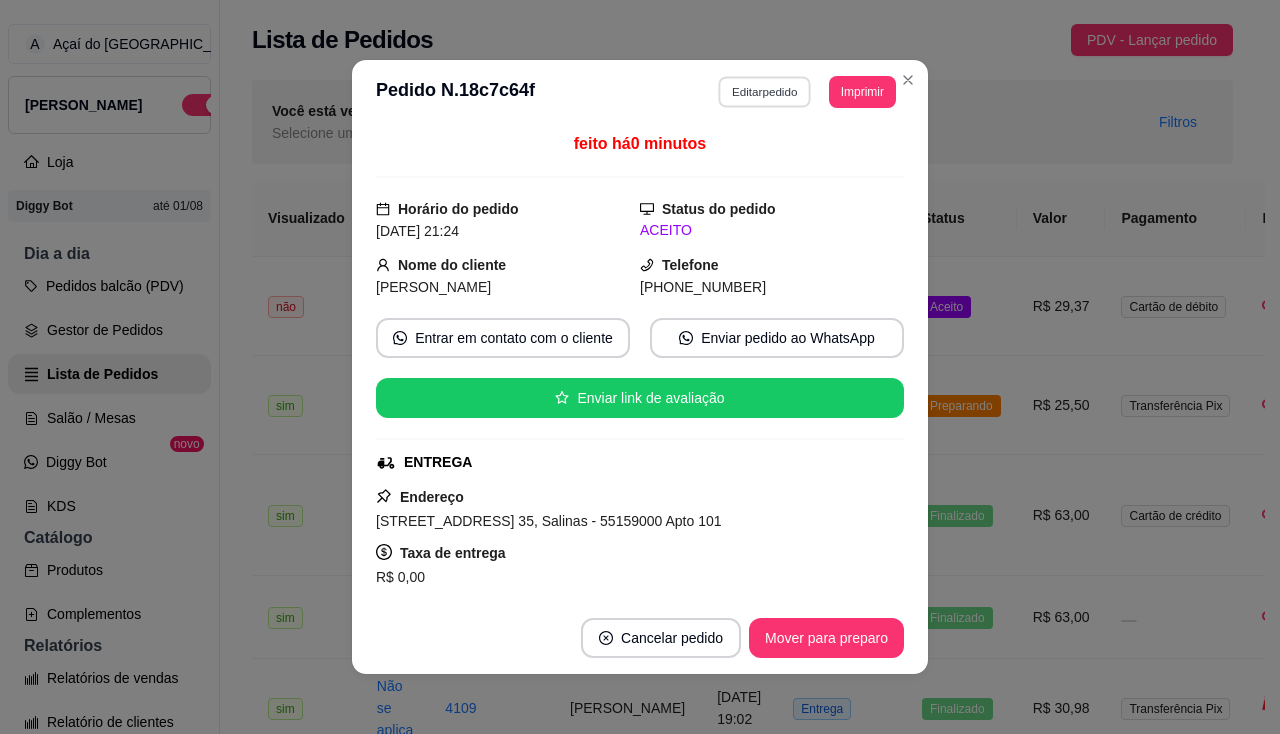click on "Editar  pedido" at bounding box center [765, 91] 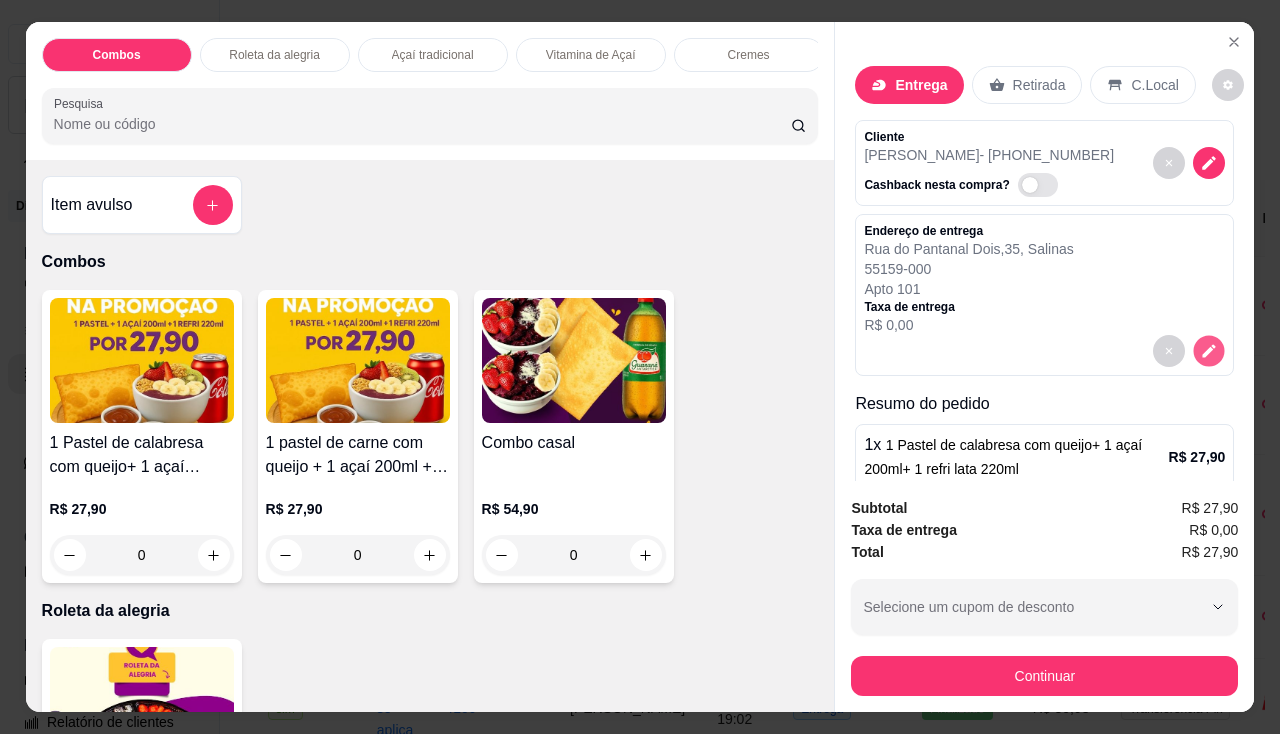 click 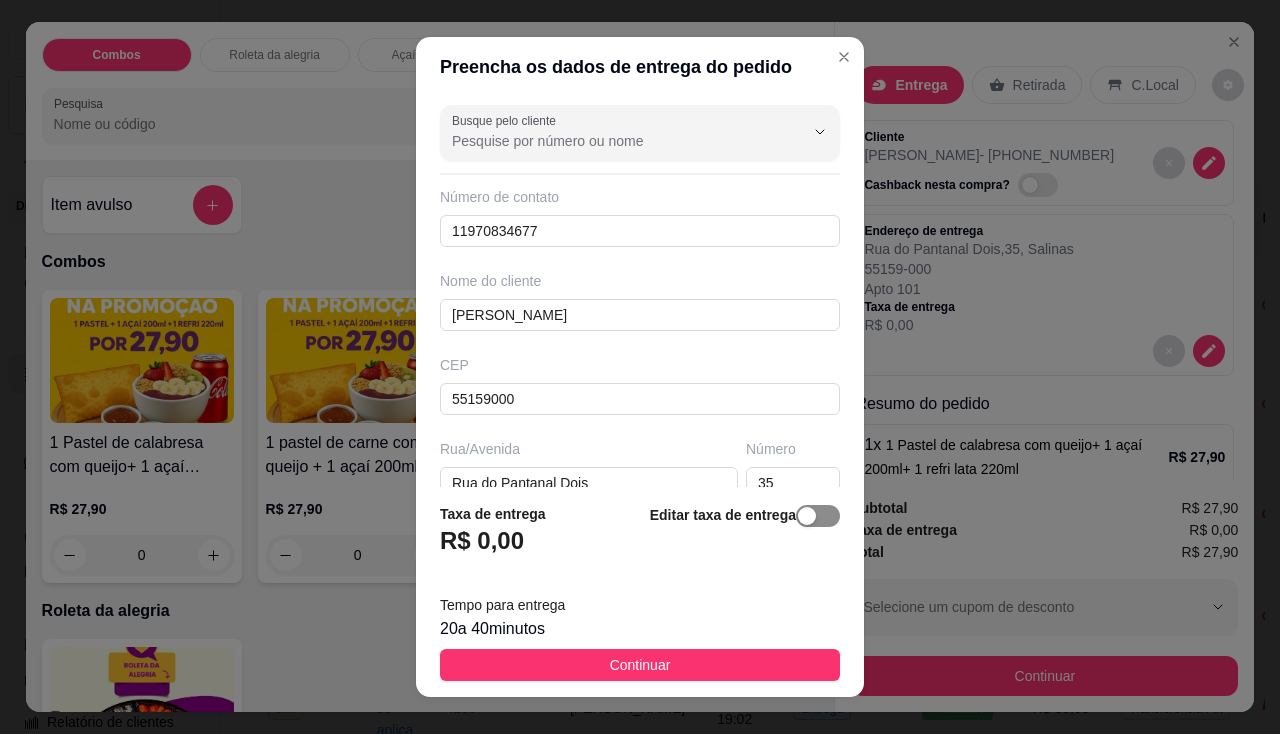click at bounding box center [818, 516] 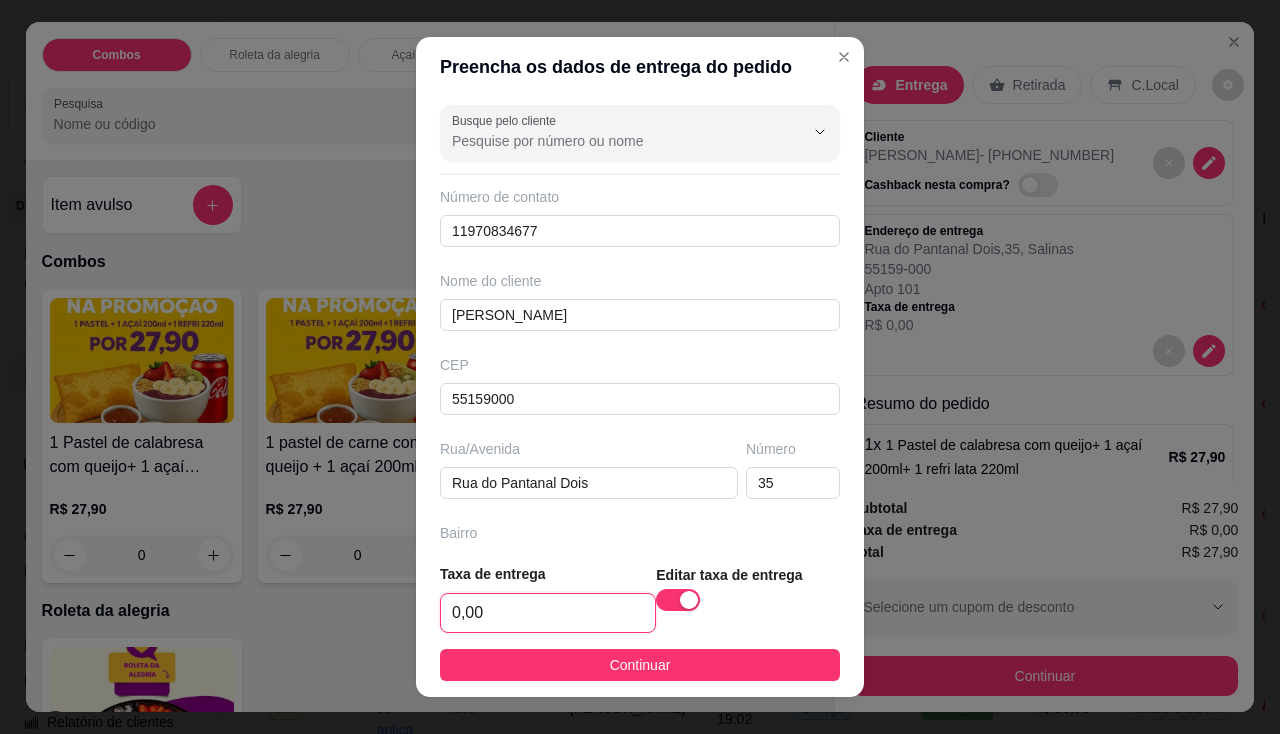 click on "0,00" at bounding box center (548, 613) 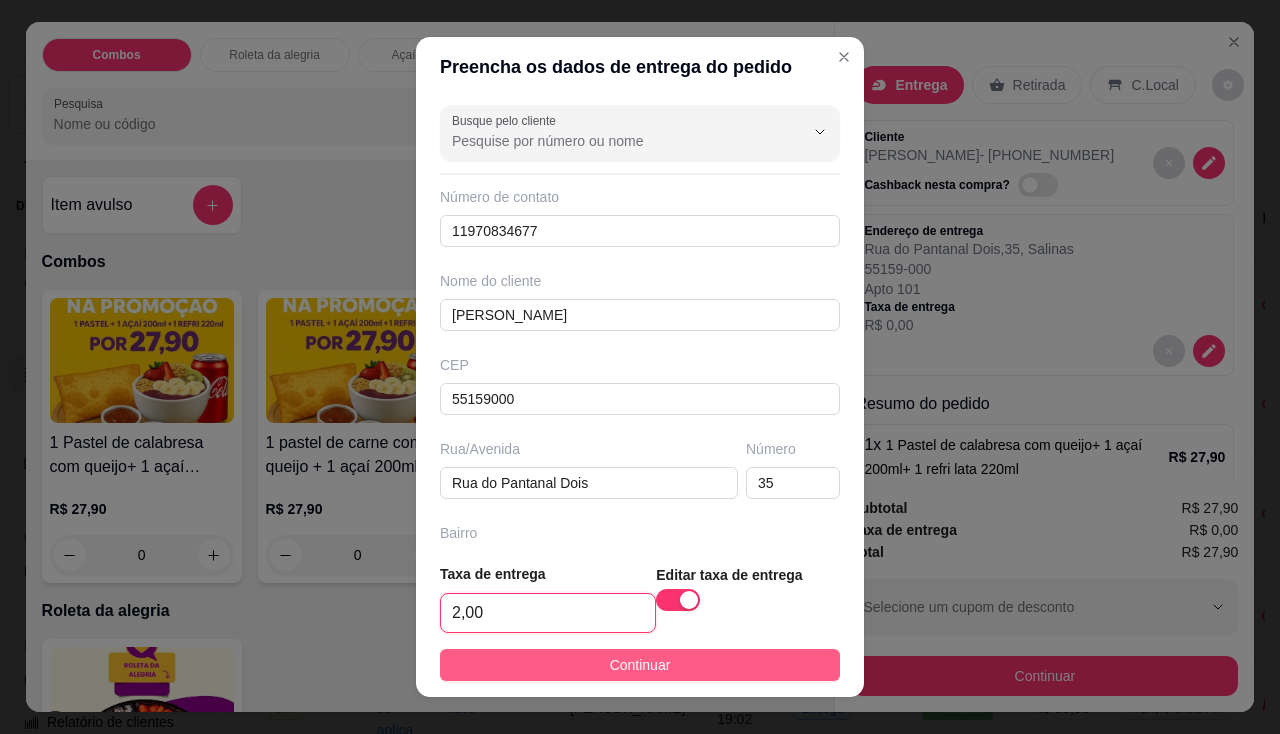 type on "2,00" 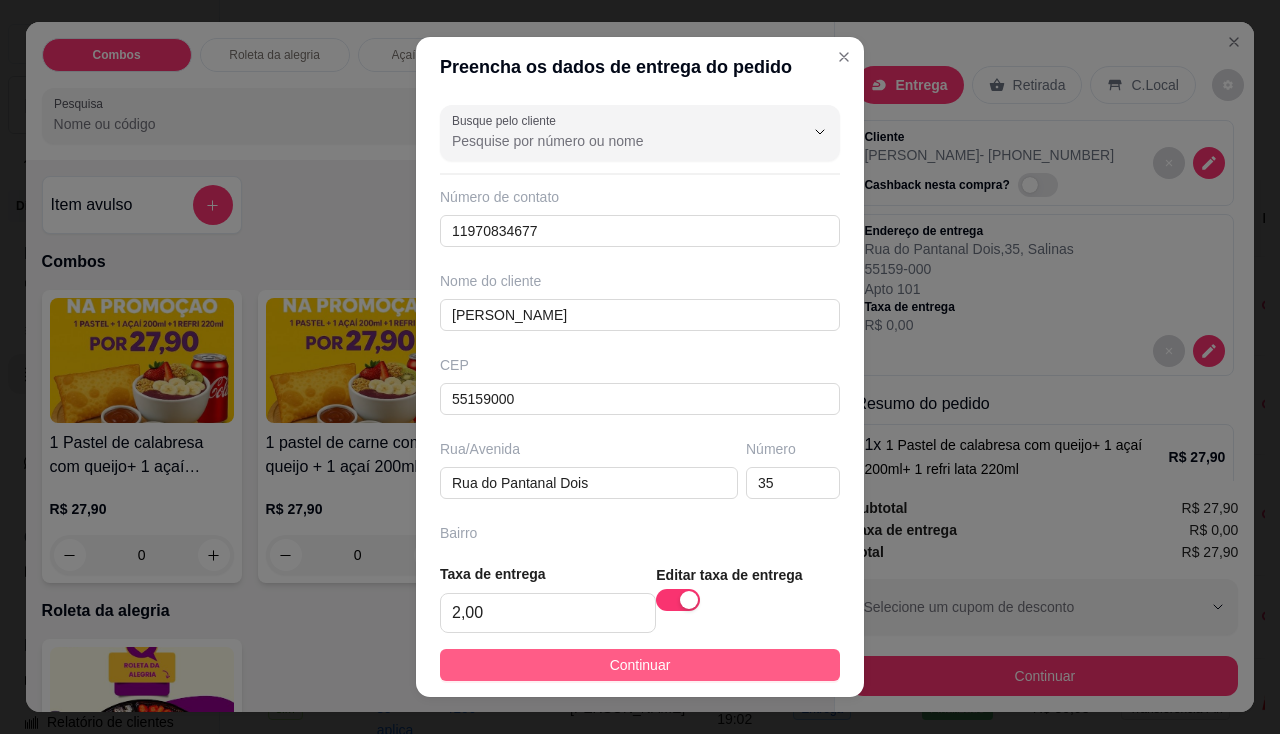 click on "Continuar" at bounding box center [640, 665] 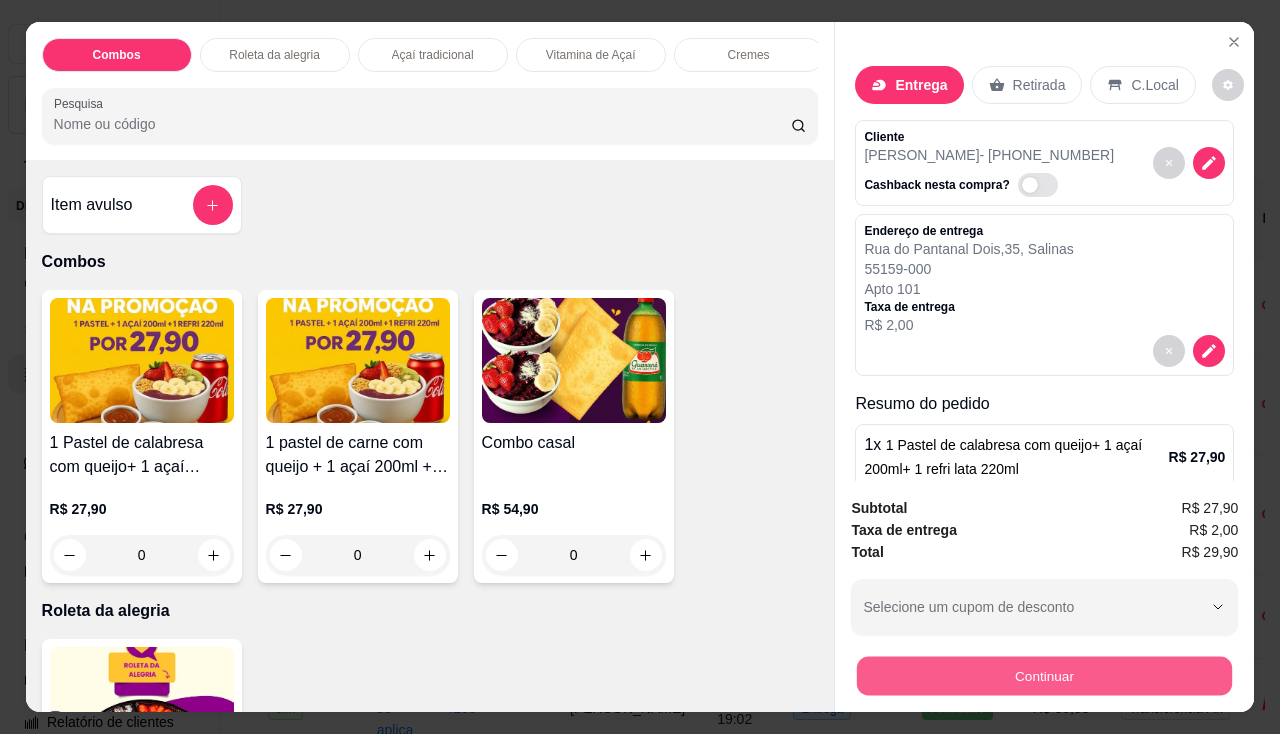 click on "Continuar" at bounding box center (1044, 676) 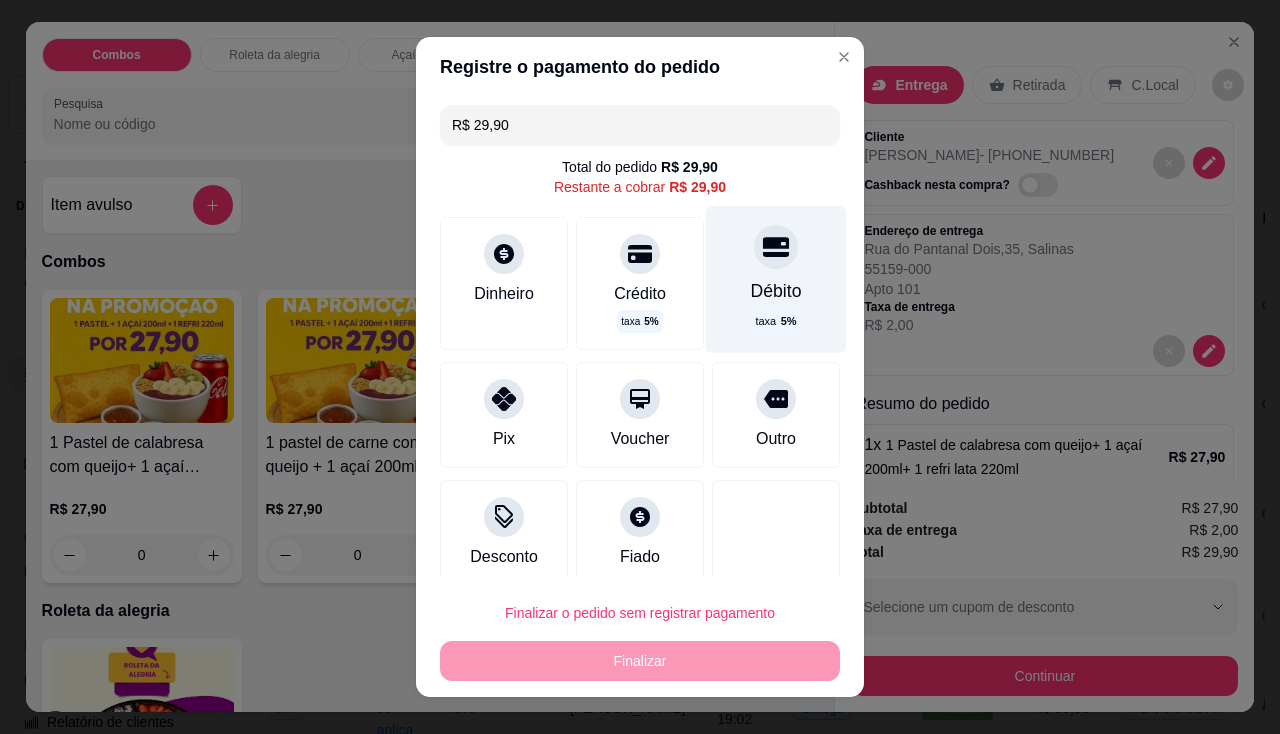 click on "taxa   5 %" at bounding box center (775, 321) 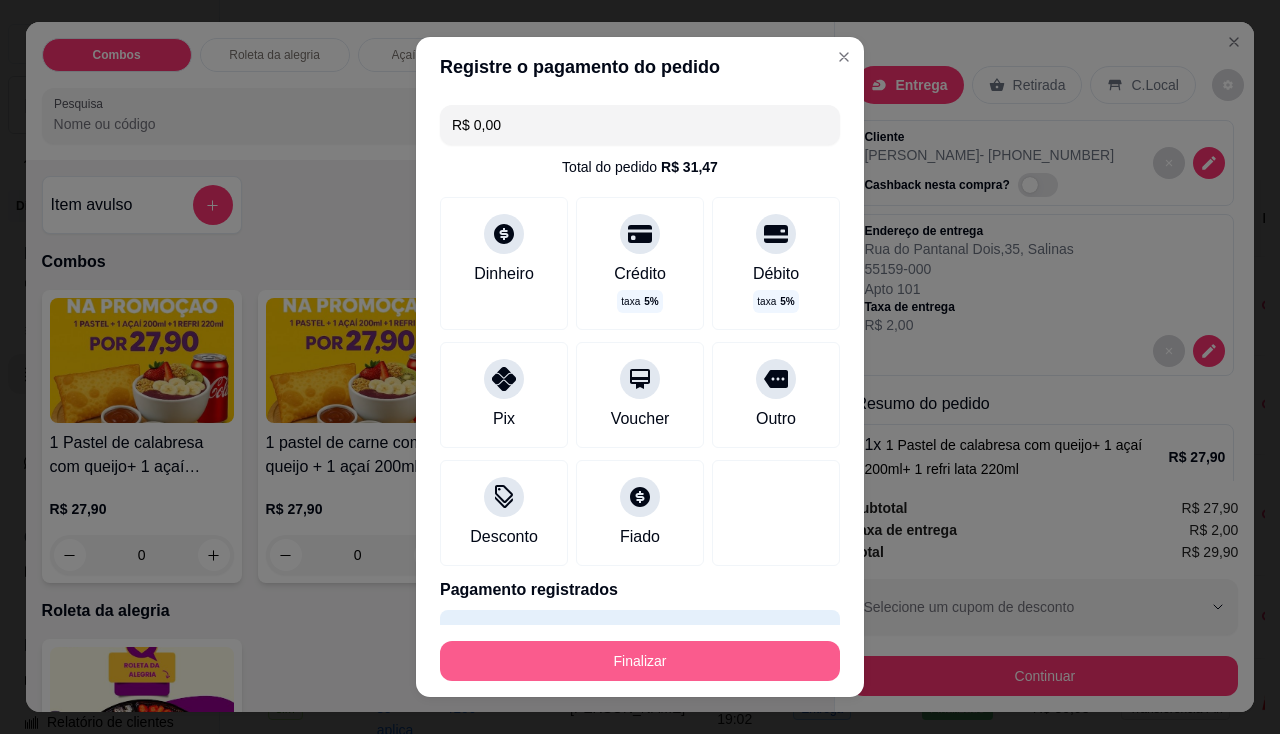 click on "Finalizar" at bounding box center [640, 661] 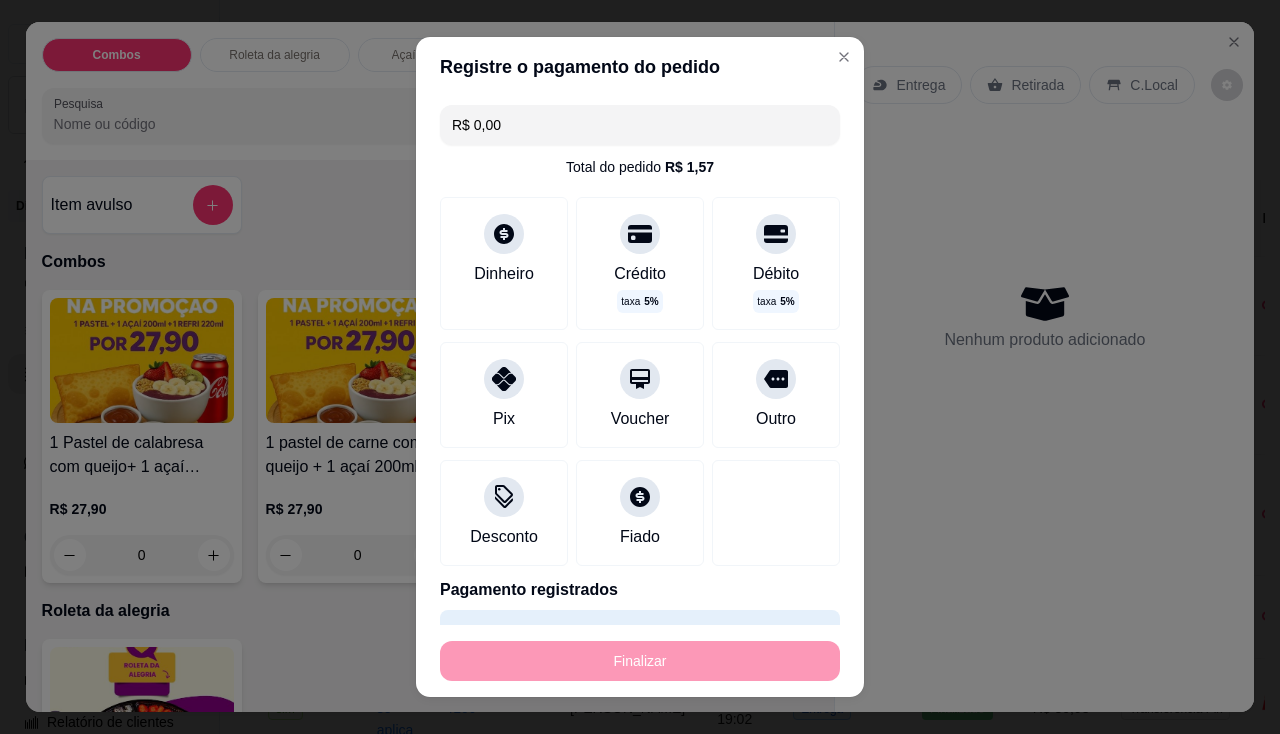 type on "-R$ 29,90" 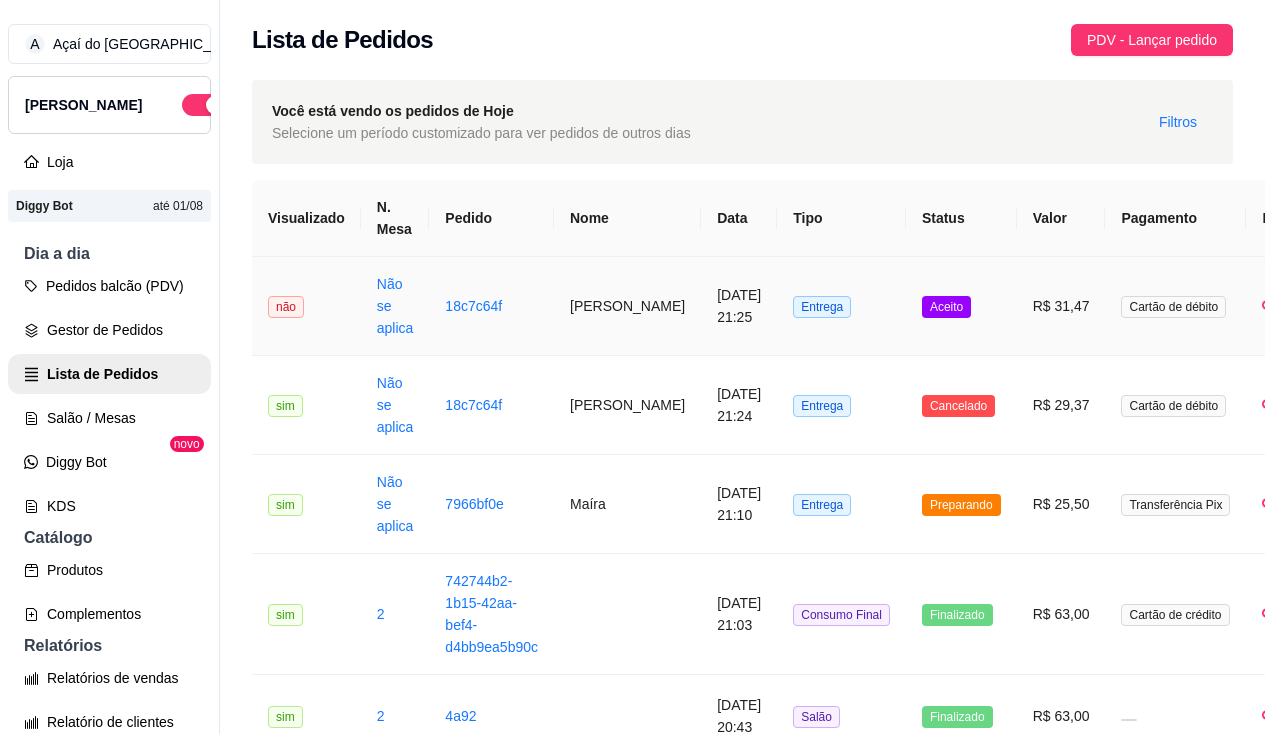click on "Não se aplica" at bounding box center [395, 306] 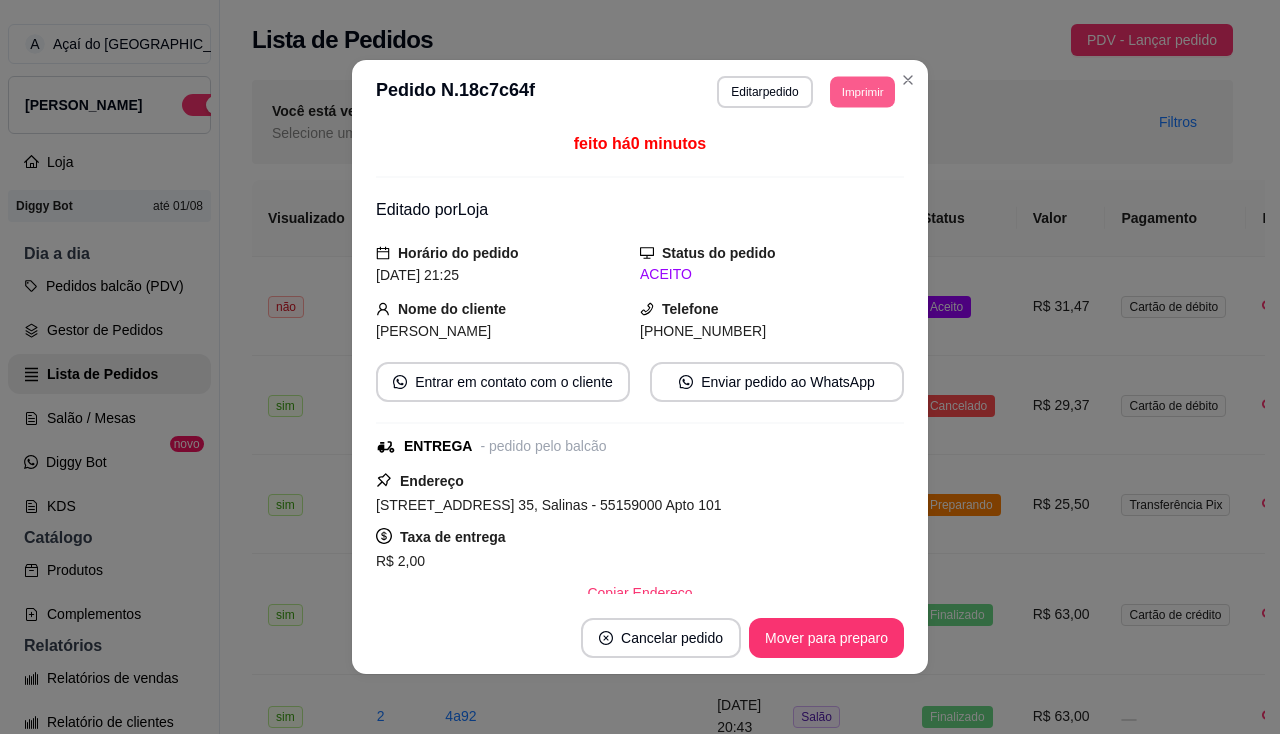 click on "Imprimir" at bounding box center [862, 91] 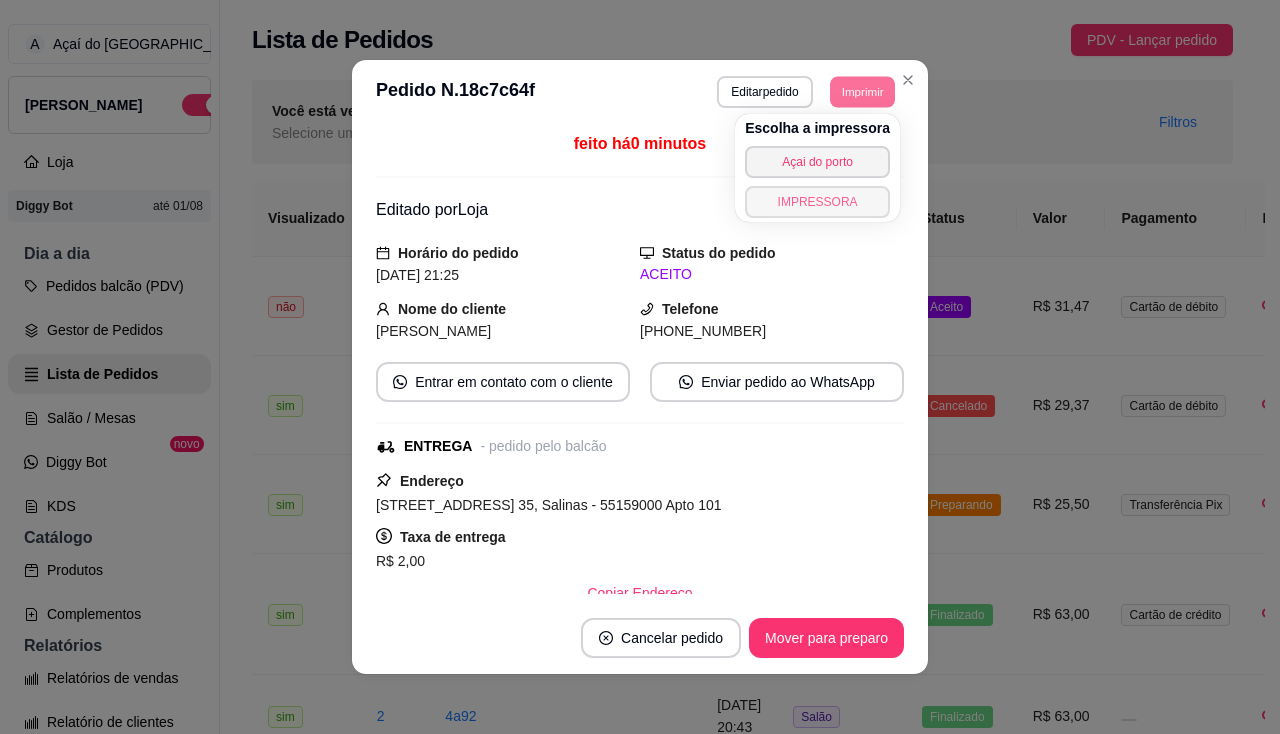 click on "IMPRESSORA" at bounding box center [817, 202] 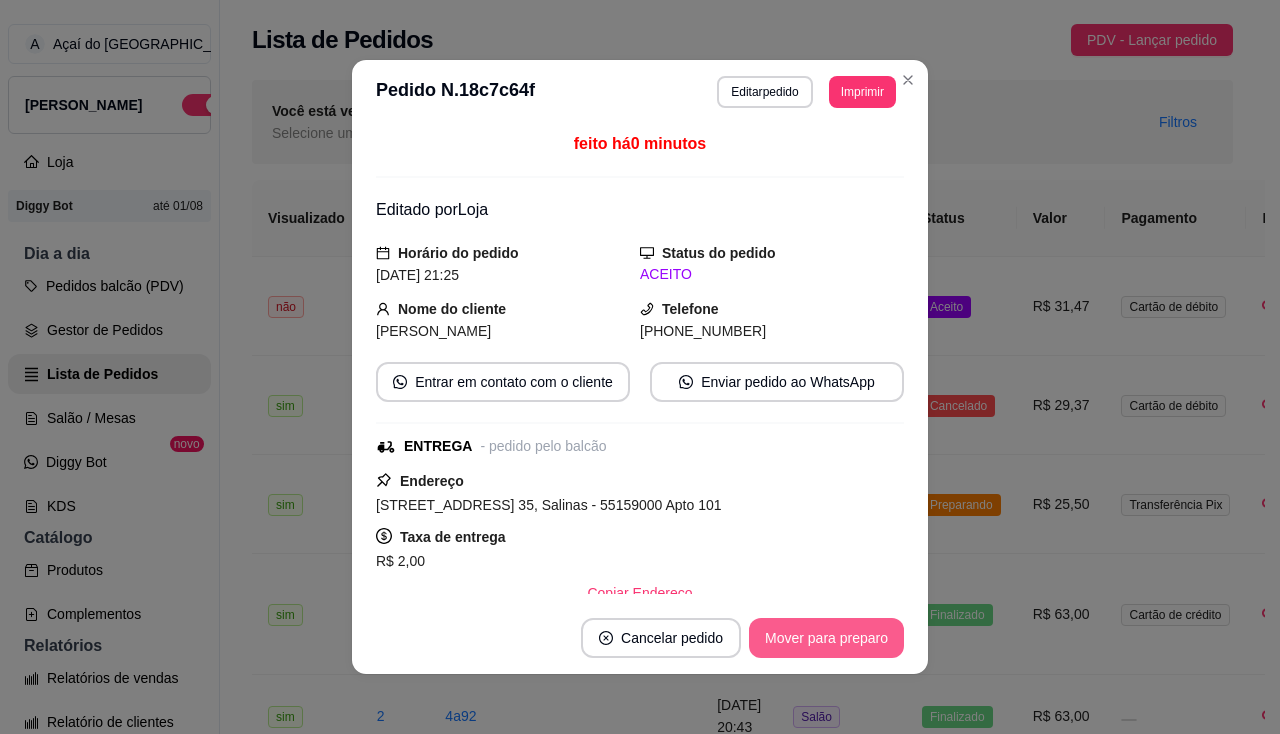 click on "Mover para preparo" at bounding box center [826, 638] 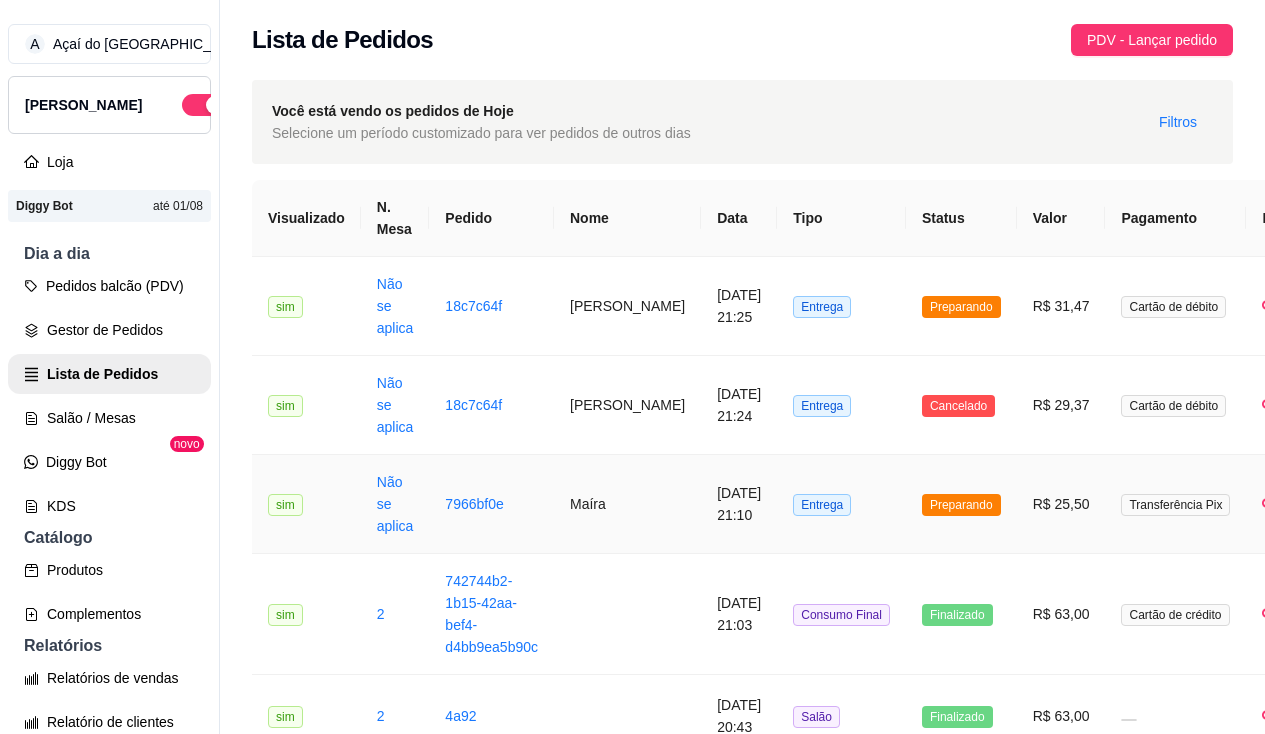 click on "7966bf0e" at bounding box center (491, 504) 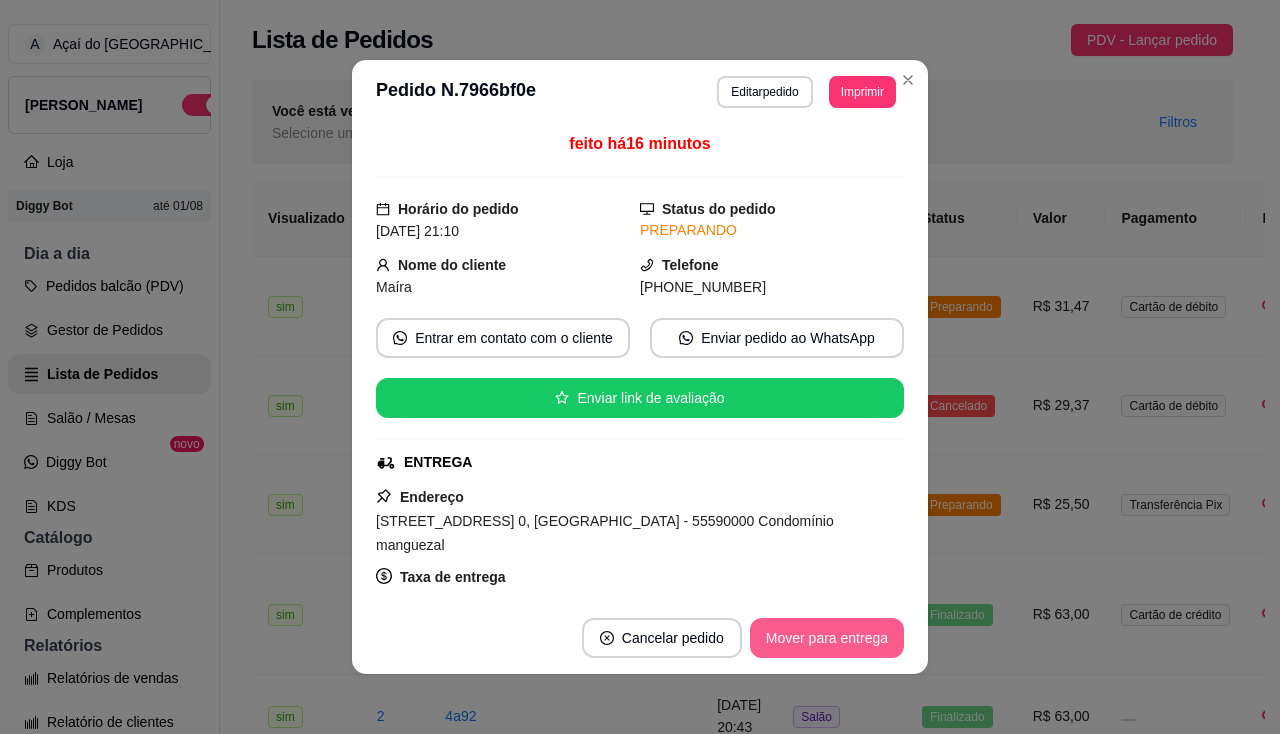click on "Mover para entrega" at bounding box center (827, 638) 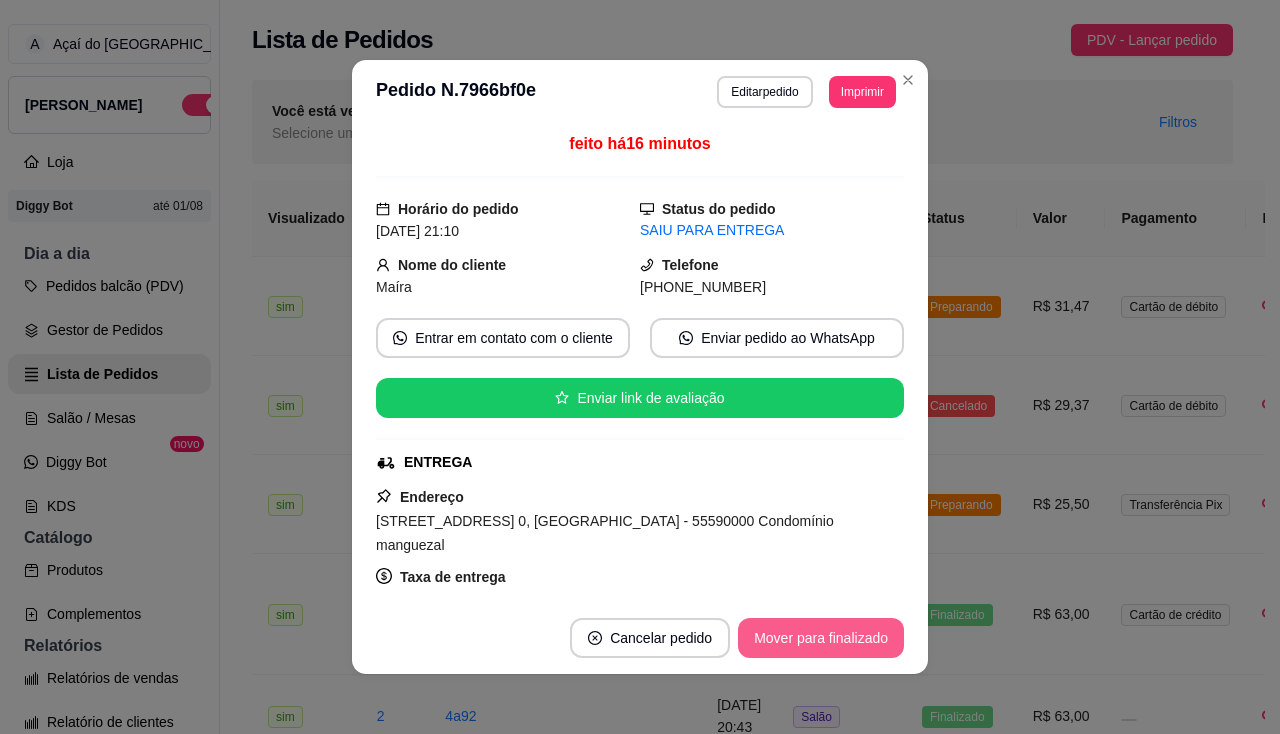 click on "Mover para finalizado" at bounding box center [821, 638] 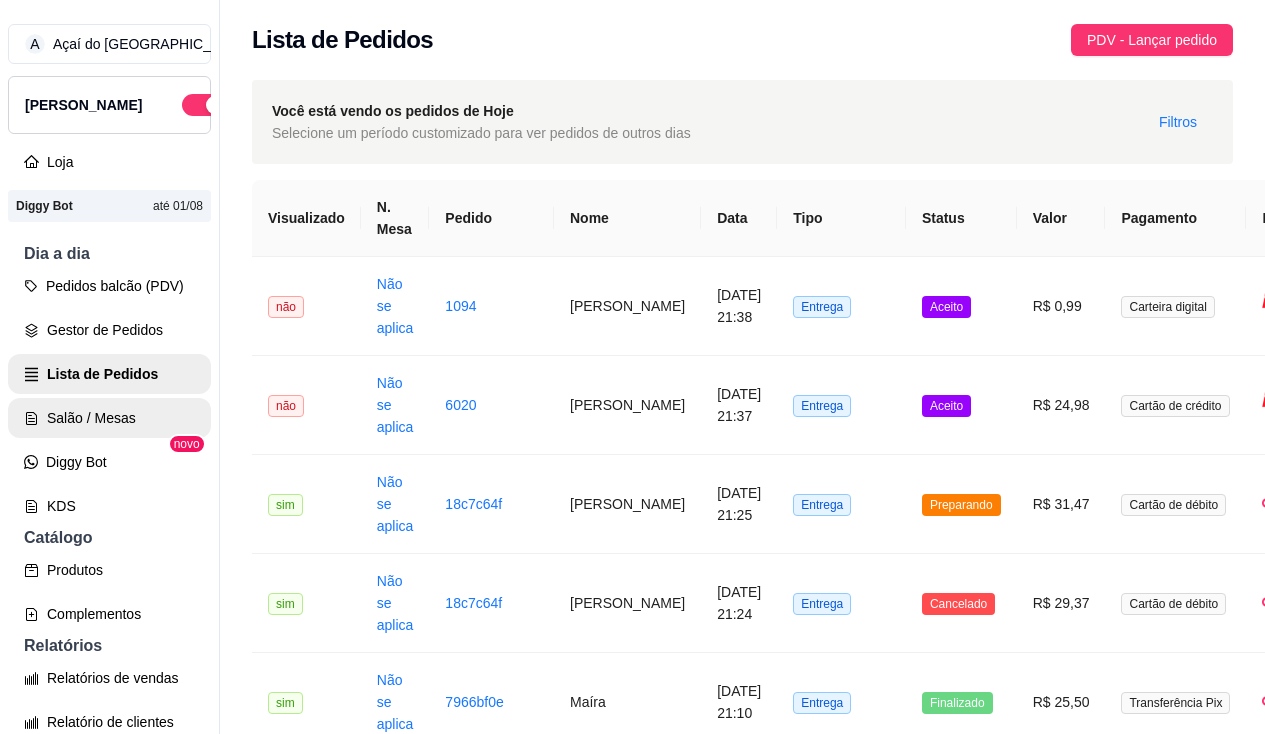 click on "Salão / Mesas" at bounding box center [109, 418] 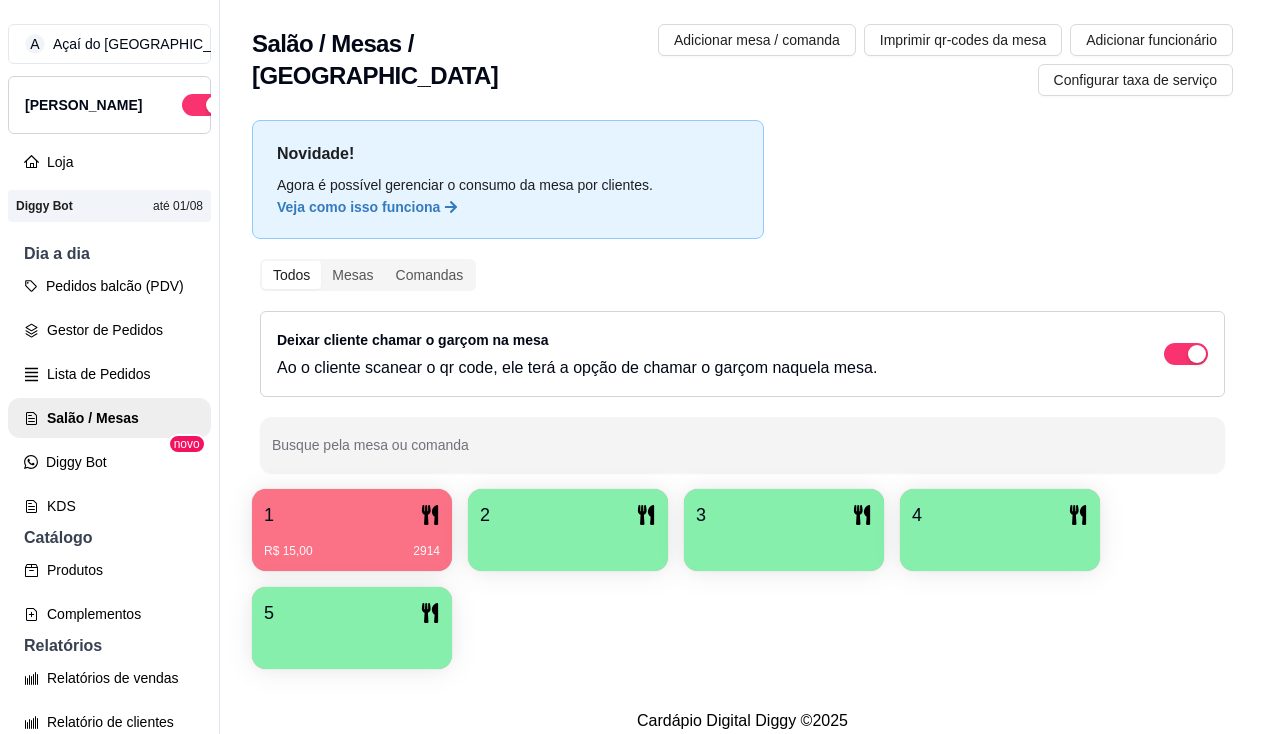 click on "2" at bounding box center (568, 515) 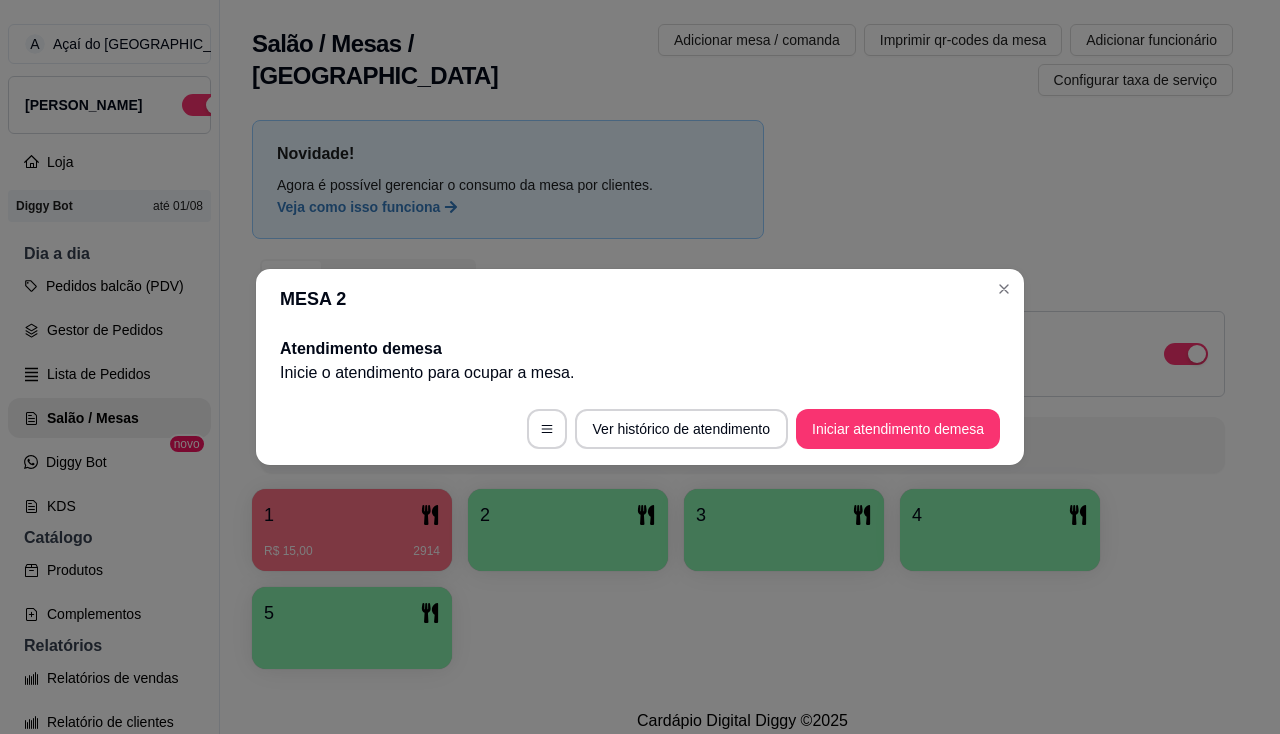click on "Ver histórico de atendimento Iniciar atendimento de  mesa" at bounding box center (640, 429) 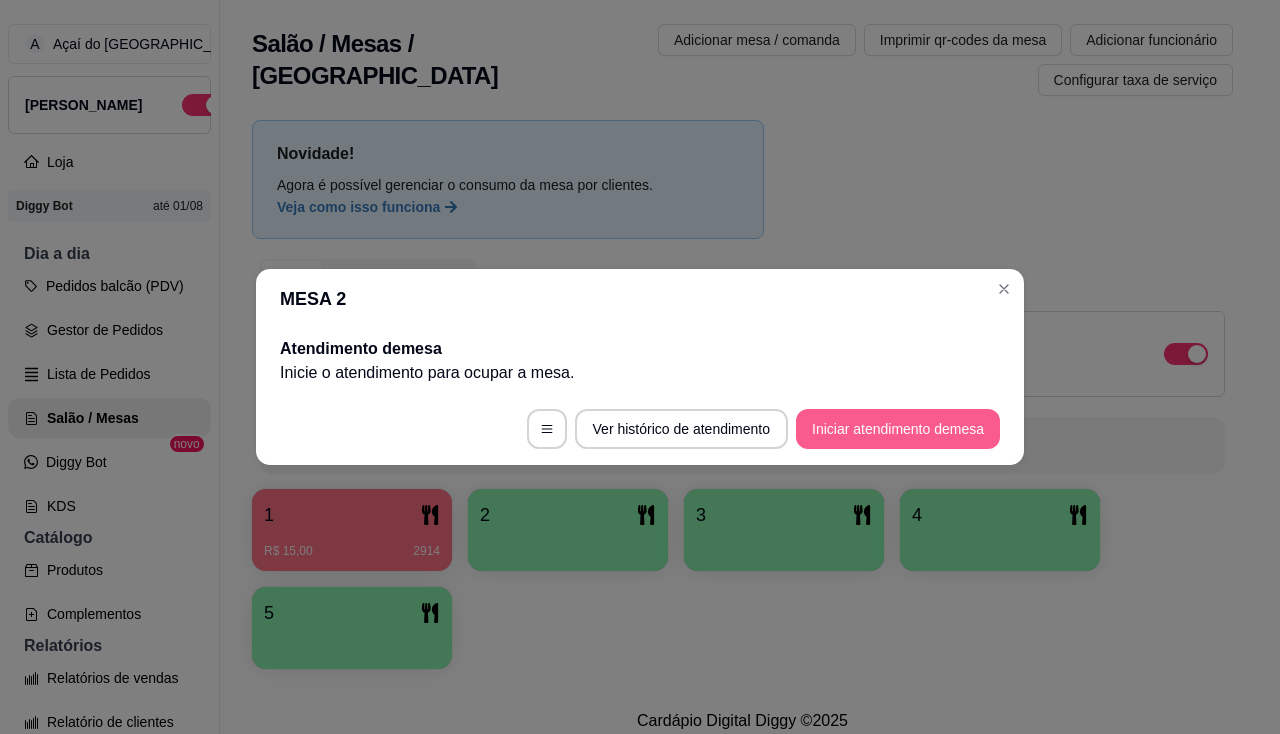 click on "Iniciar atendimento de  mesa" at bounding box center (898, 429) 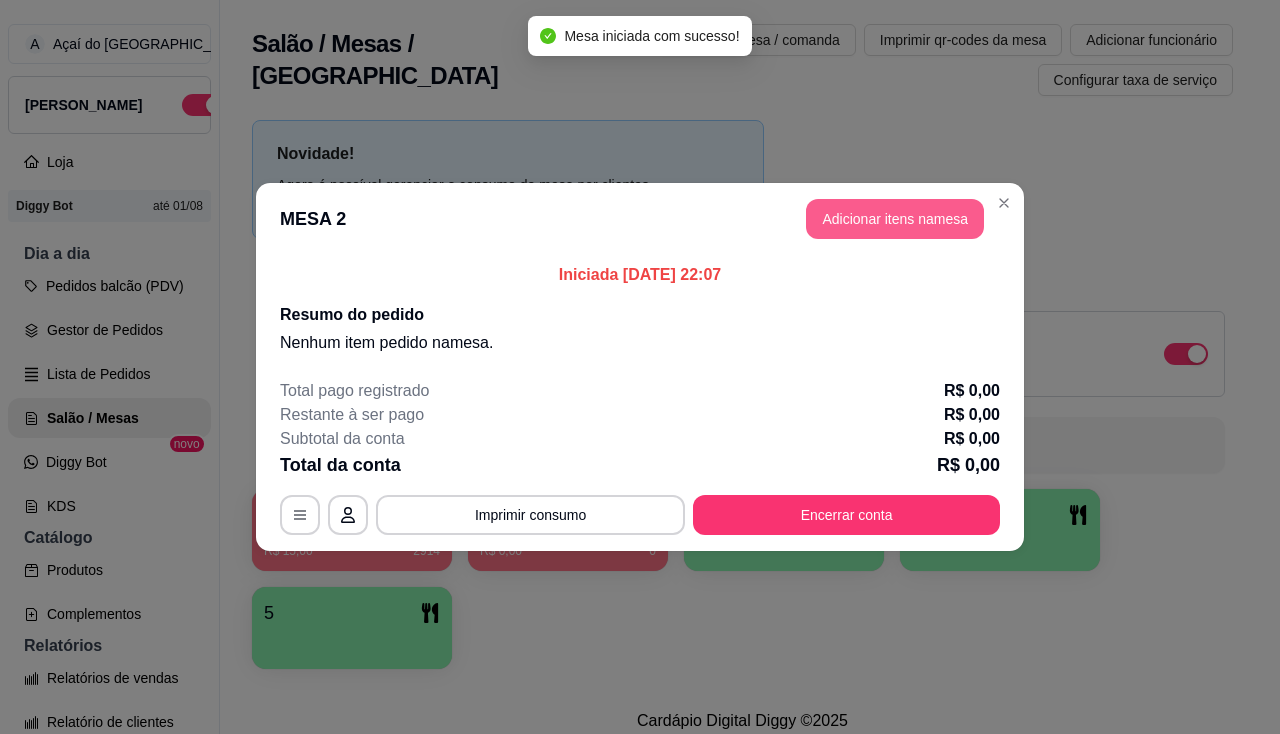 click on "Adicionar itens na  mesa" at bounding box center (895, 219) 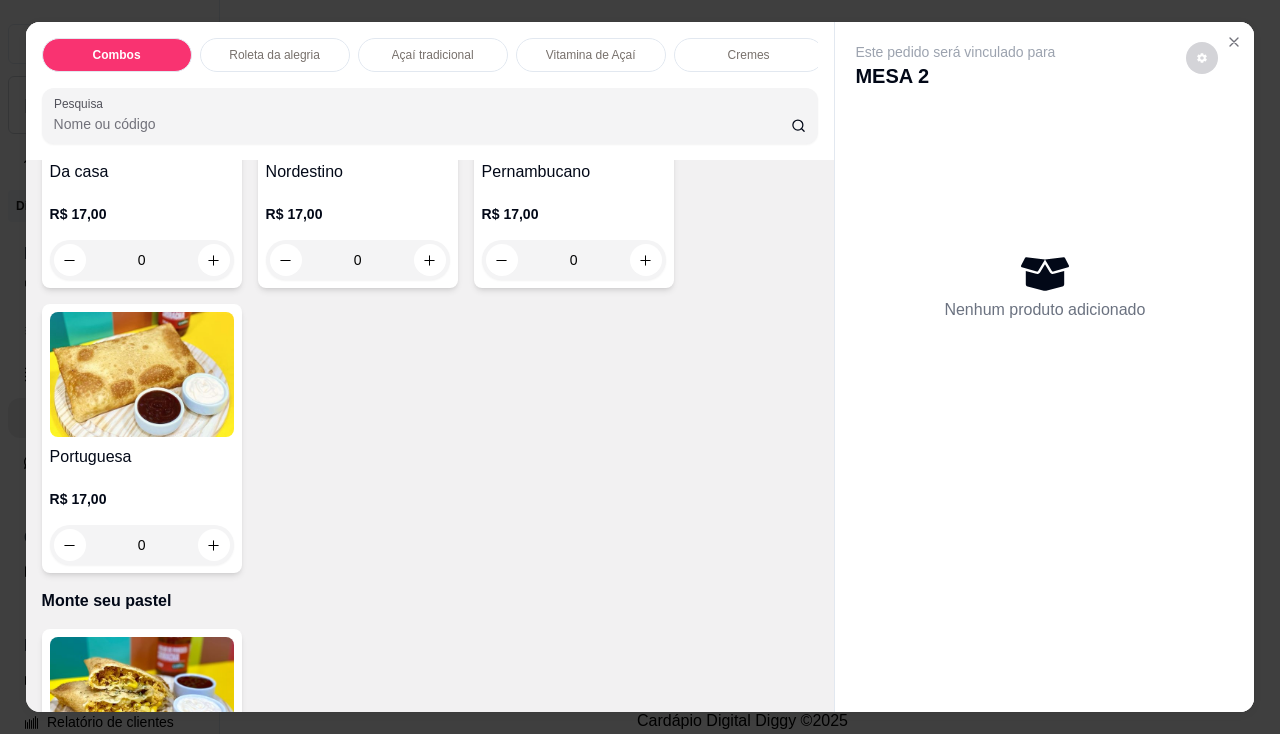 scroll, scrollTop: 3400, scrollLeft: 0, axis: vertical 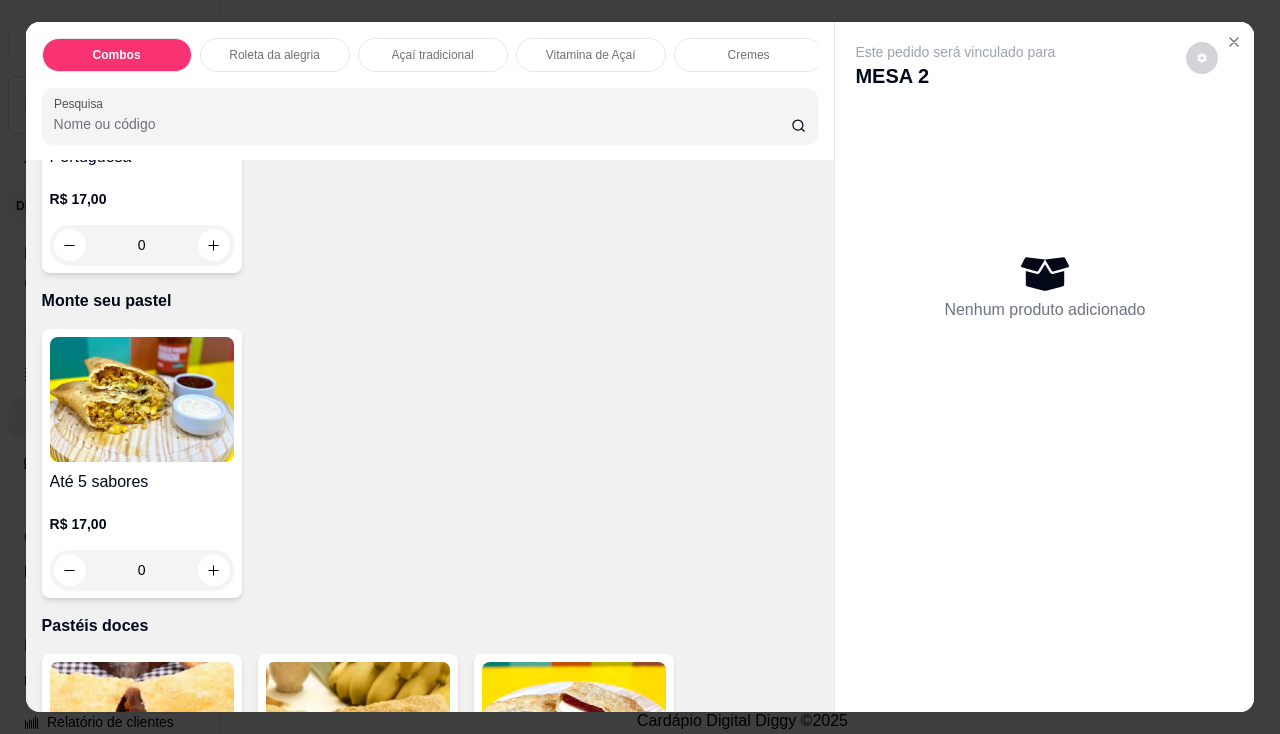 click on "Até 5 sabores" at bounding box center [142, 482] 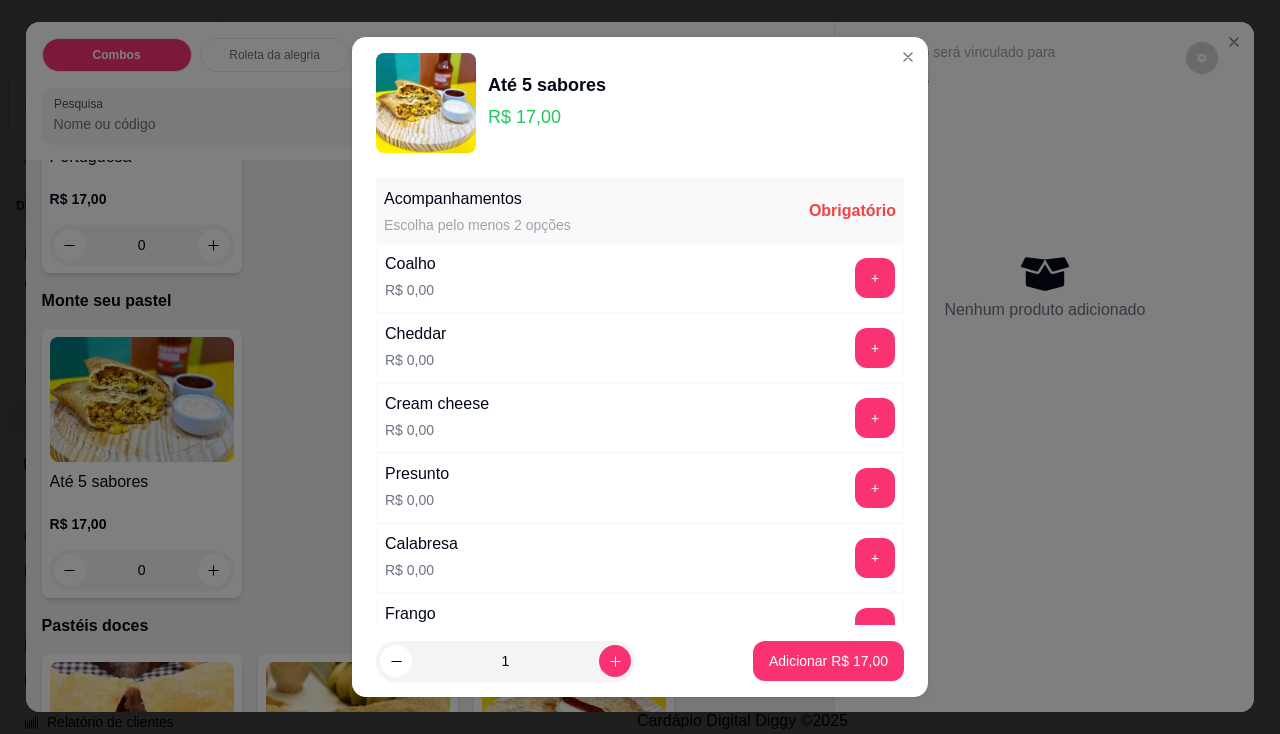 click on "Cheddar R$ 0,00 +" at bounding box center (640, 348) 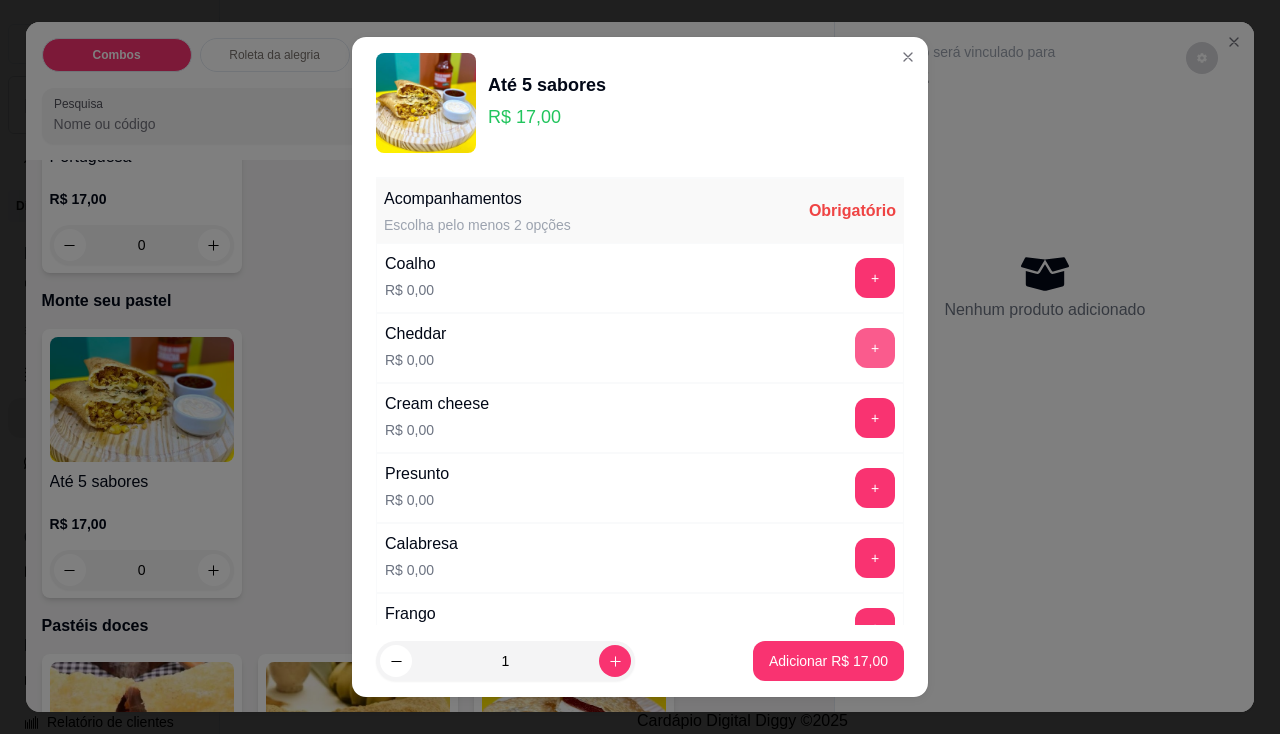 click on "+" at bounding box center (875, 348) 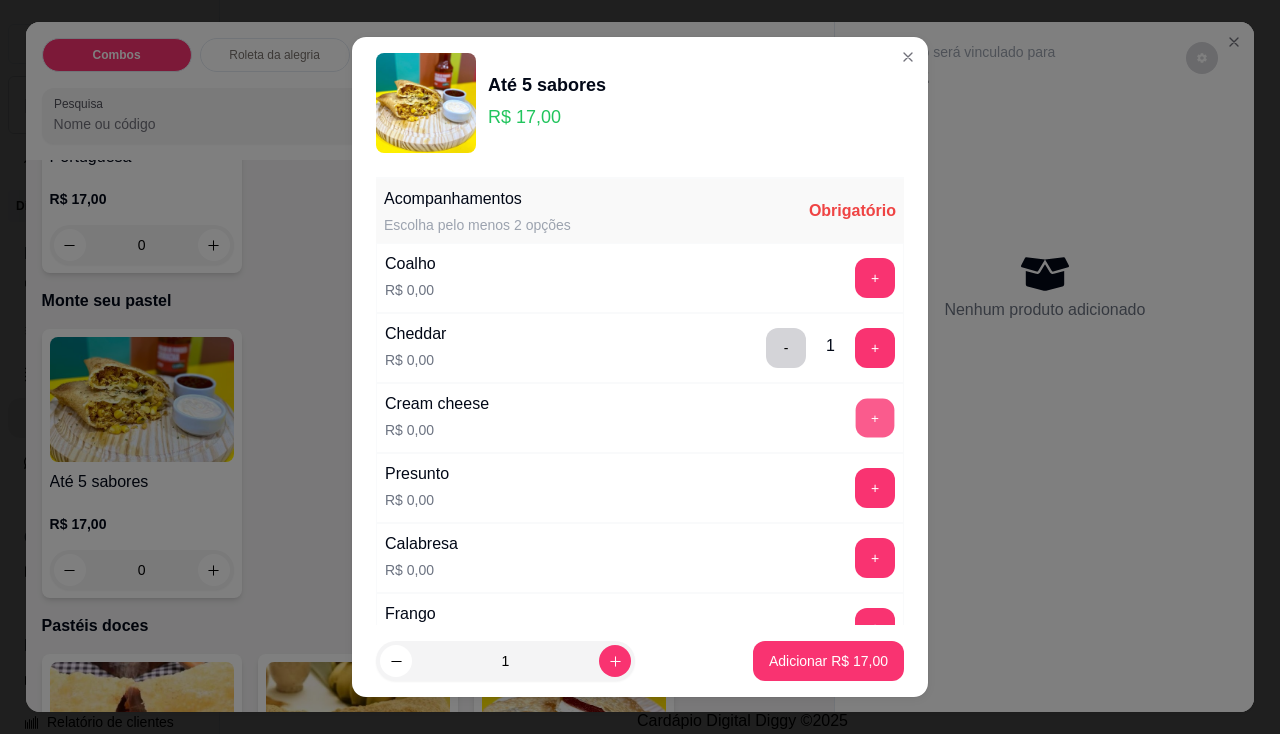 click on "+" at bounding box center [875, 417] 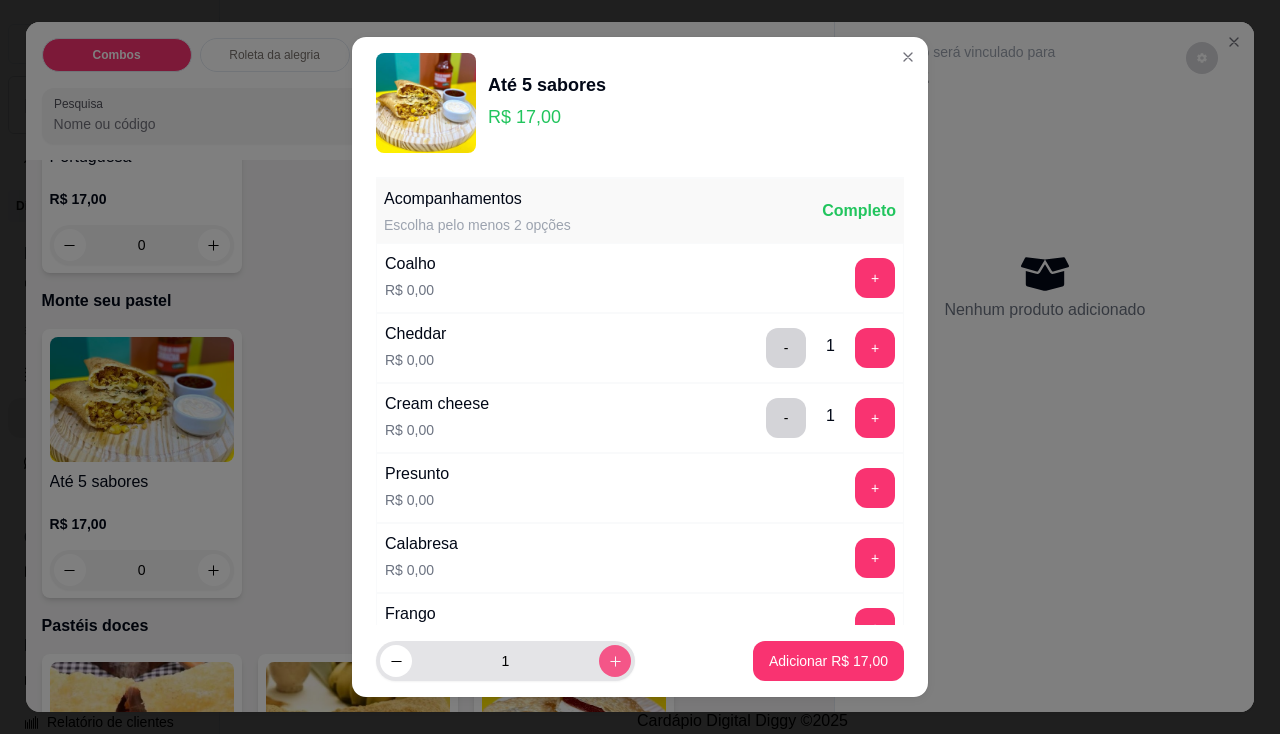click 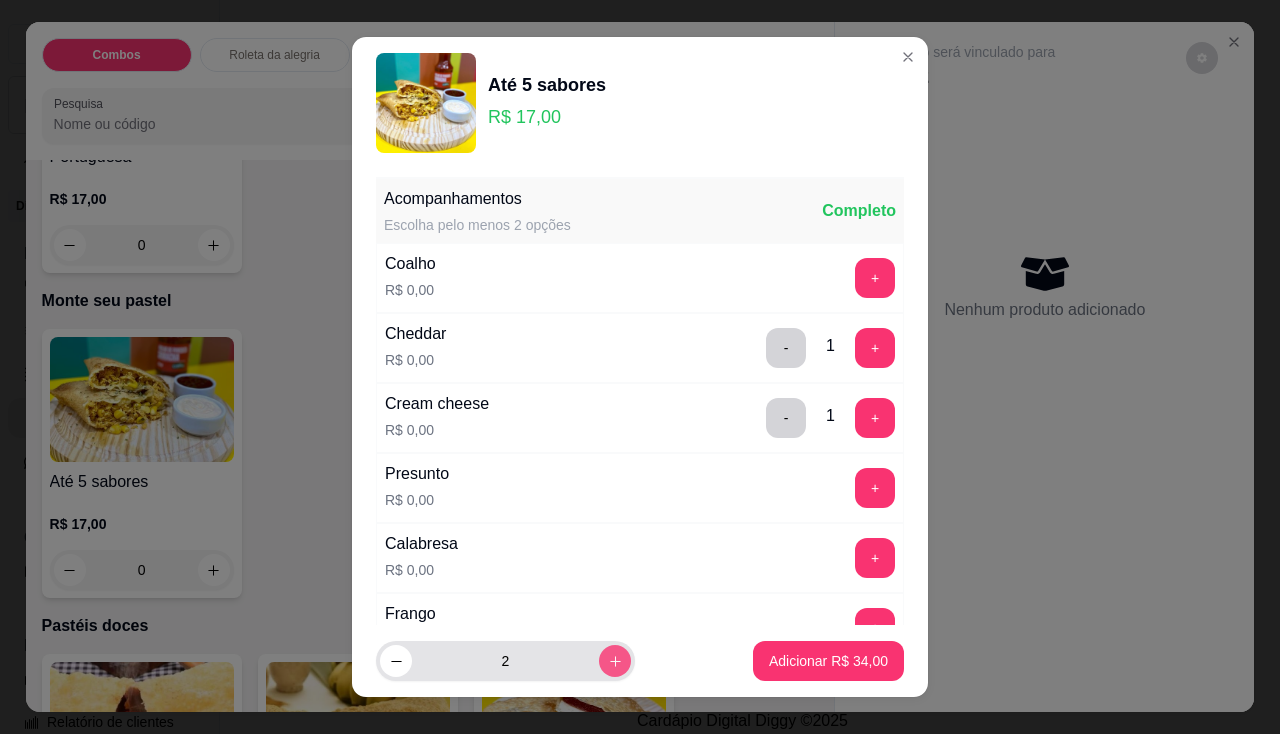 click 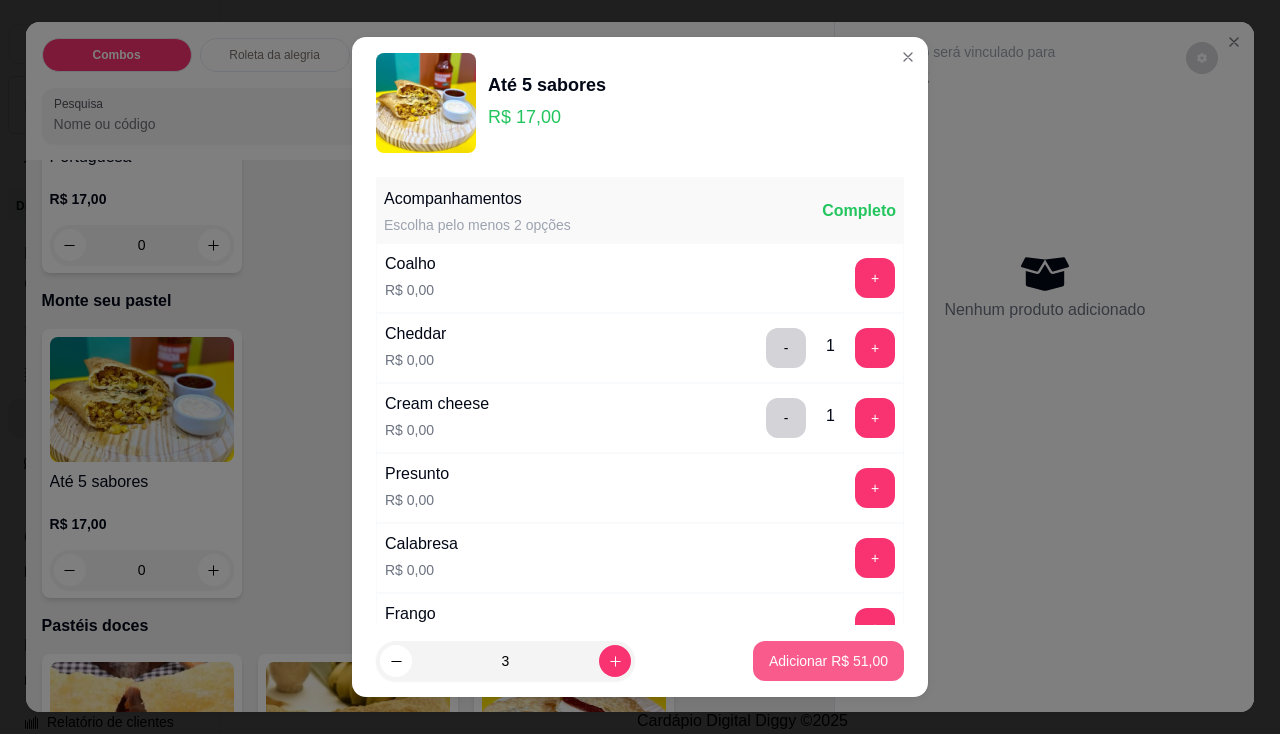 click on "Adicionar   R$ 51,00" at bounding box center [828, 661] 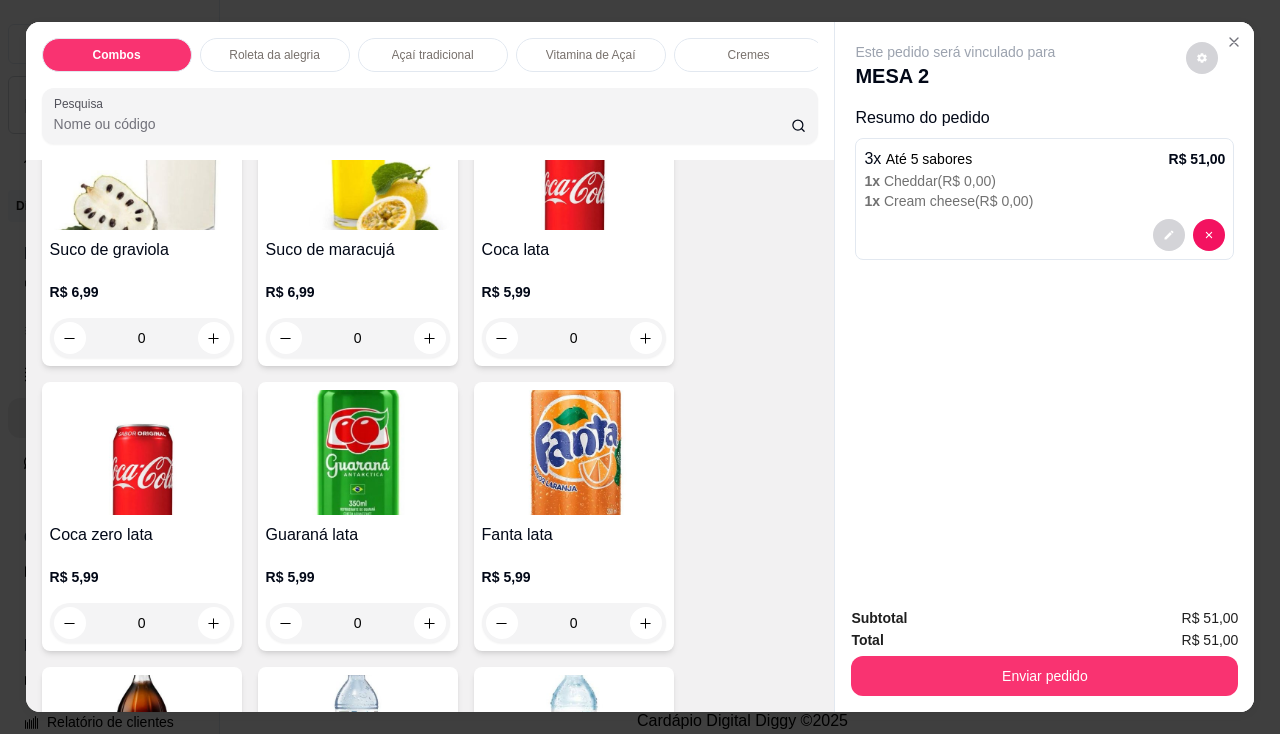 scroll, scrollTop: 4600, scrollLeft: 0, axis: vertical 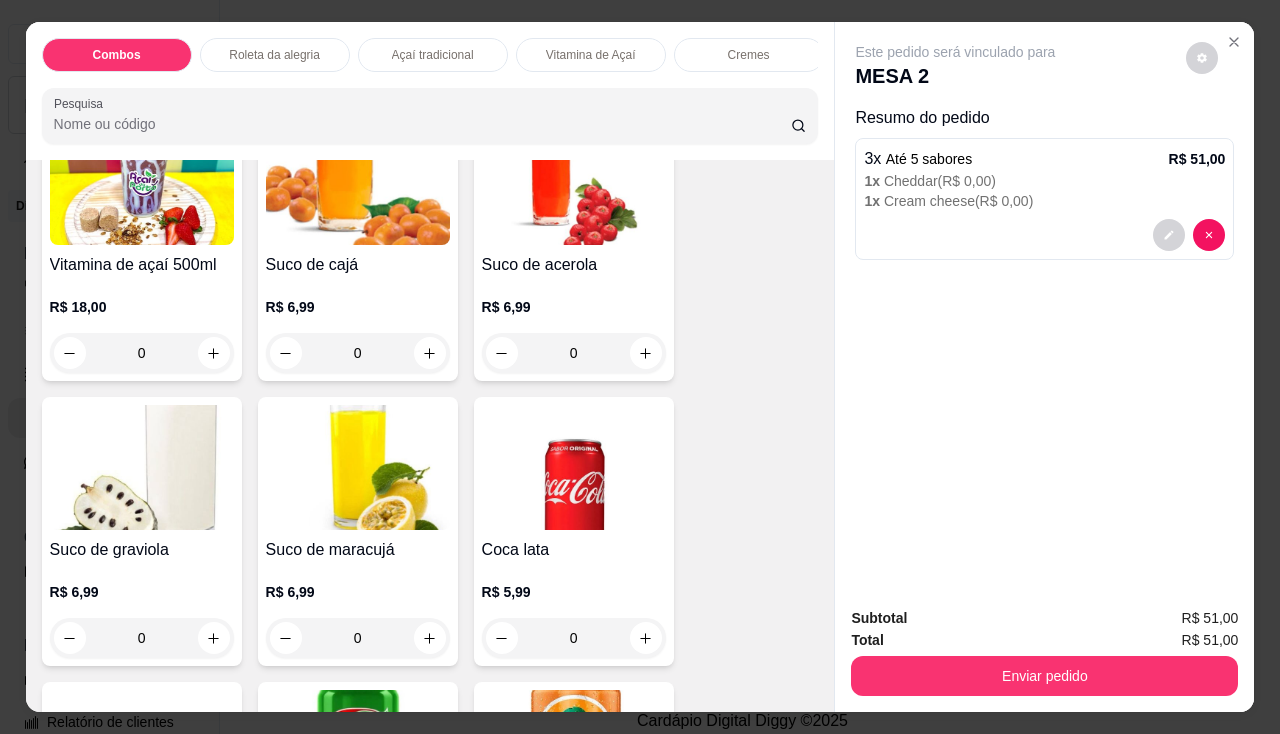 click at bounding box center (358, 467) 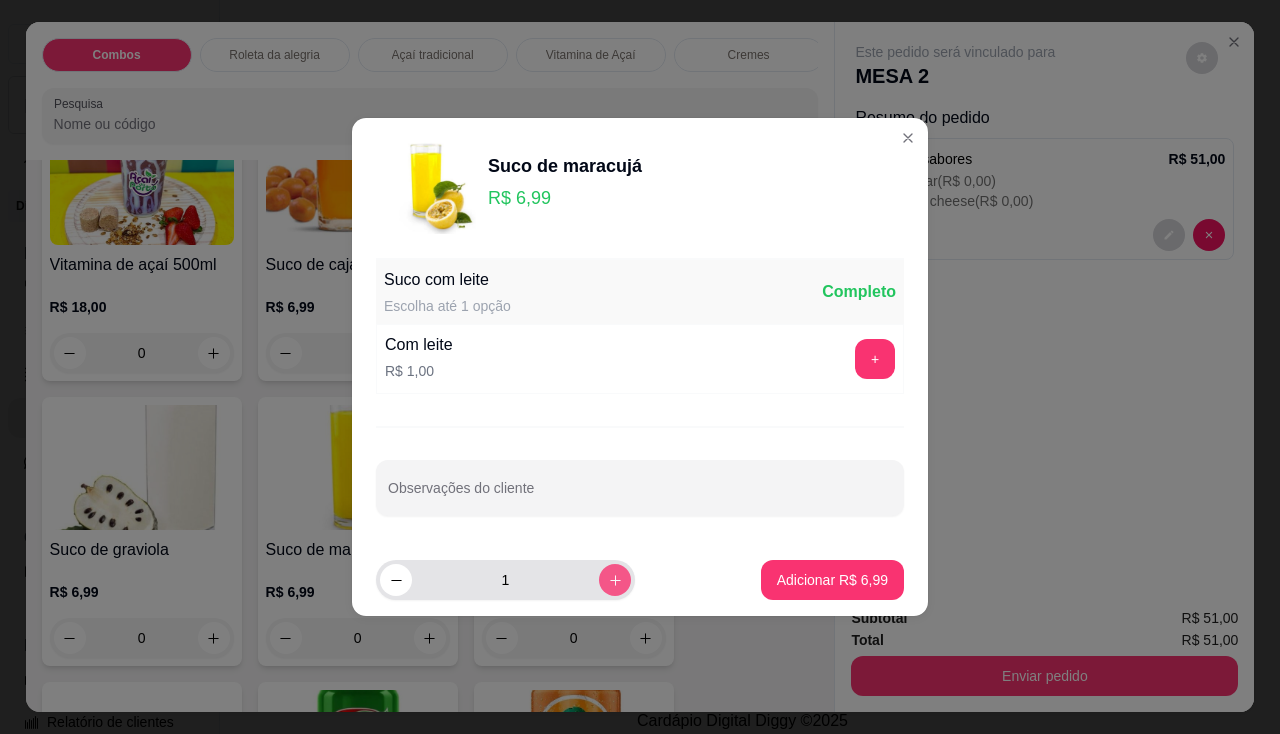 click 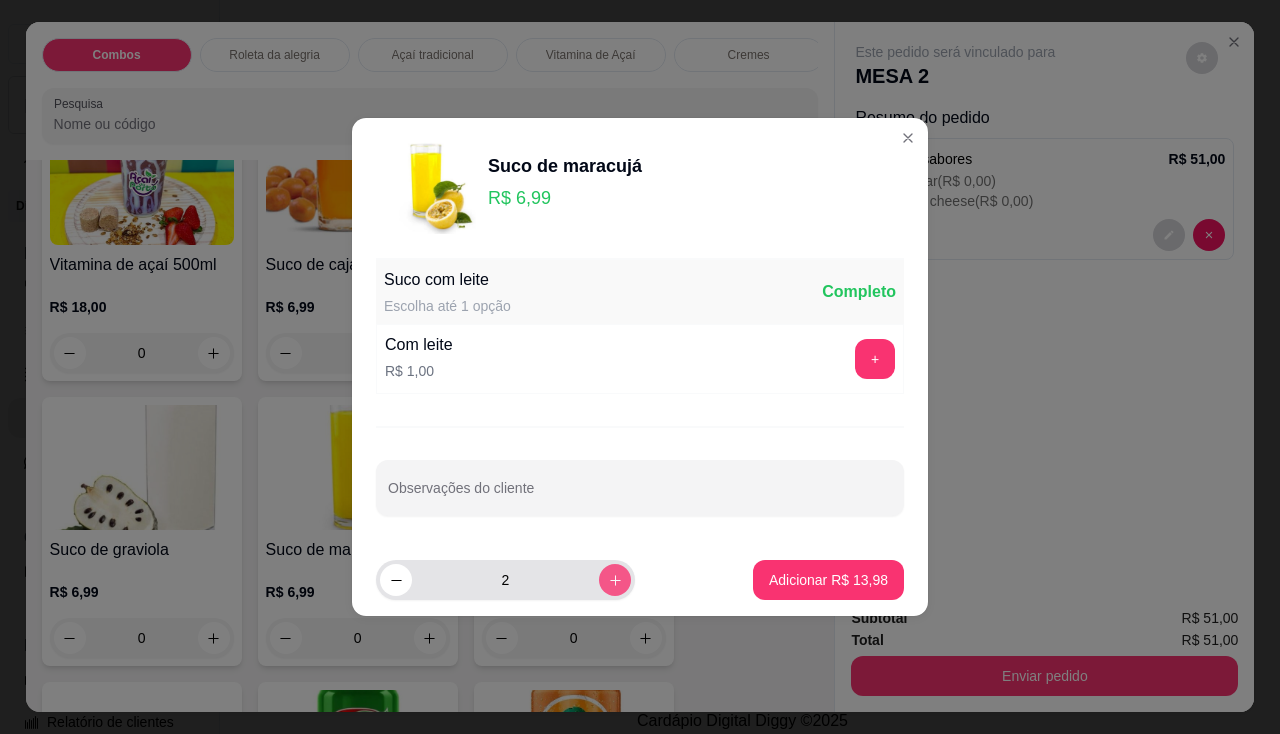 click 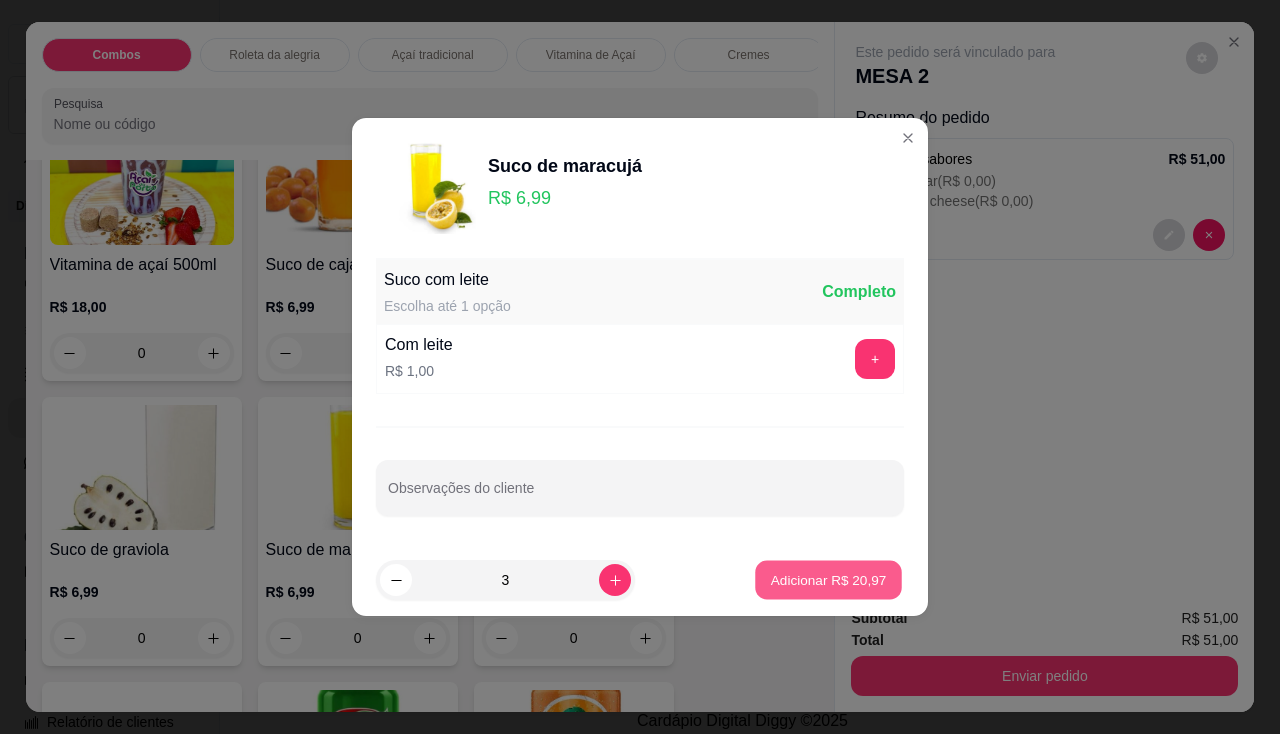 click on "Adicionar   R$ 20,97" at bounding box center [828, 580] 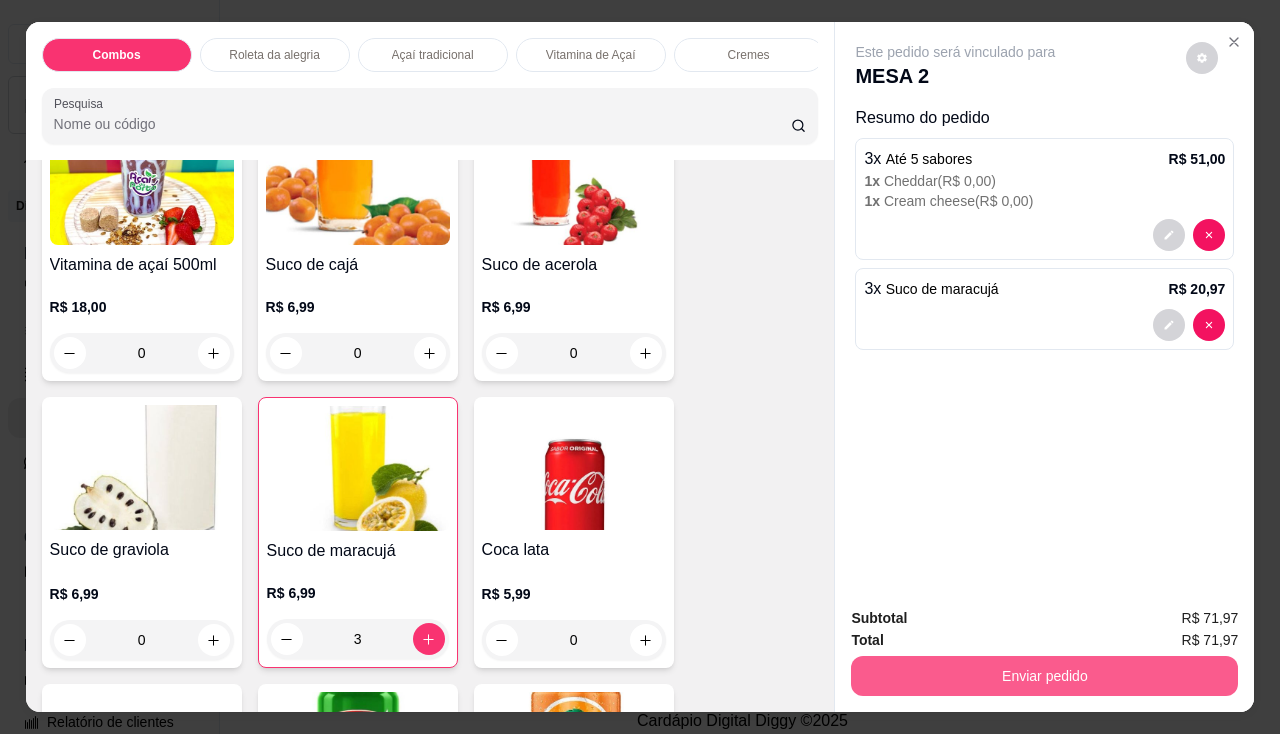 click on "Enviar pedido" at bounding box center [1044, 676] 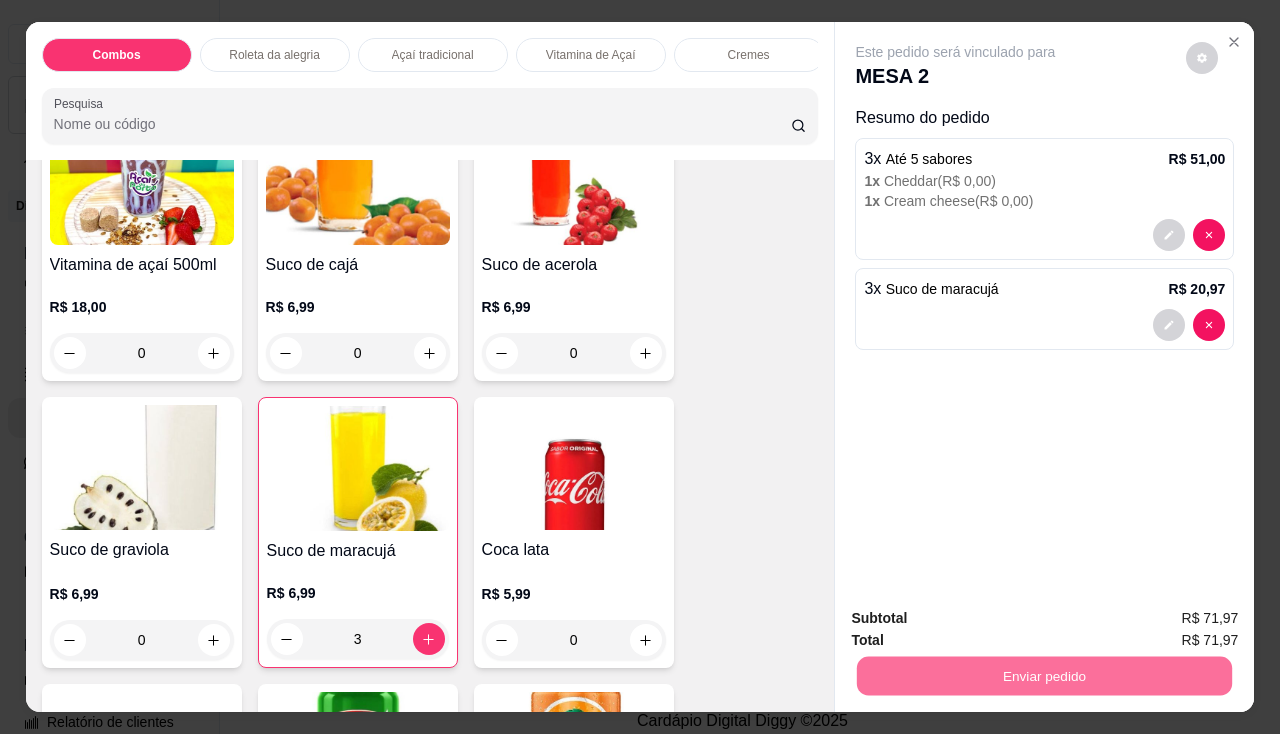 click on "Este pedido será vinculado para   MESA 2 Resumo do pedido 3 x   Até 5 sabores R$ 51,00 1 x   Cheddar  ( R$ 0,00 ) 1 x   Cream cheese  ( R$ 0,00 ) 3 x   Suco de maracujá  R$ 20,97" at bounding box center (1044, 306) 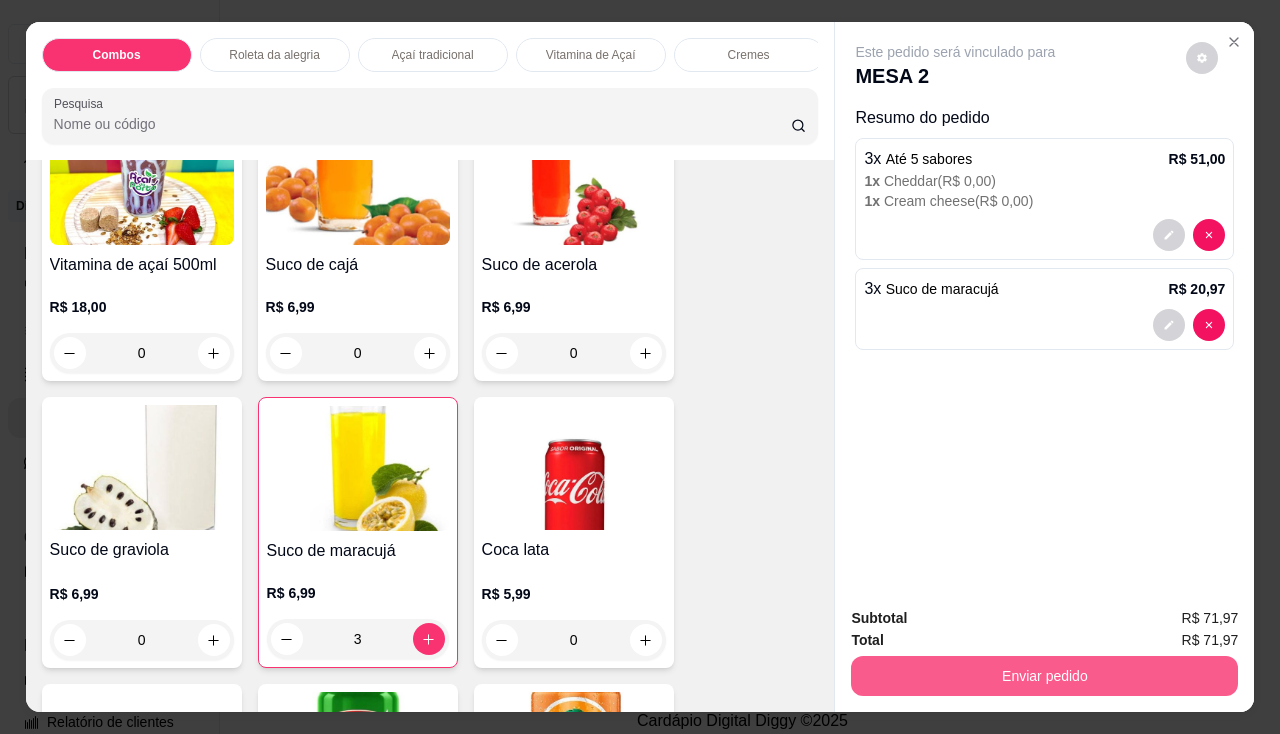 click on "Enviar pedido" at bounding box center (1044, 676) 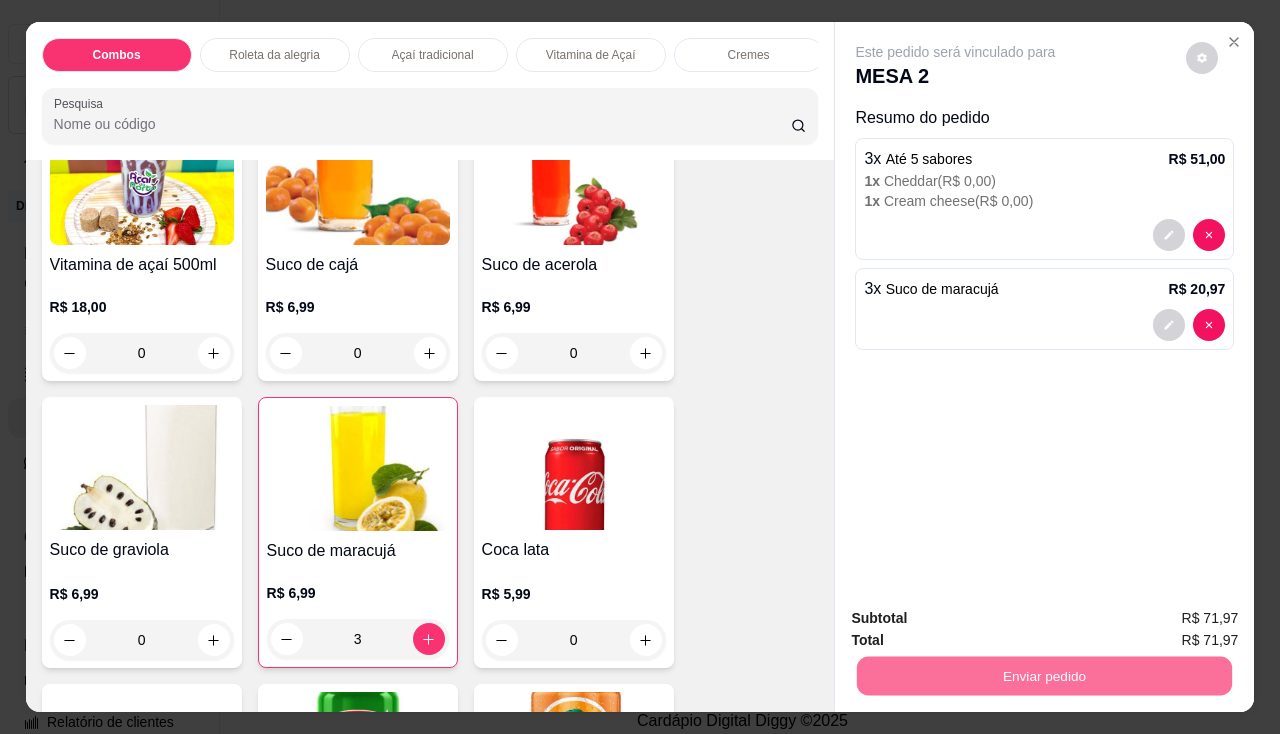 click on "Não registrar e enviar pedido" at bounding box center (979, 620) 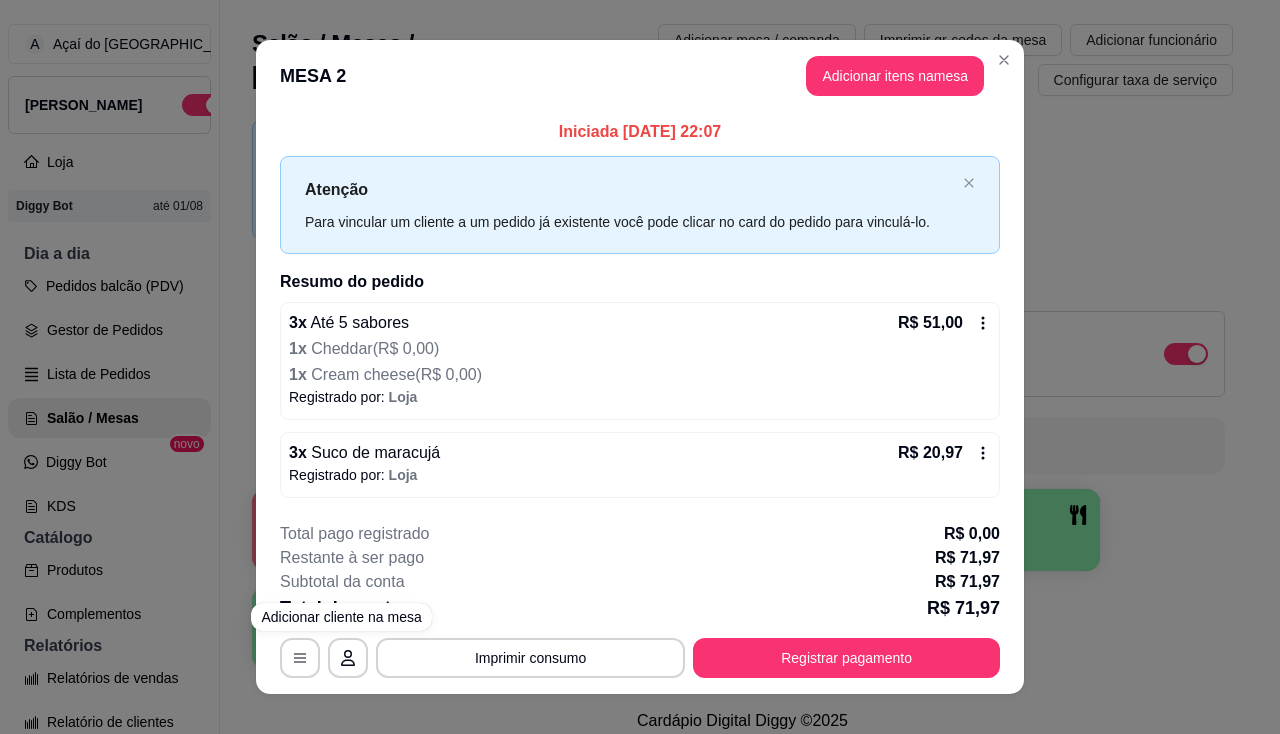 click on "**********" at bounding box center [640, 367] 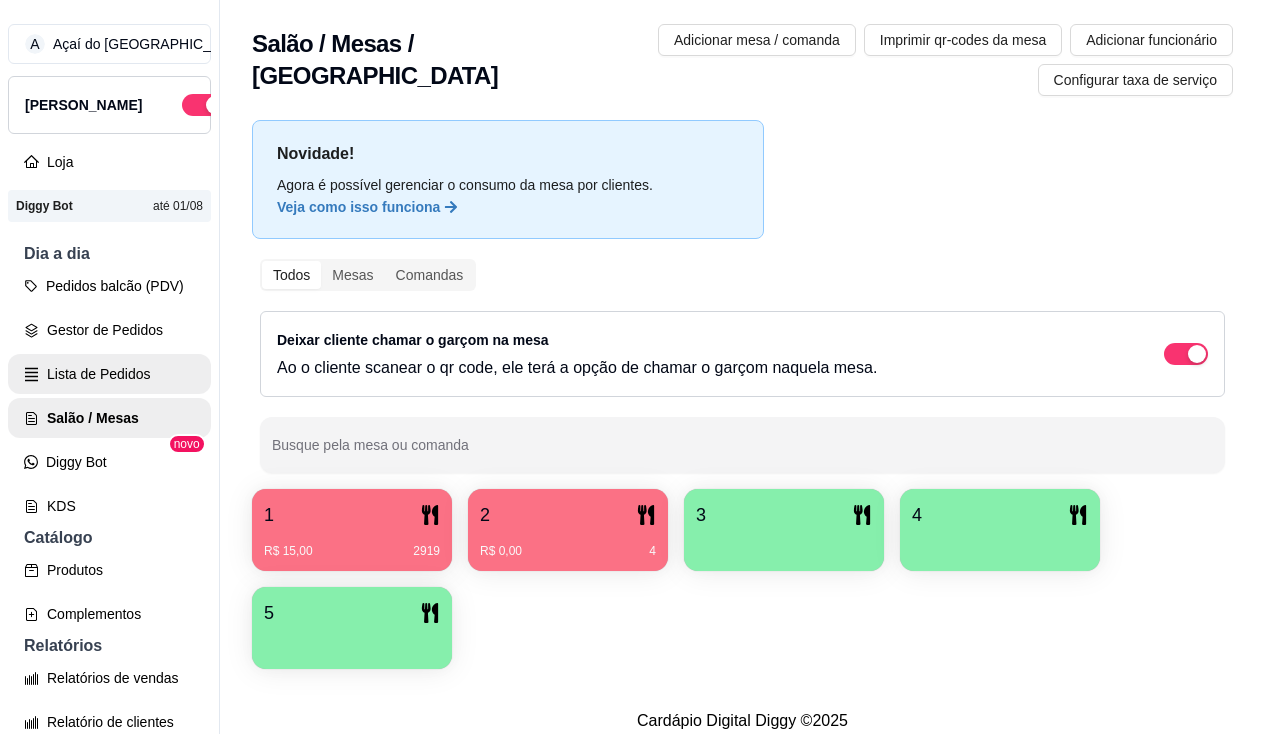 click on "Lista de Pedidos" at bounding box center (109, 374) 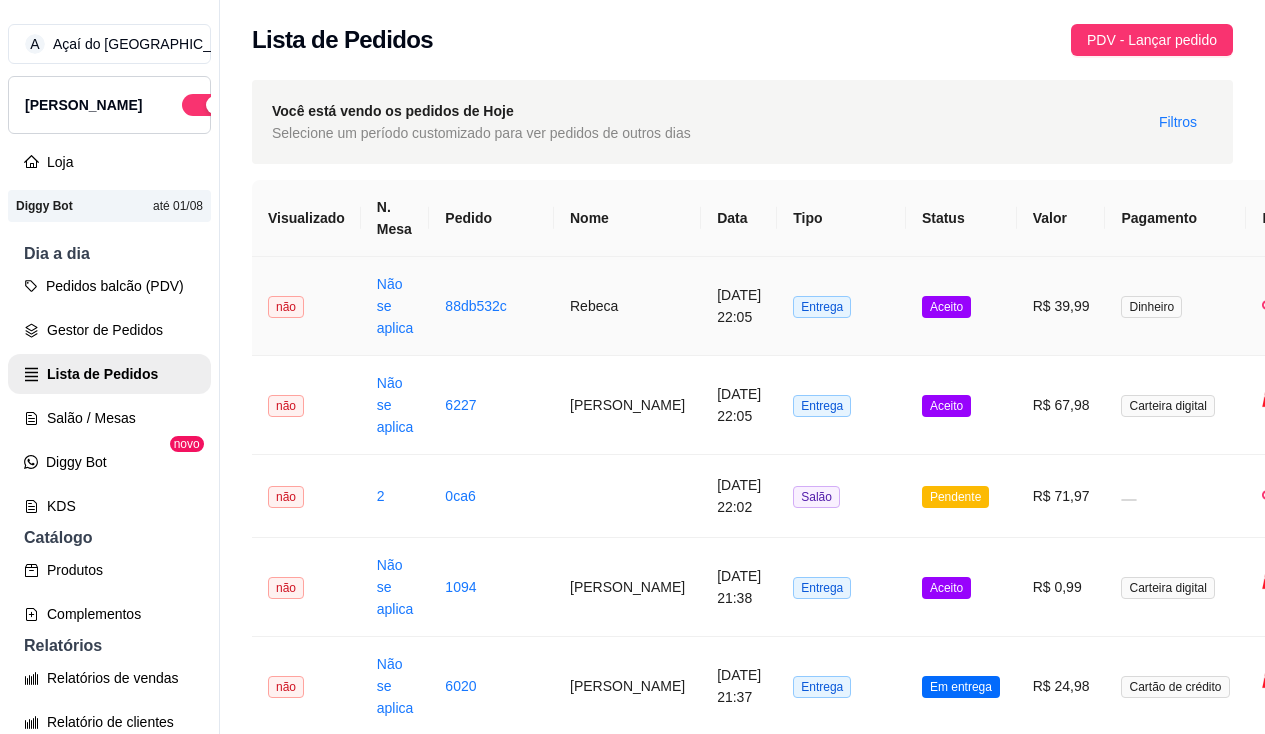 click on "Não se aplica" at bounding box center [395, 306] 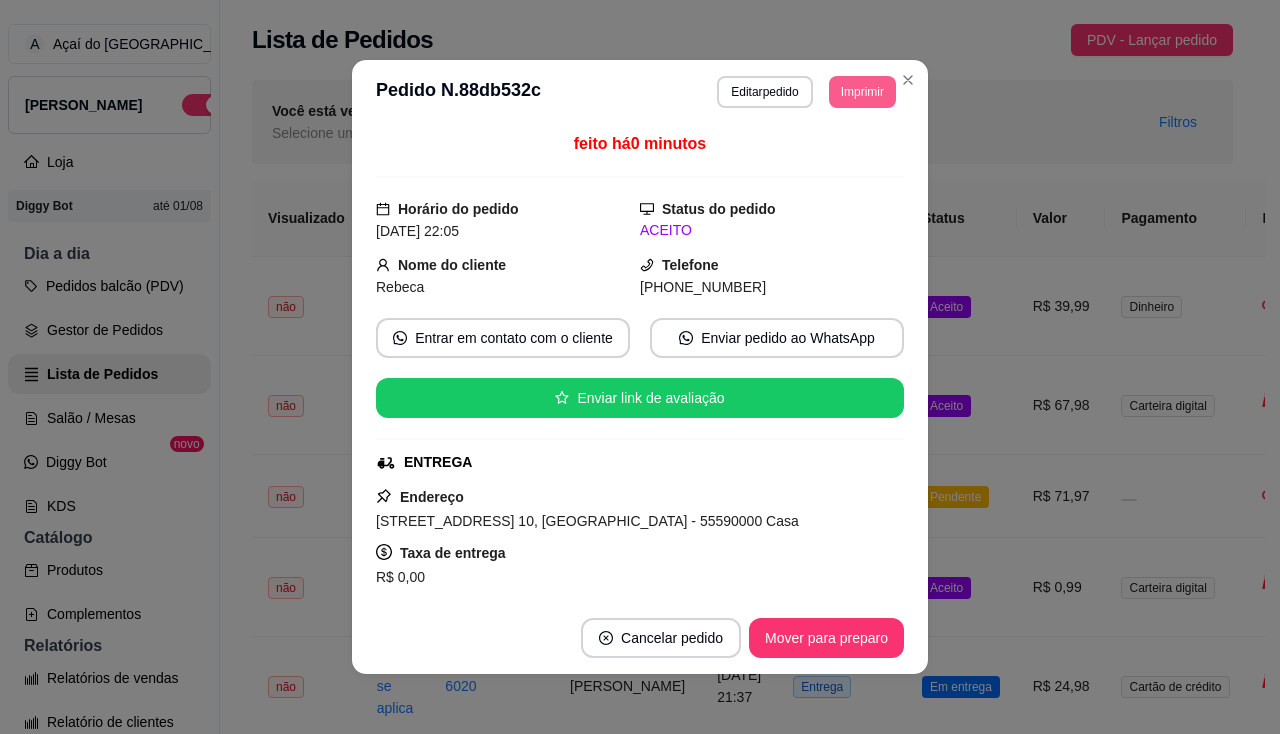 click on "Imprimir" at bounding box center (862, 92) 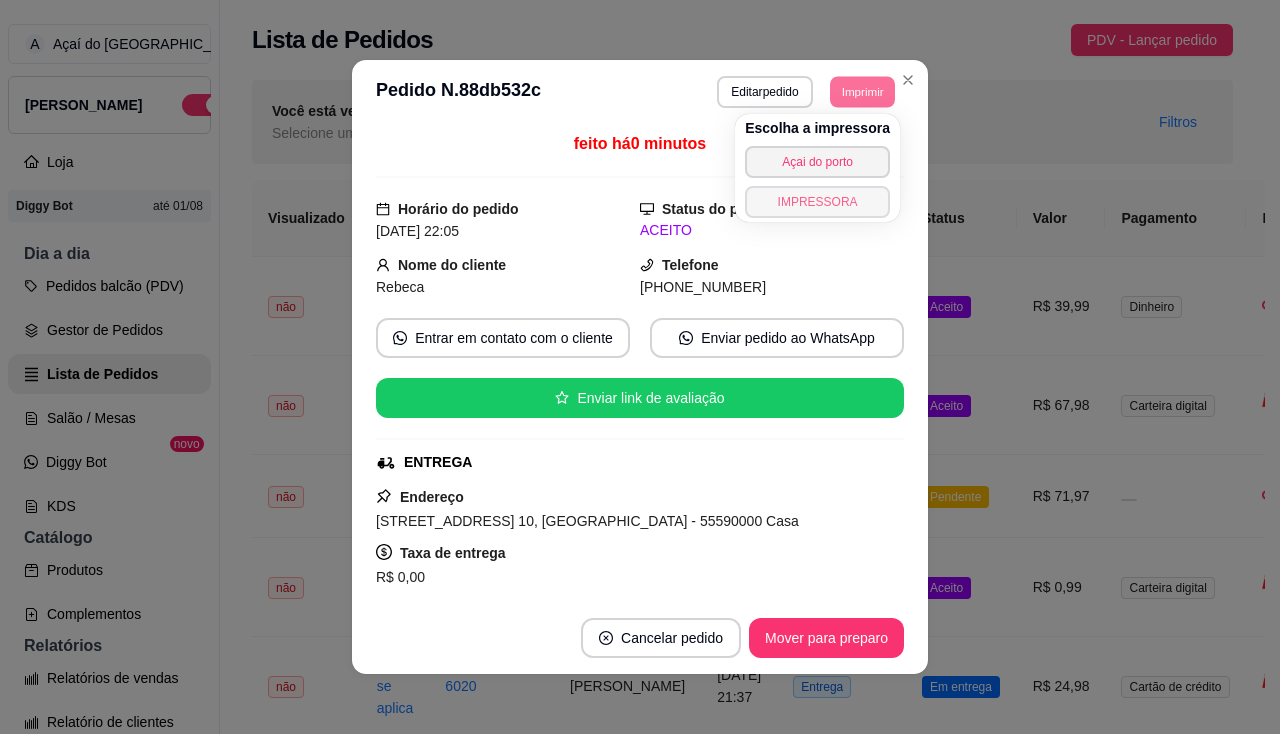 click on "IMPRESSORA" at bounding box center (817, 202) 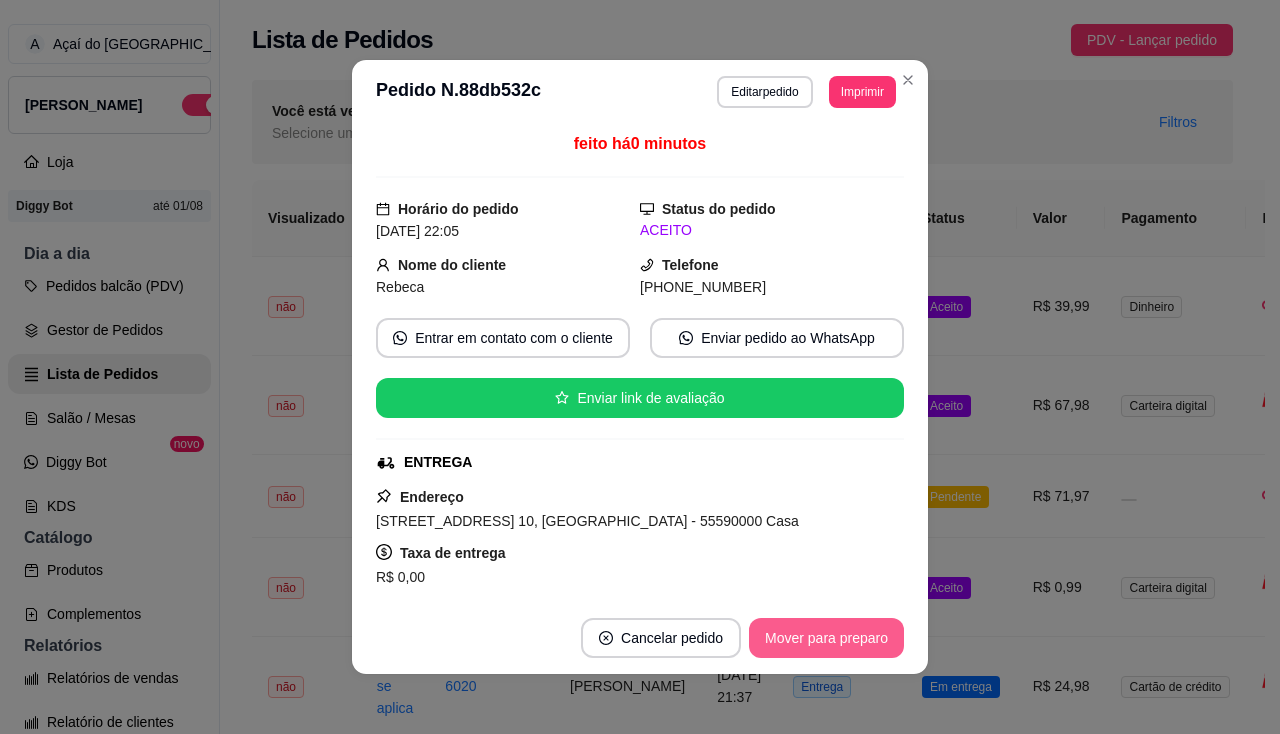 click on "Mover para preparo" at bounding box center (826, 638) 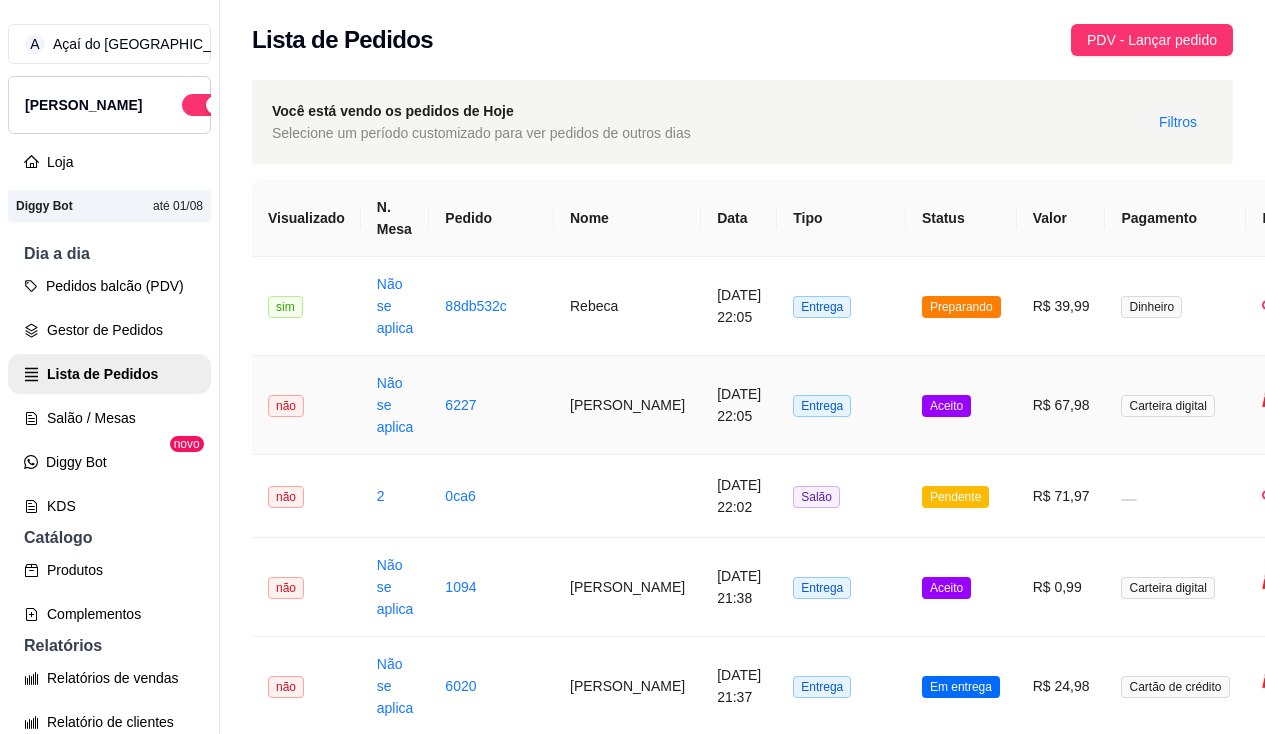 click on "[PERSON_NAME]" at bounding box center (627, 405) 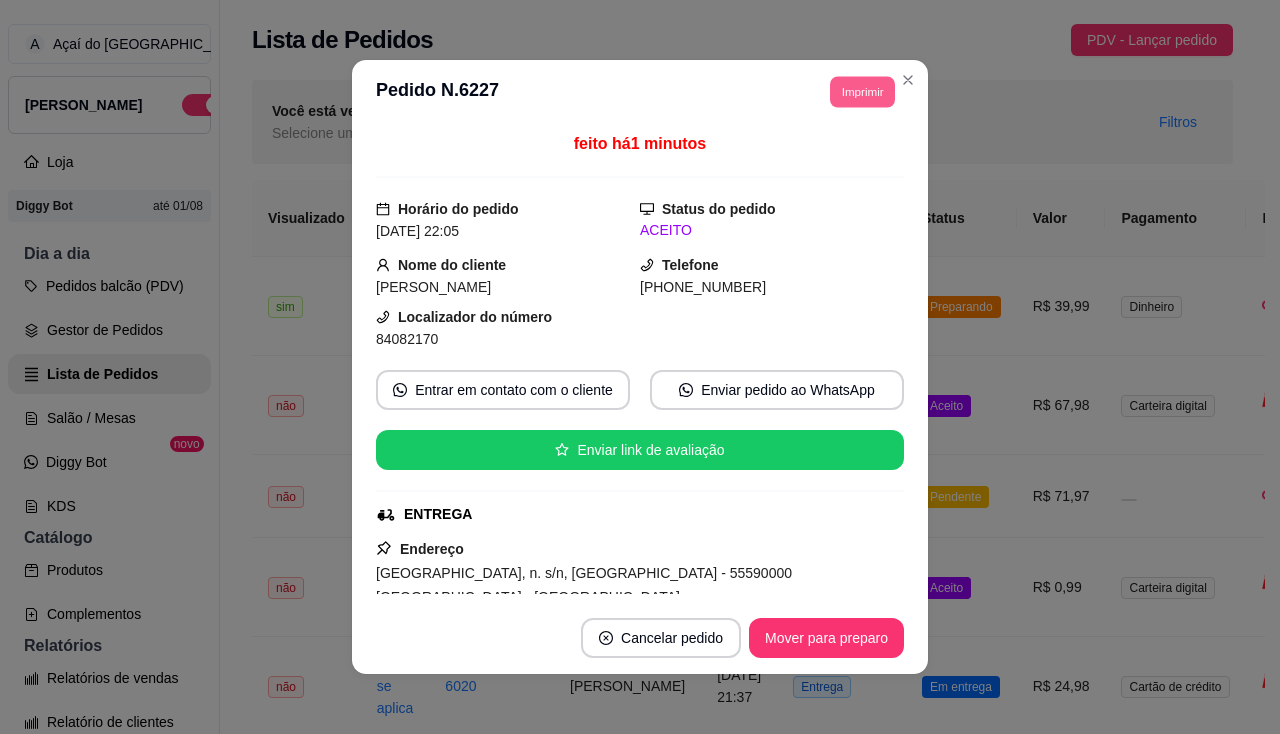 click on "Imprimir" at bounding box center [862, 91] 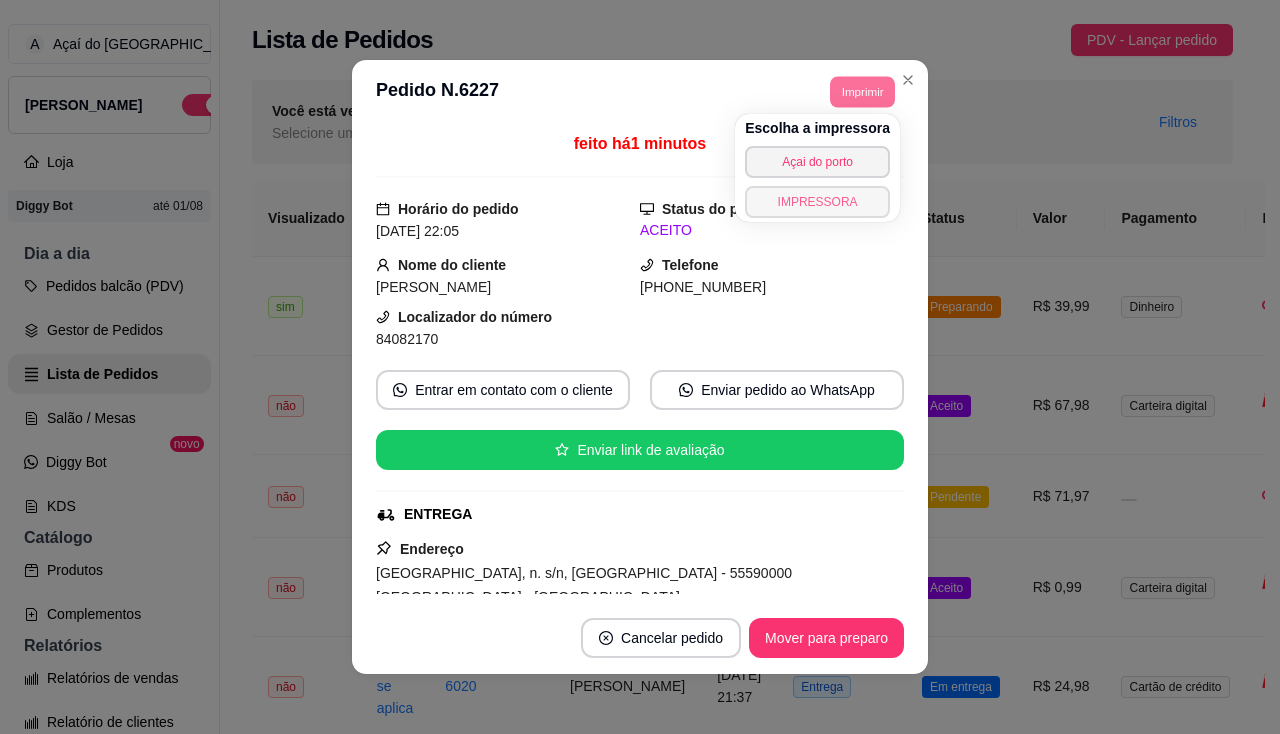 click on "IMPRESSORA" at bounding box center (817, 202) 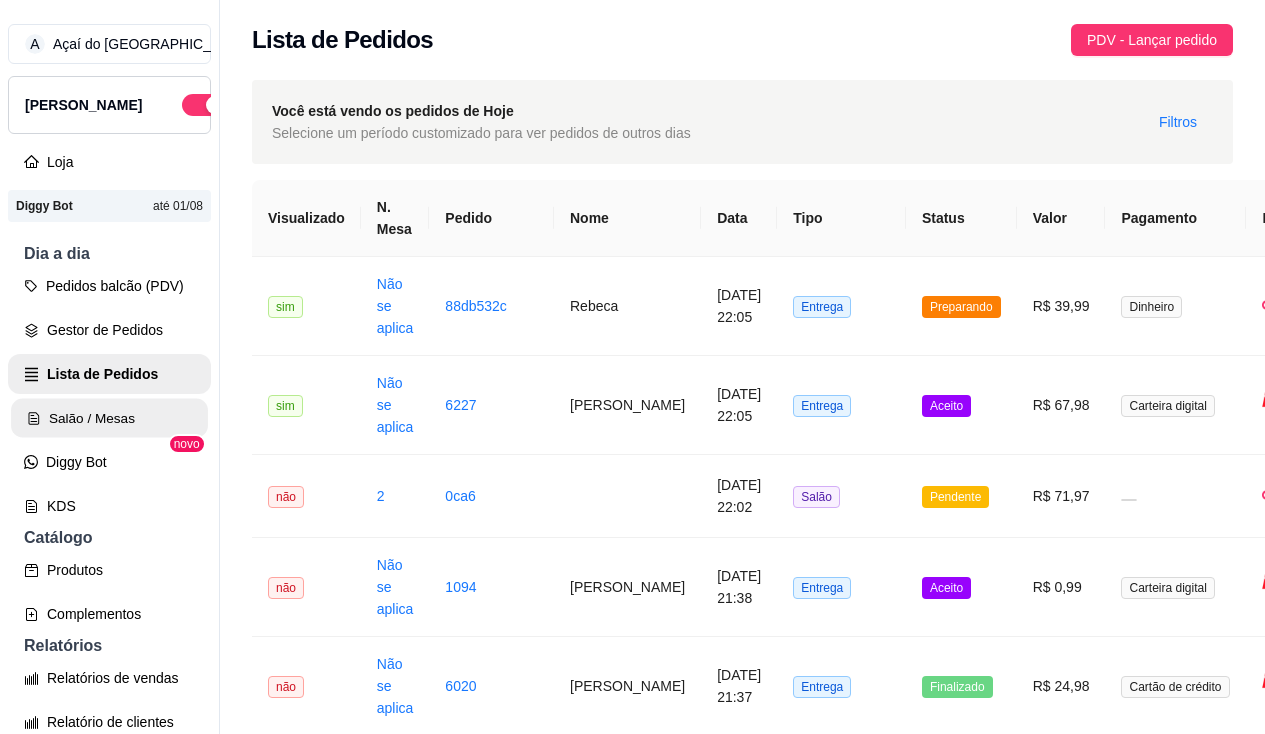 click on "Salão / Mesas" at bounding box center (109, 418) 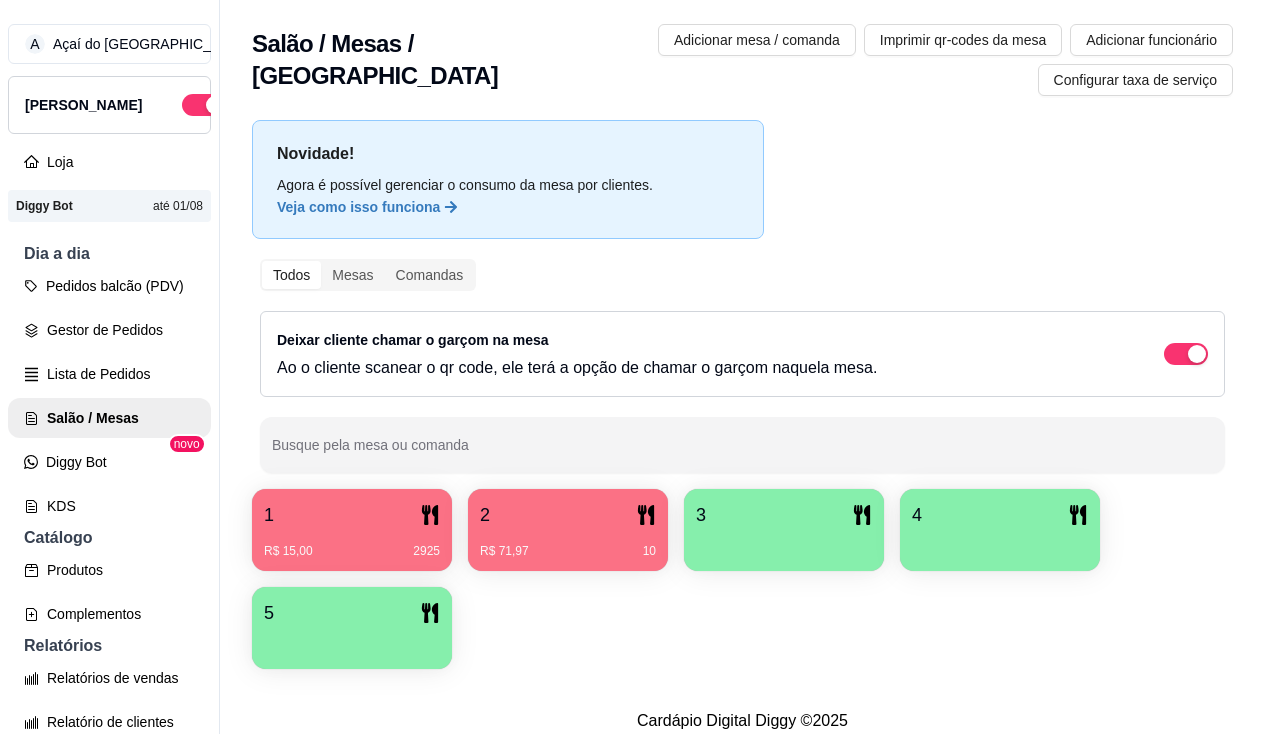 click on "R$ 71,97 10" at bounding box center [568, 544] 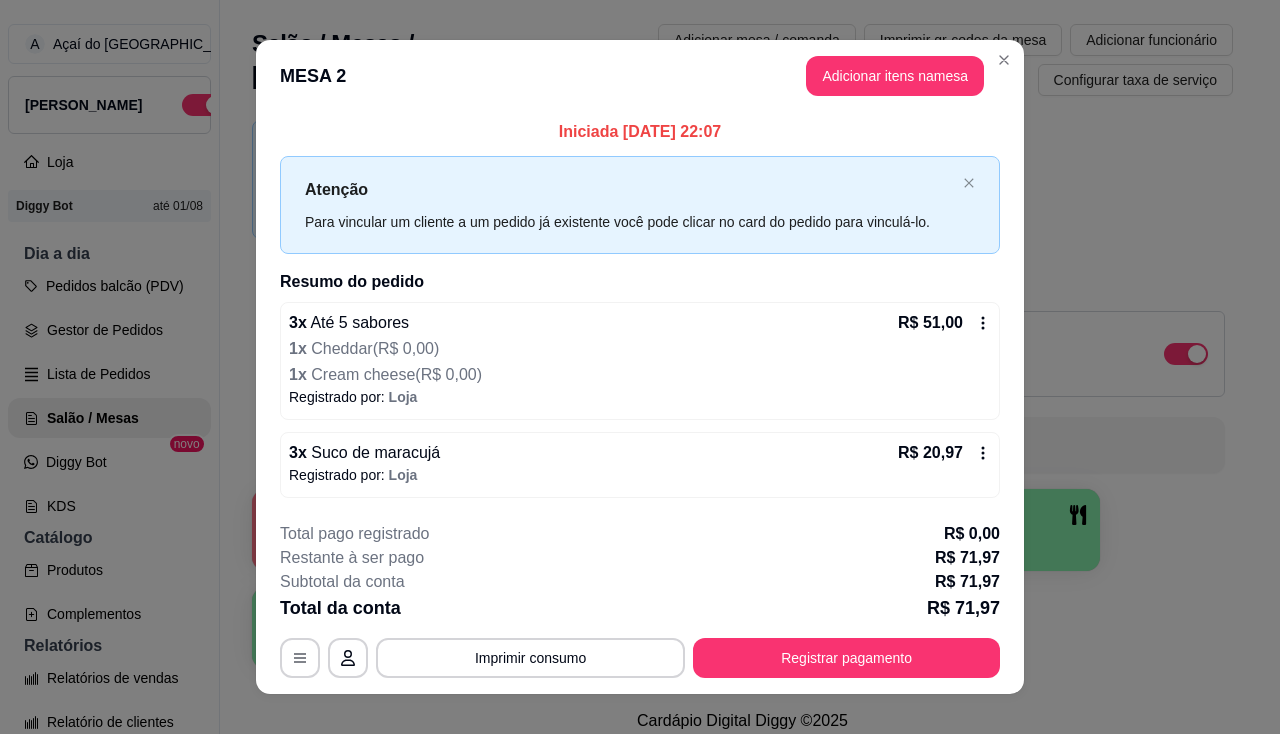scroll, scrollTop: 24, scrollLeft: 0, axis: vertical 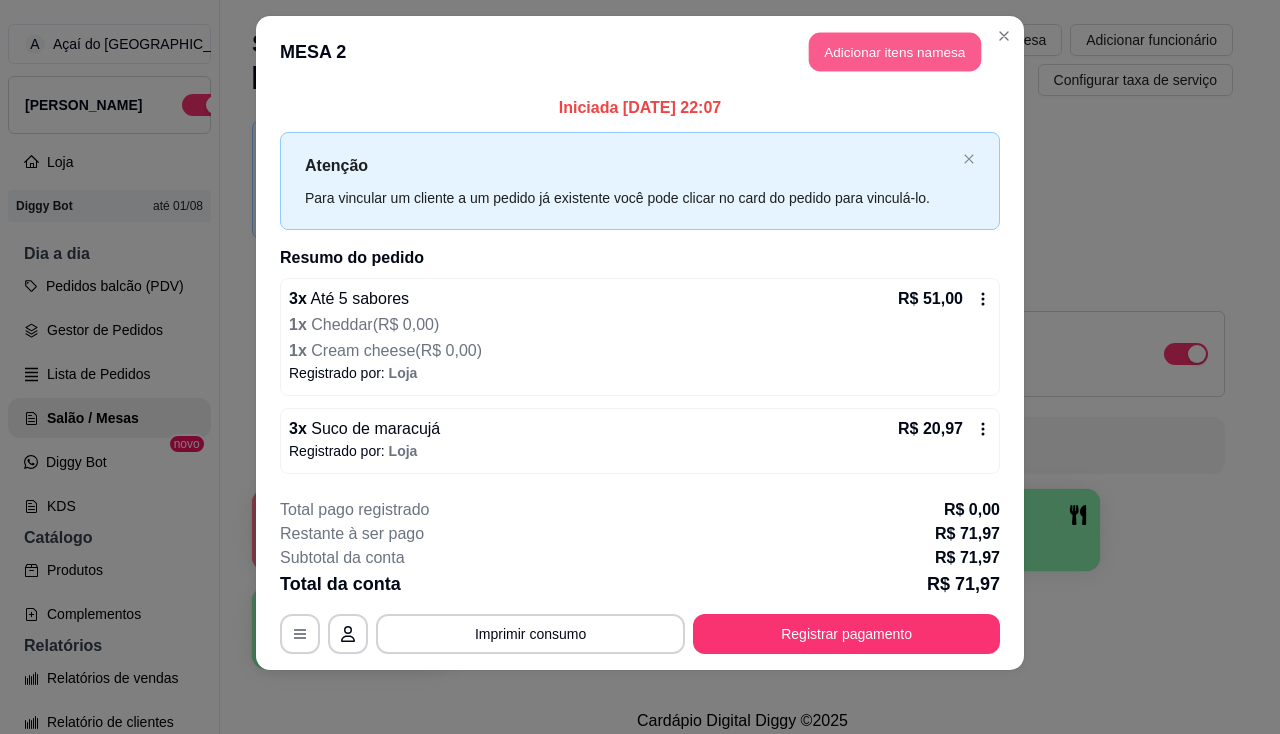 click on "Adicionar itens na  mesa" at bounding box center (895, 52) 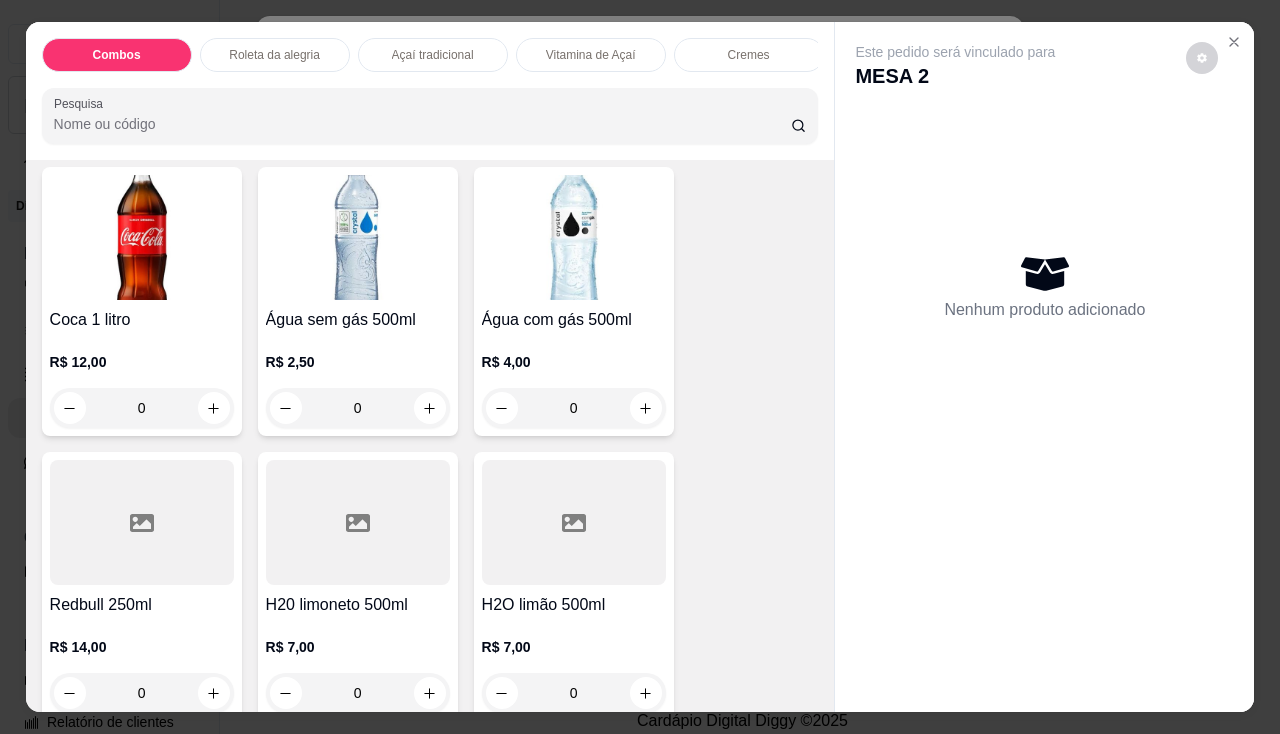 scroll, scrollTop: 6074, scrollLeft: 0, axis: vertical 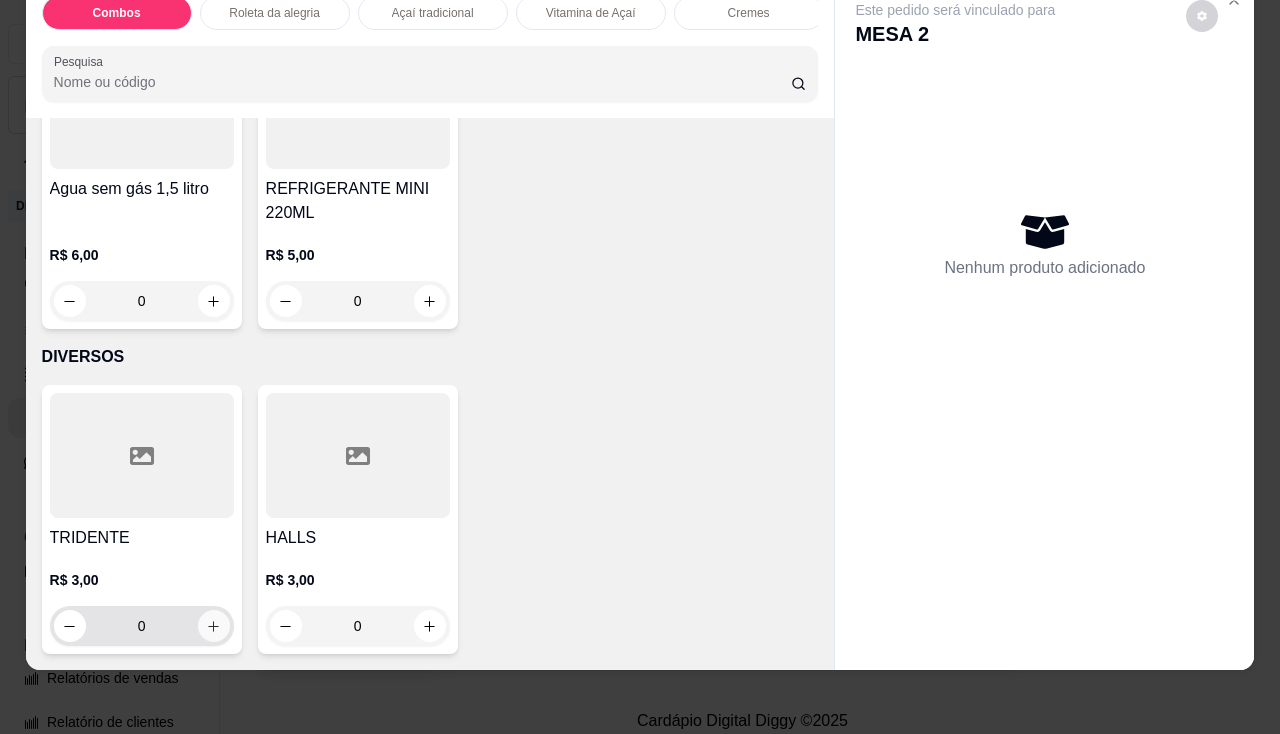 click 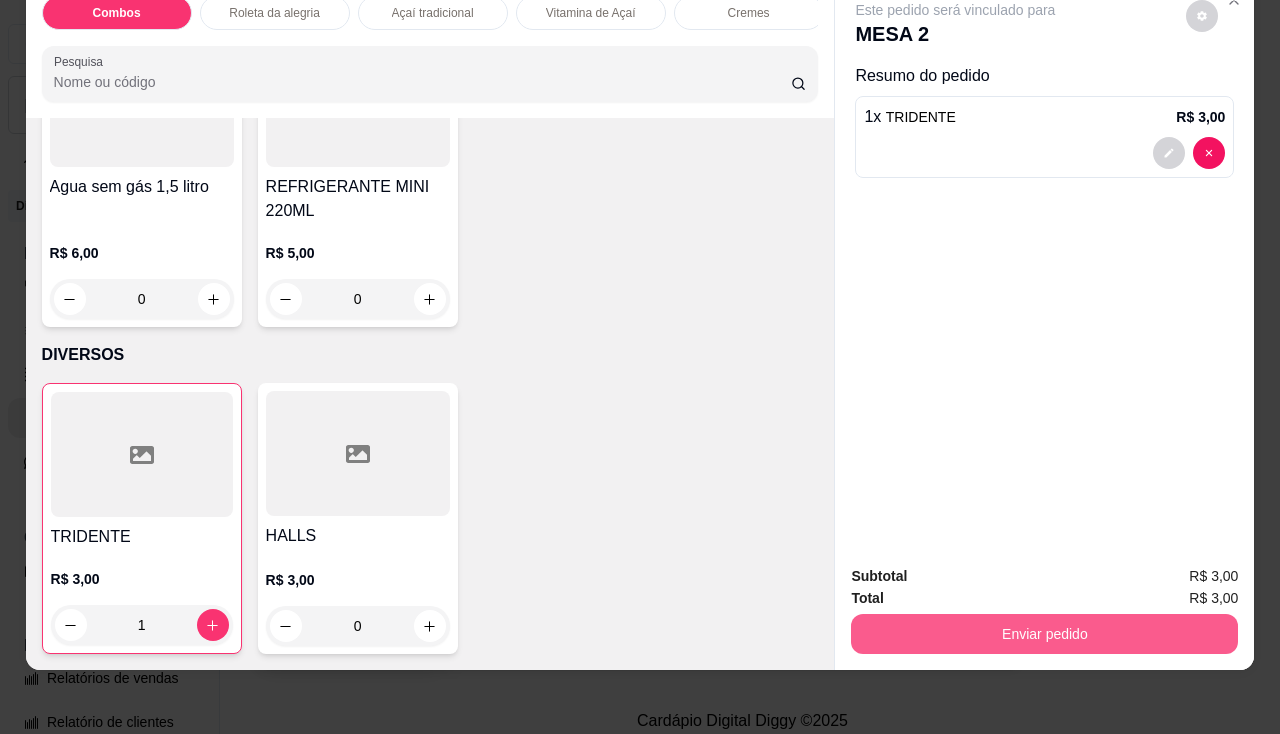 type 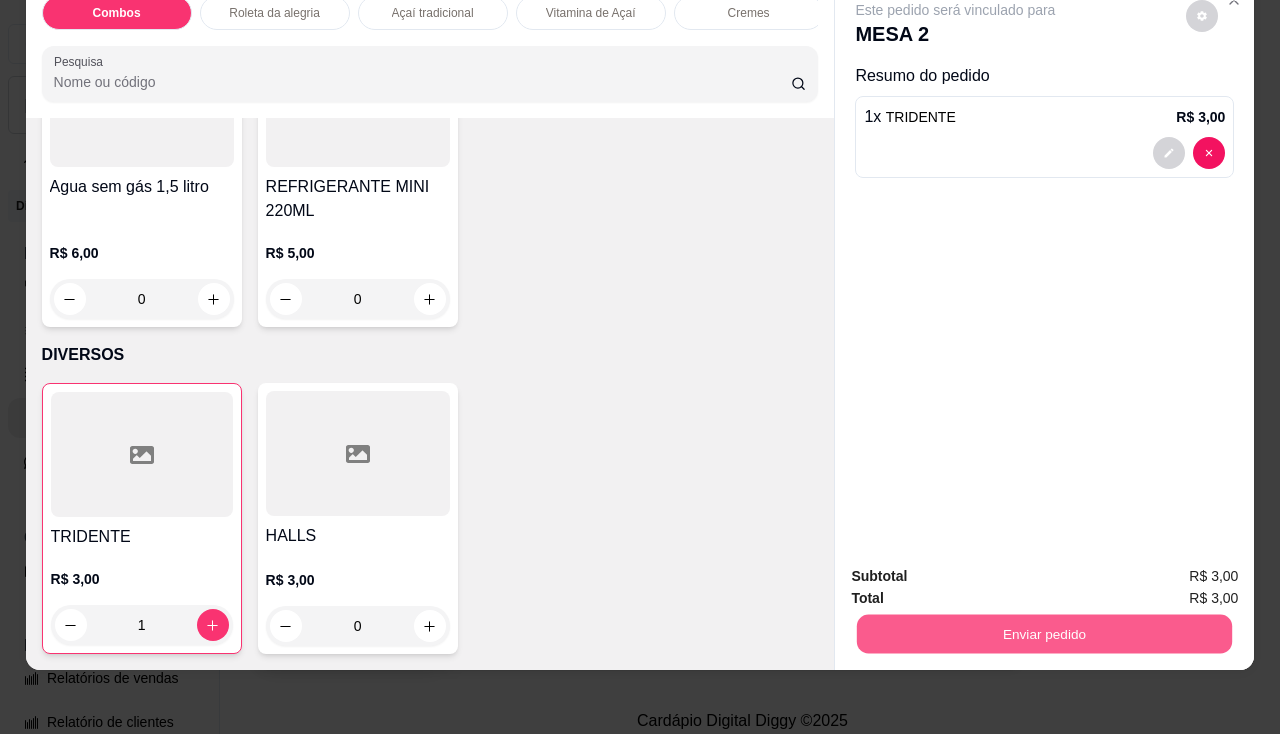 click on "Enviar pedido" at bounding box center (1044, 634) 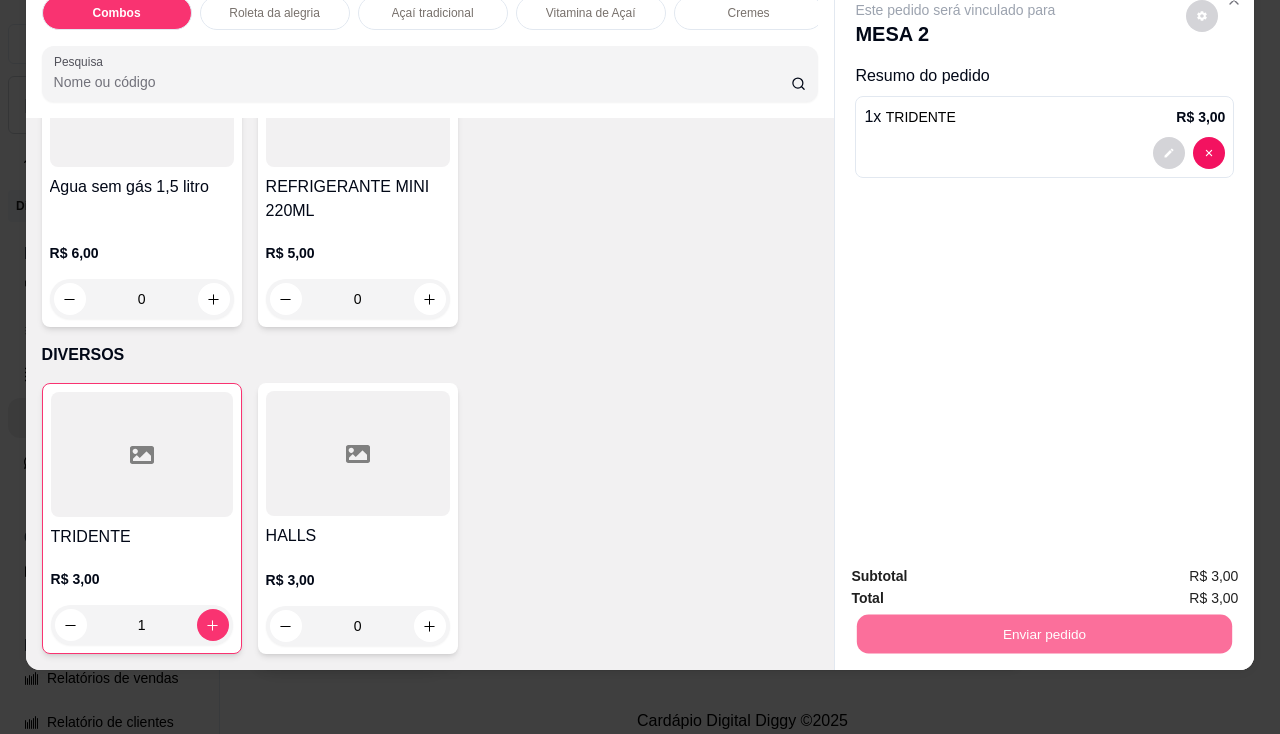 click on "Não registrar e enviar pedido" at bounding box center (979, 570) 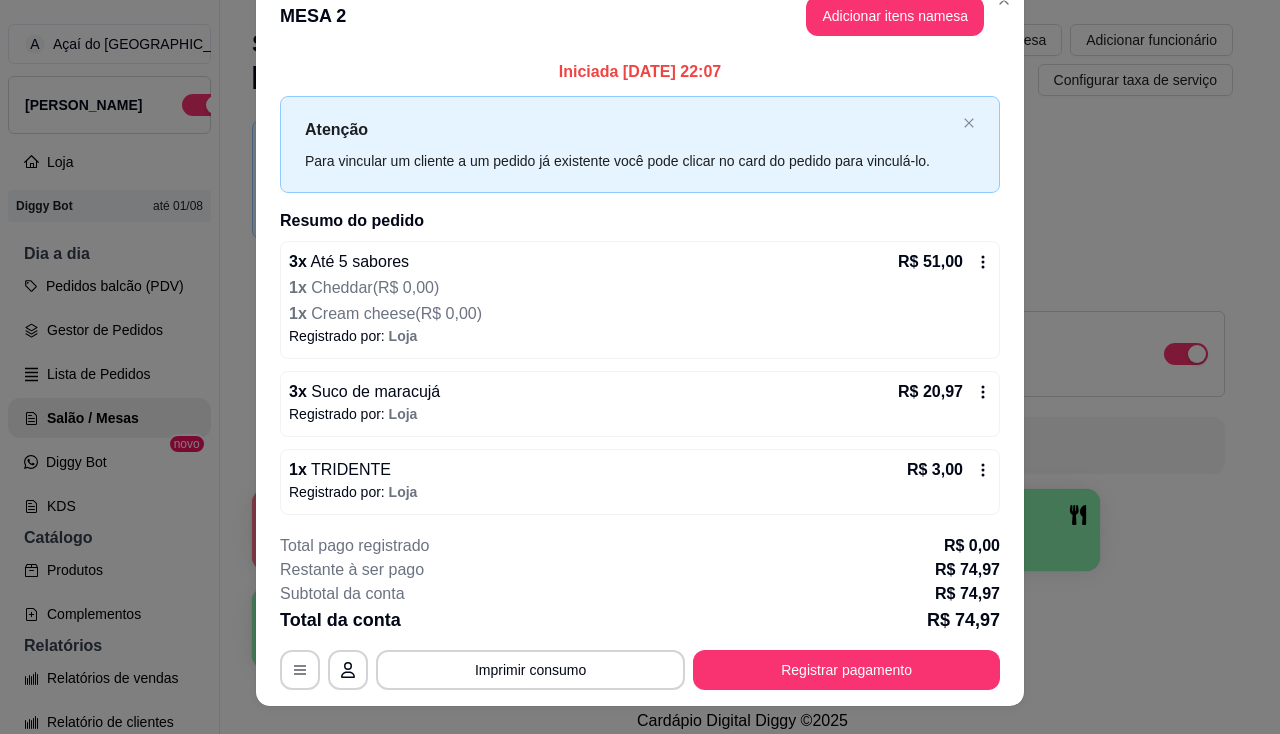 scroll, scrollTop: 0, scrollLeft: 0, axis: both 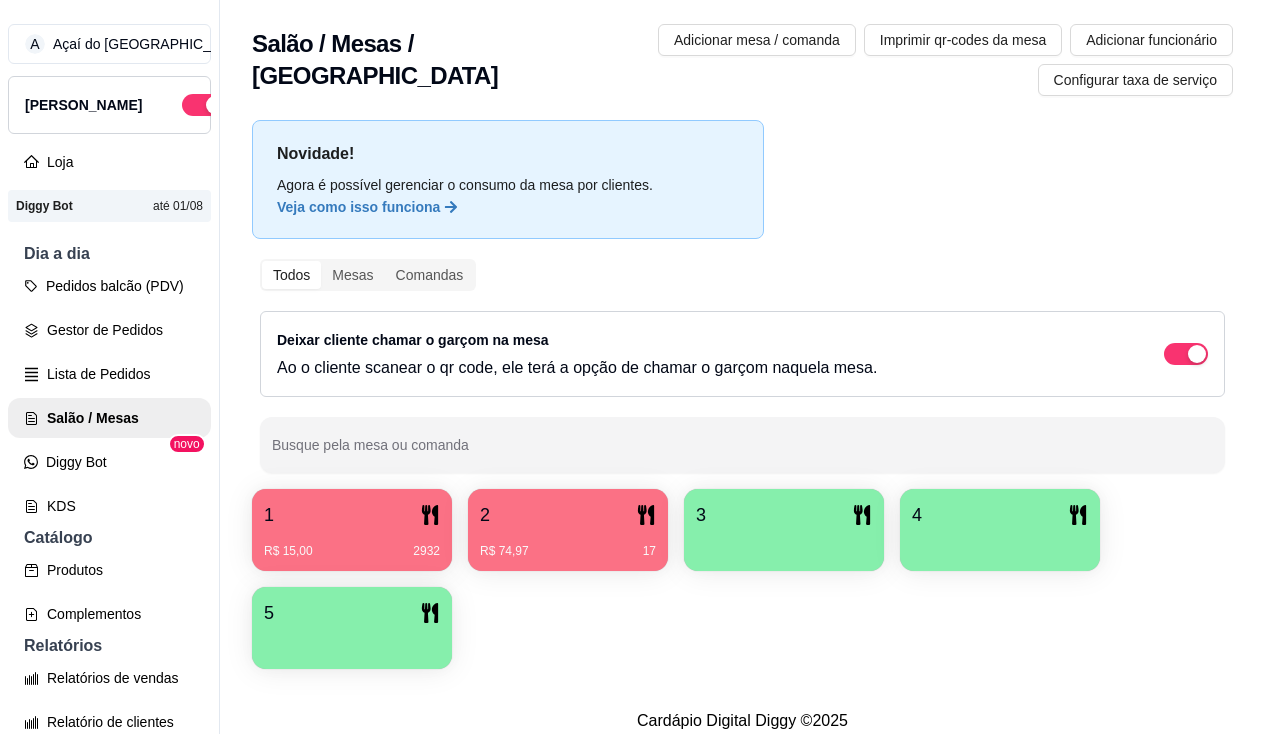 click on "R$ 74,97 17" at bounding box center [568, 551] 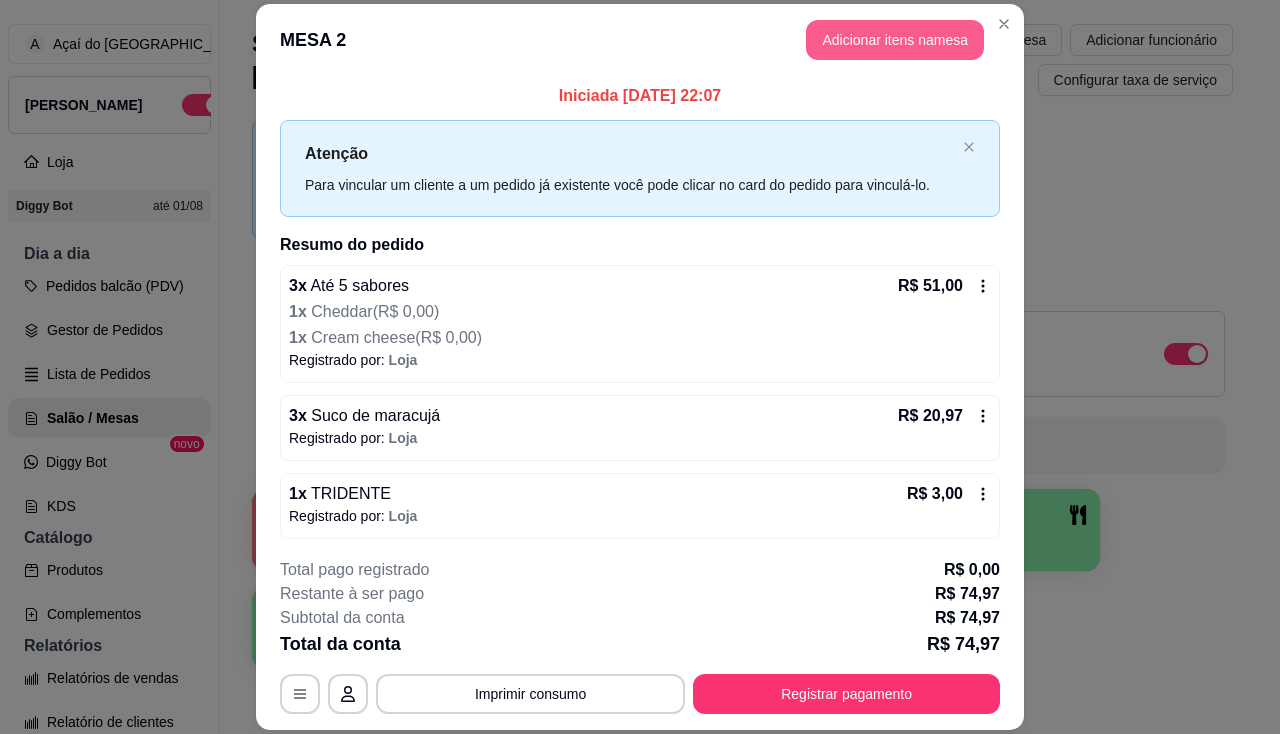 click on "Adicionar itens na  mesa" at bounding box center [895, 40] 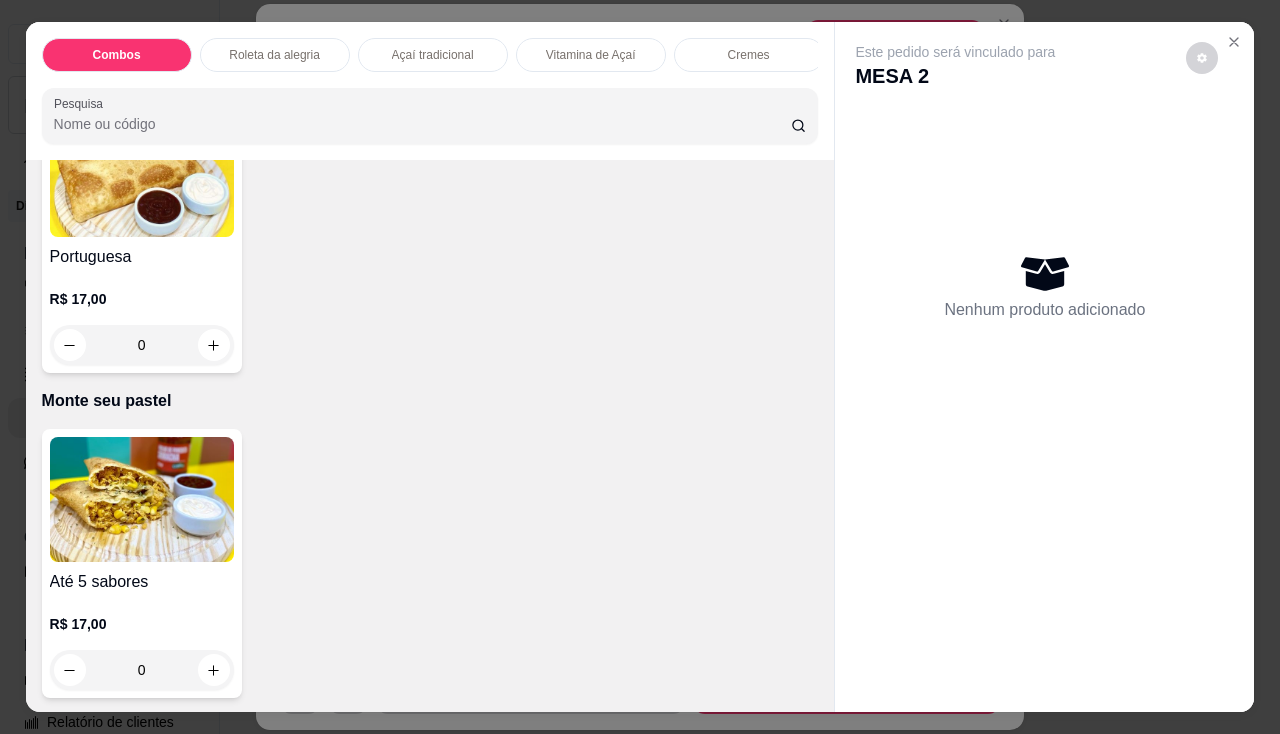 scroll, scrollTop: 3500, scrollLeft: 0, axis: vertical 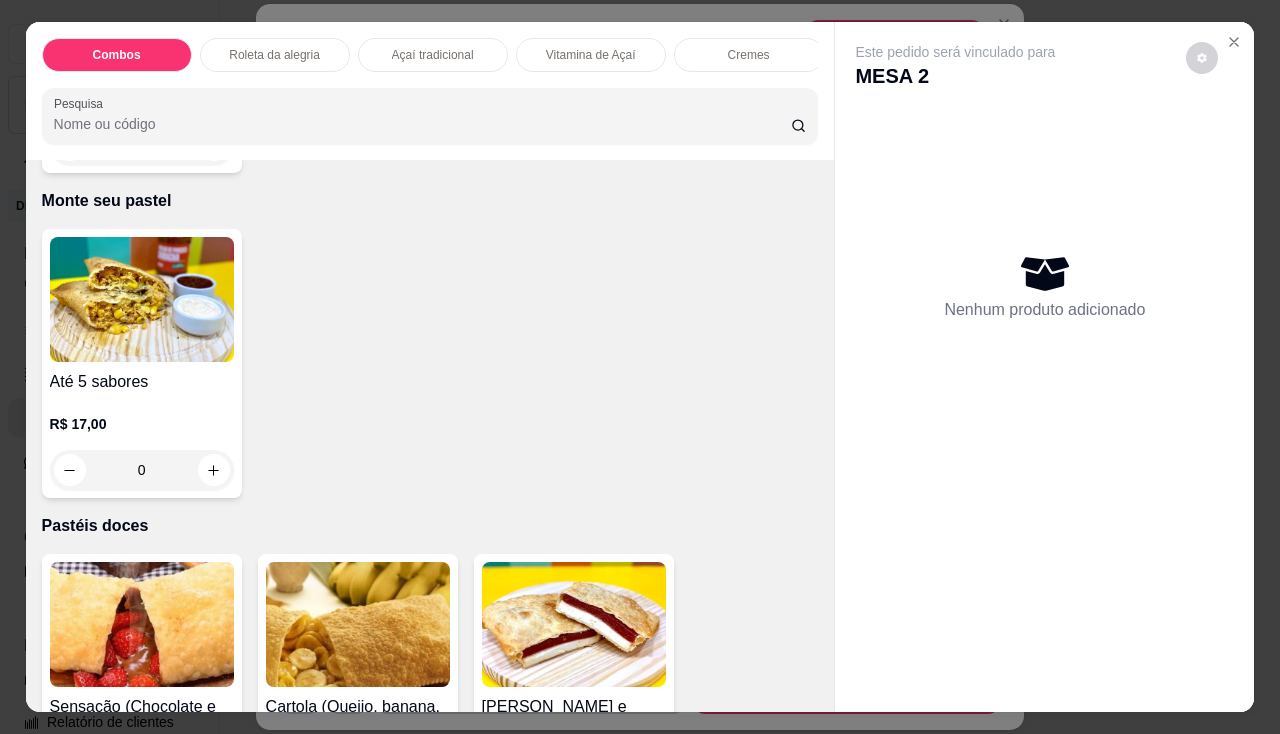click on "0" at bounding box center (142, 470) 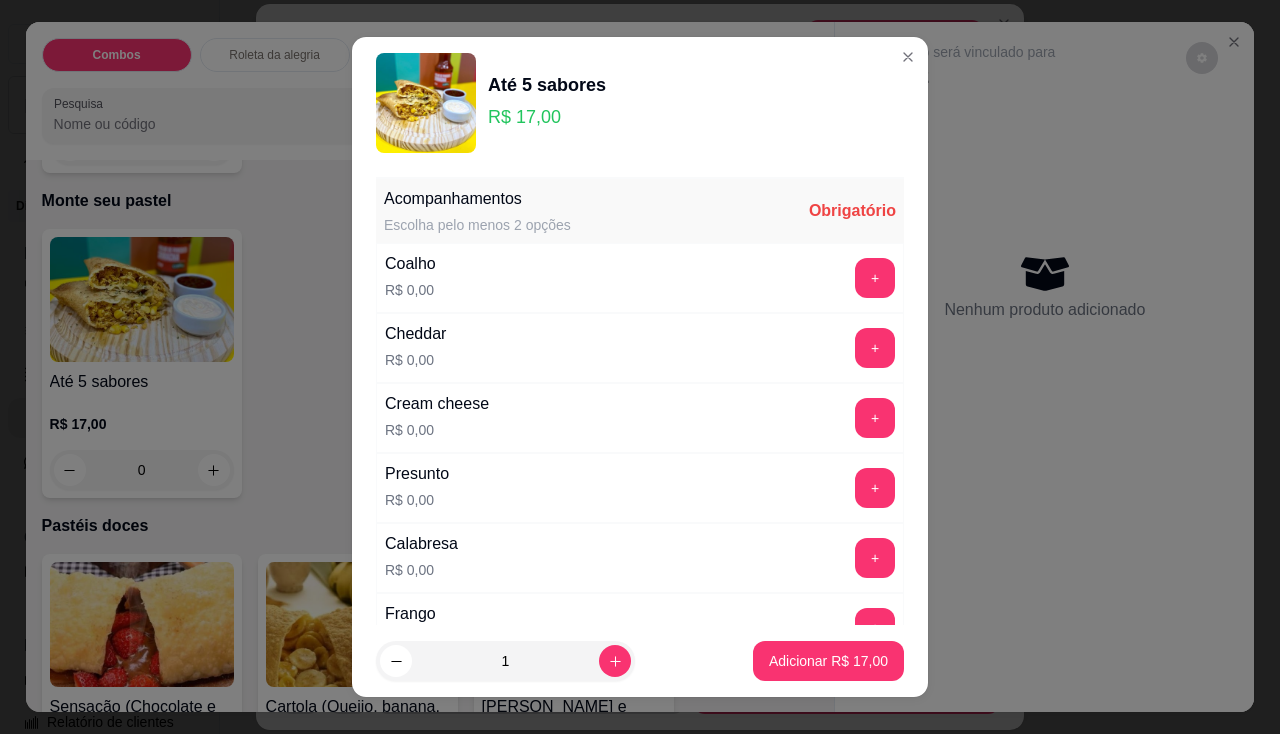 scroll, scrollTop: 300, scrollLeft: 0, axis: vertical 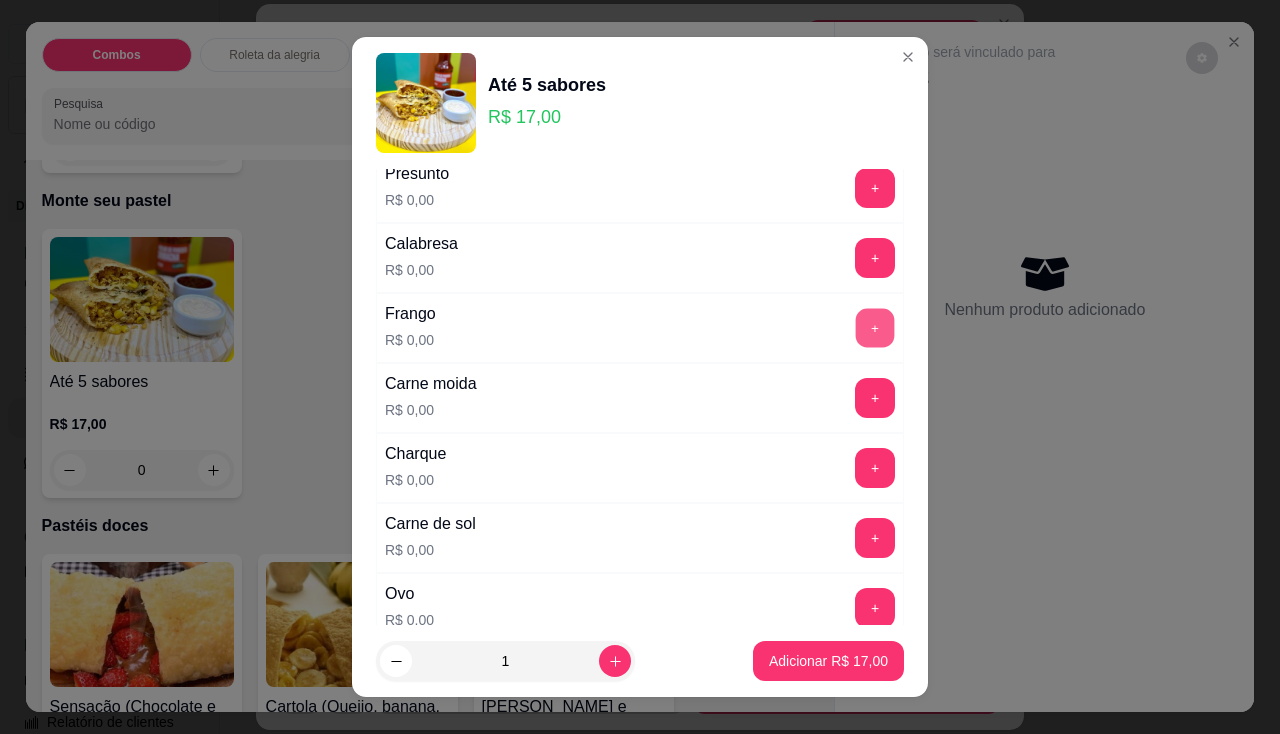 click on "+" at bounding box center [875, 327] 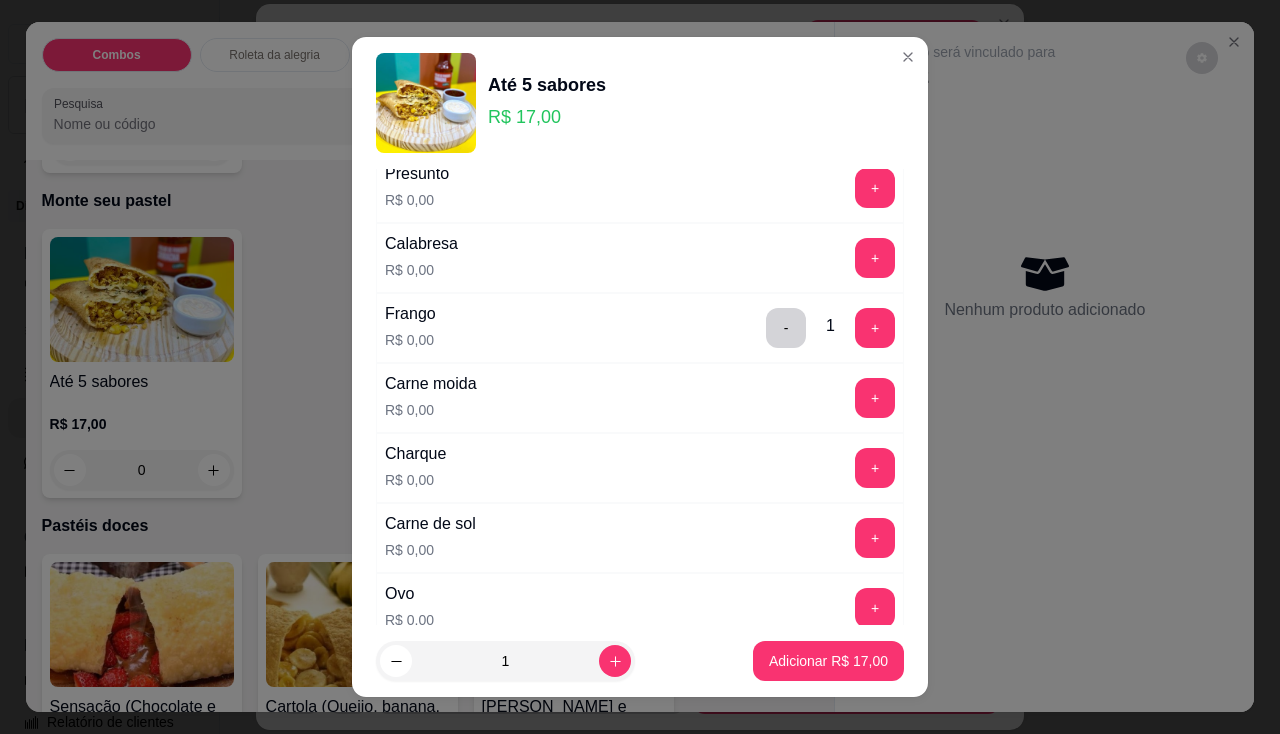 scroll, scrollTop: 100, scrollLeft: 0, axis: vertical 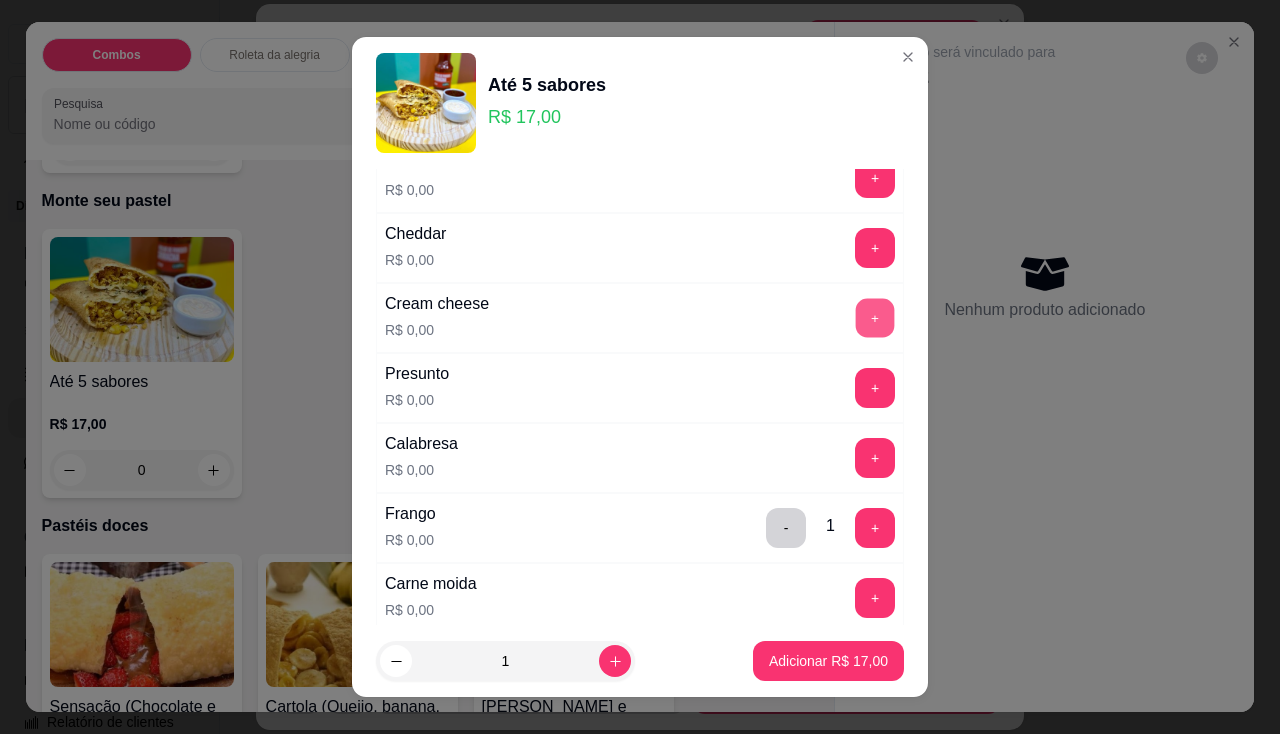 click on "+" at bounding box center (875, 317) 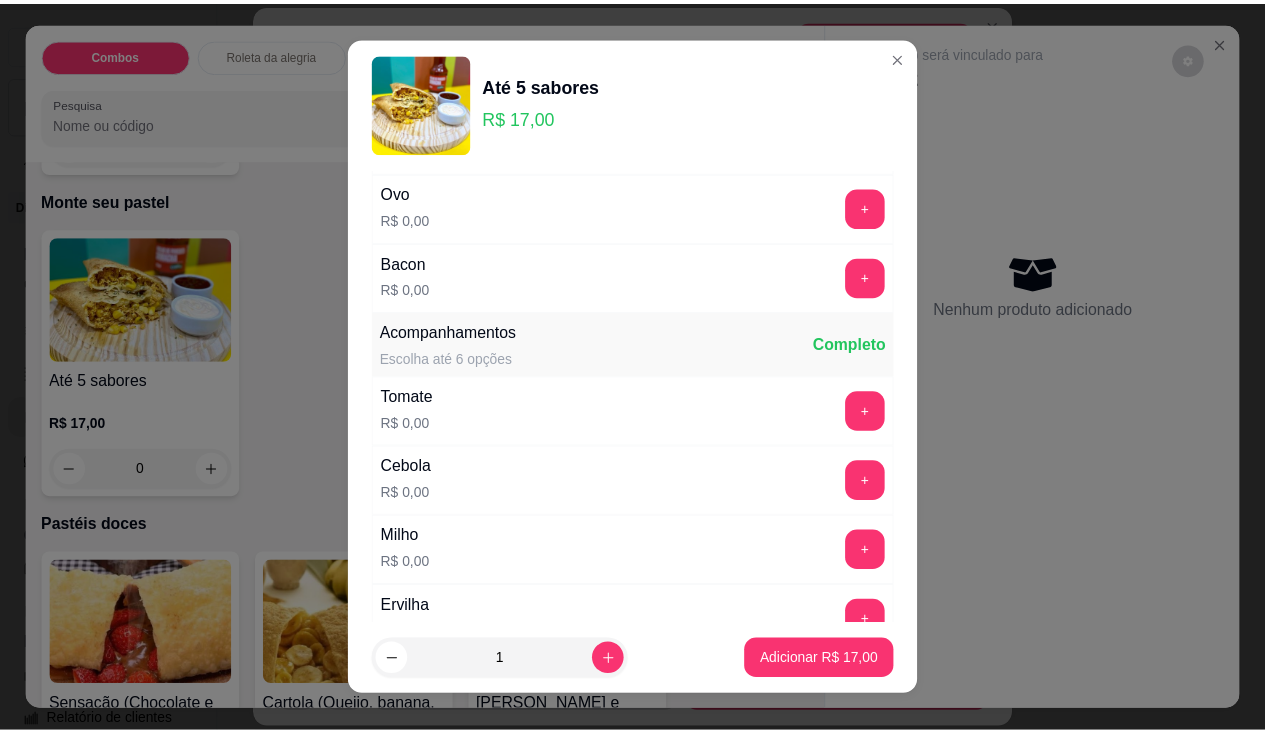 scroll, scrollTop: 800, scrollLeft: 0, axis: vertical 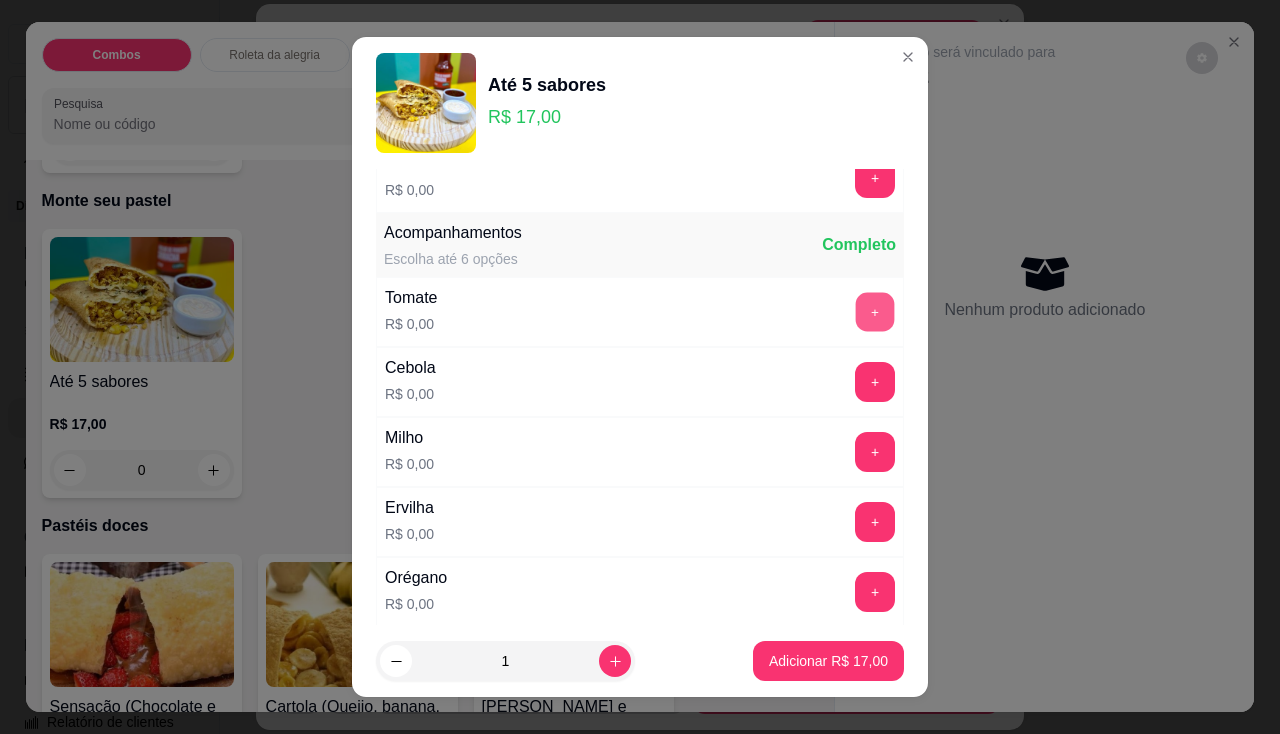click on "+" at bounding box center (875, 311) 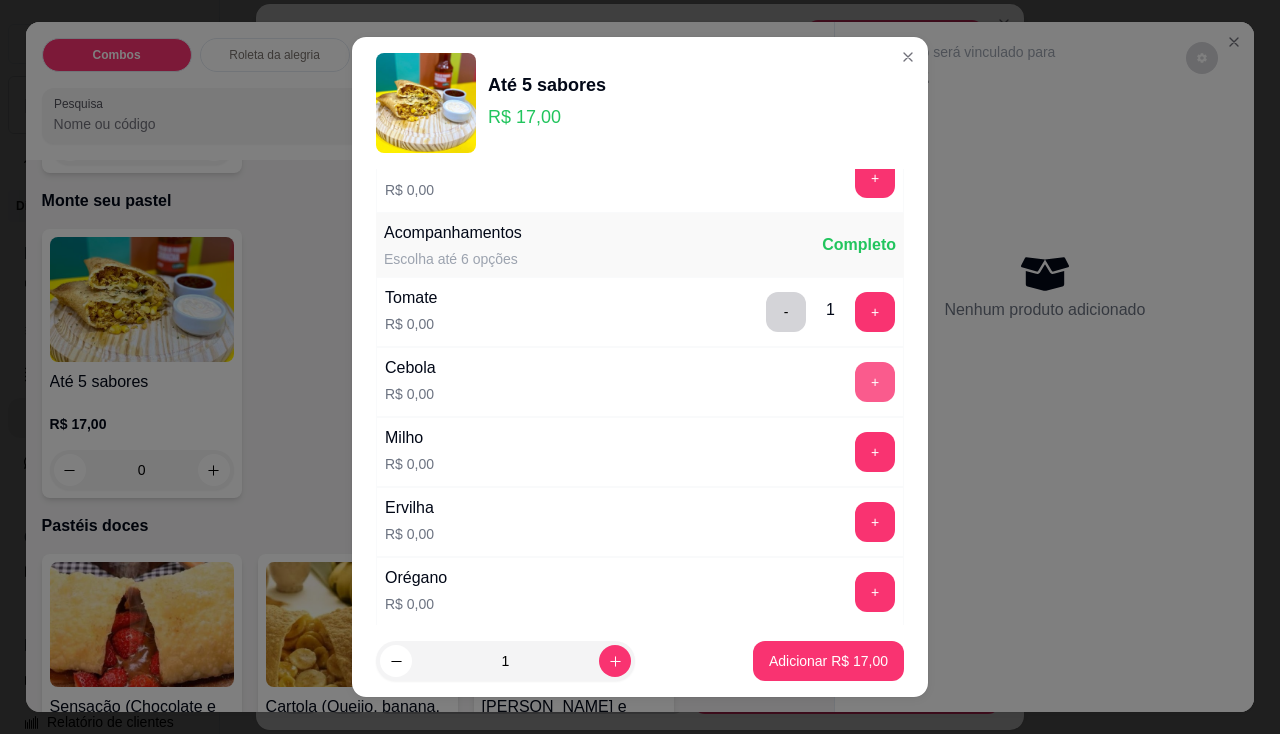 click on "+" at bounding box center [875, 382] 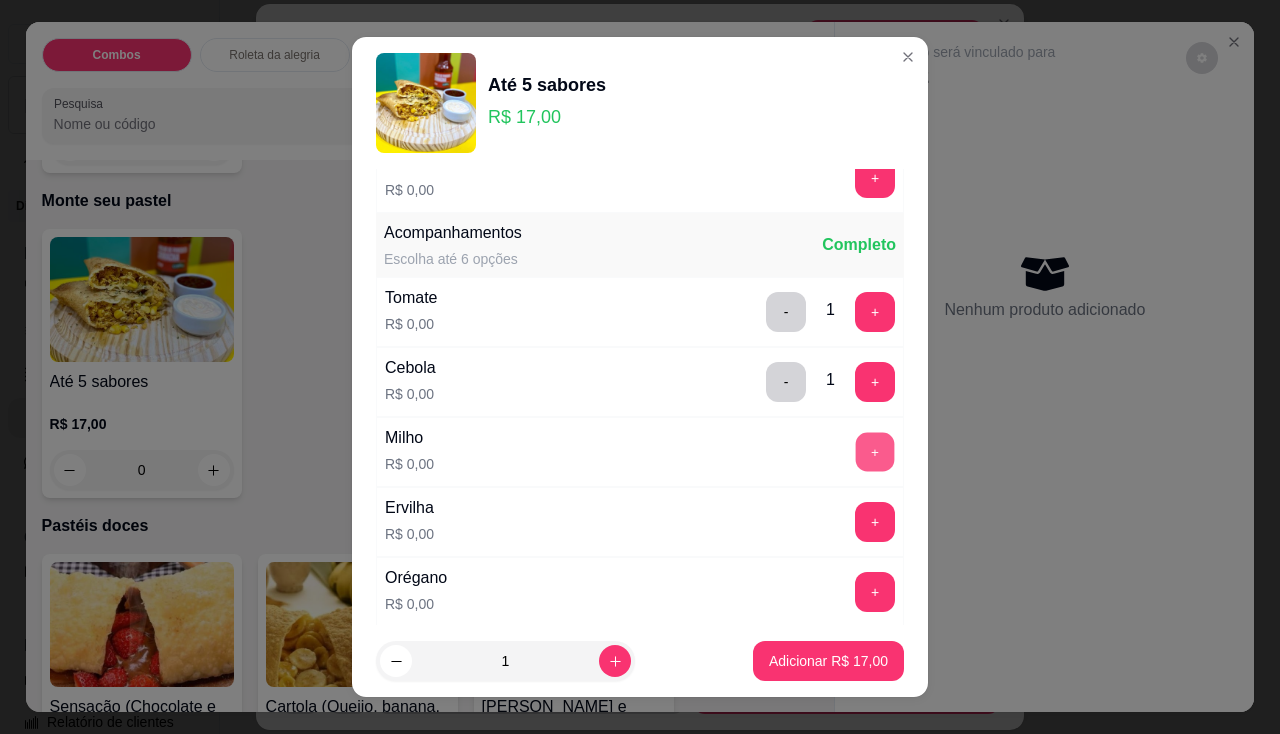 click on "+" at bounding box center (875, 451) 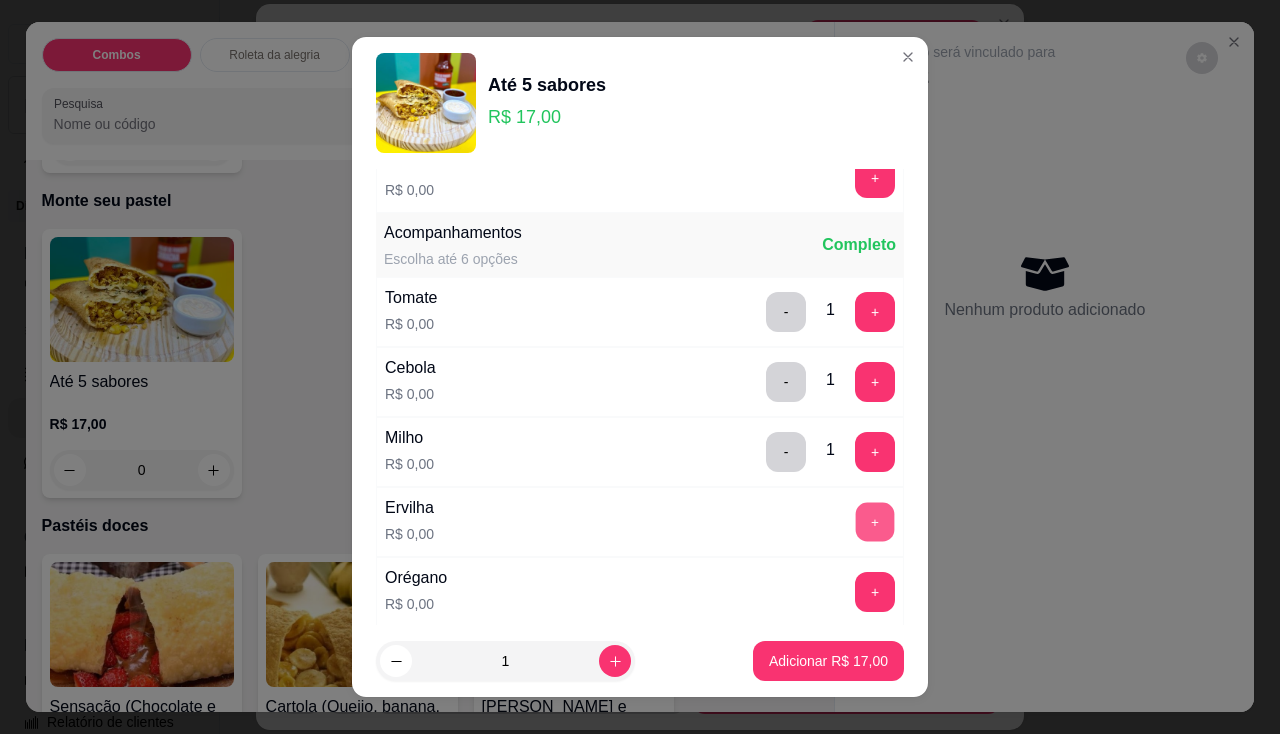 click on "+" at bounding box center (875, 521) 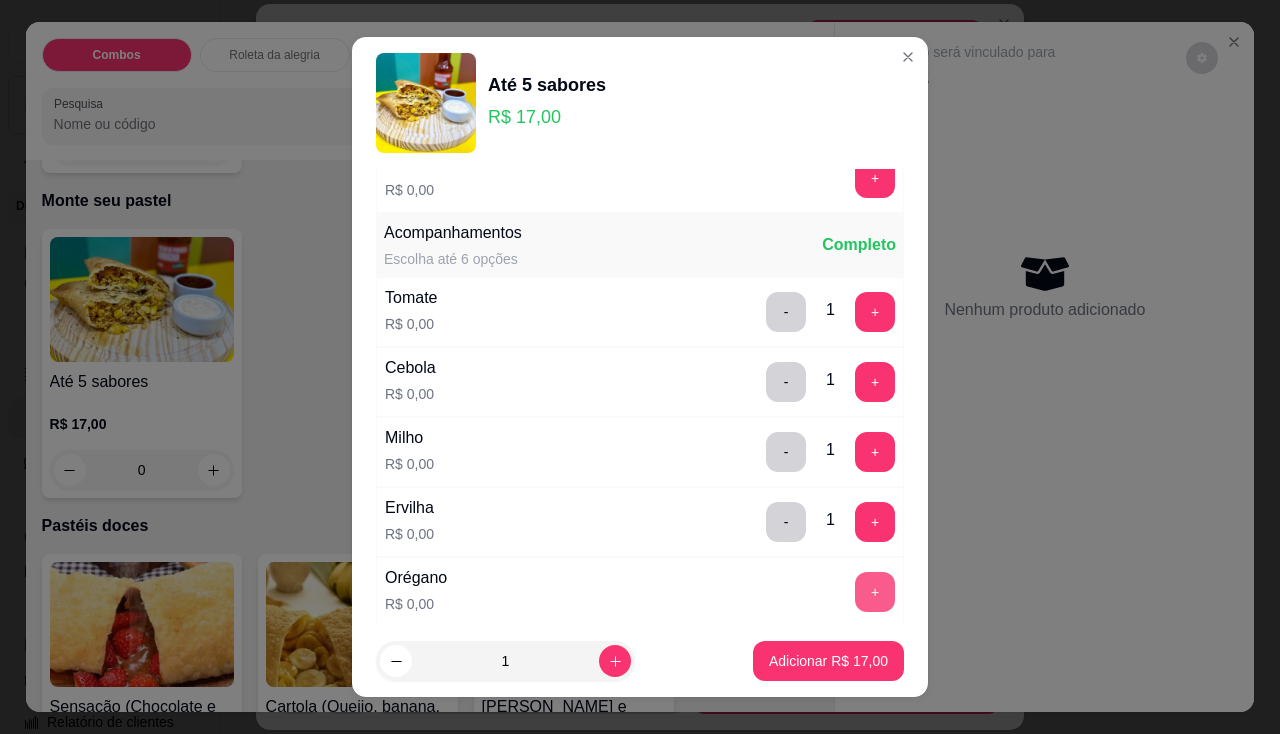 click on "+" at bounding box center (875, 592) 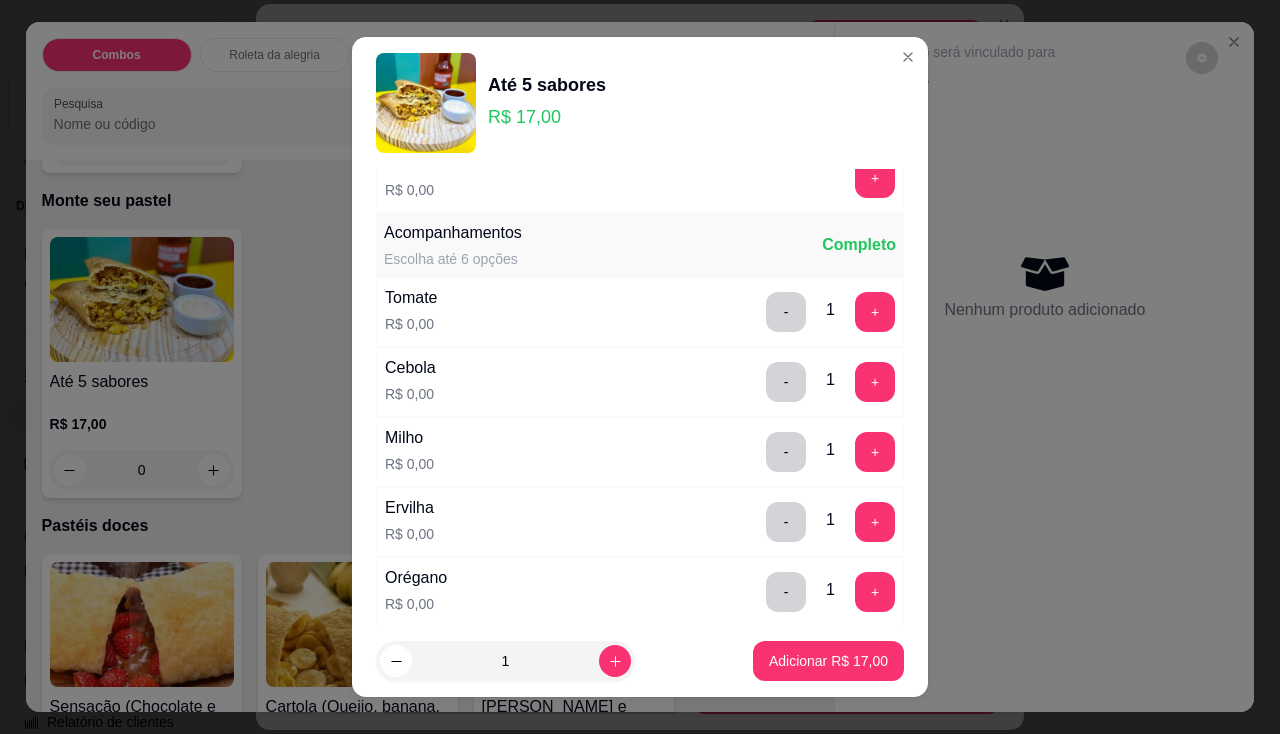 click on "Adicionar   R$ 17,00" at bounding box center (828, 661) 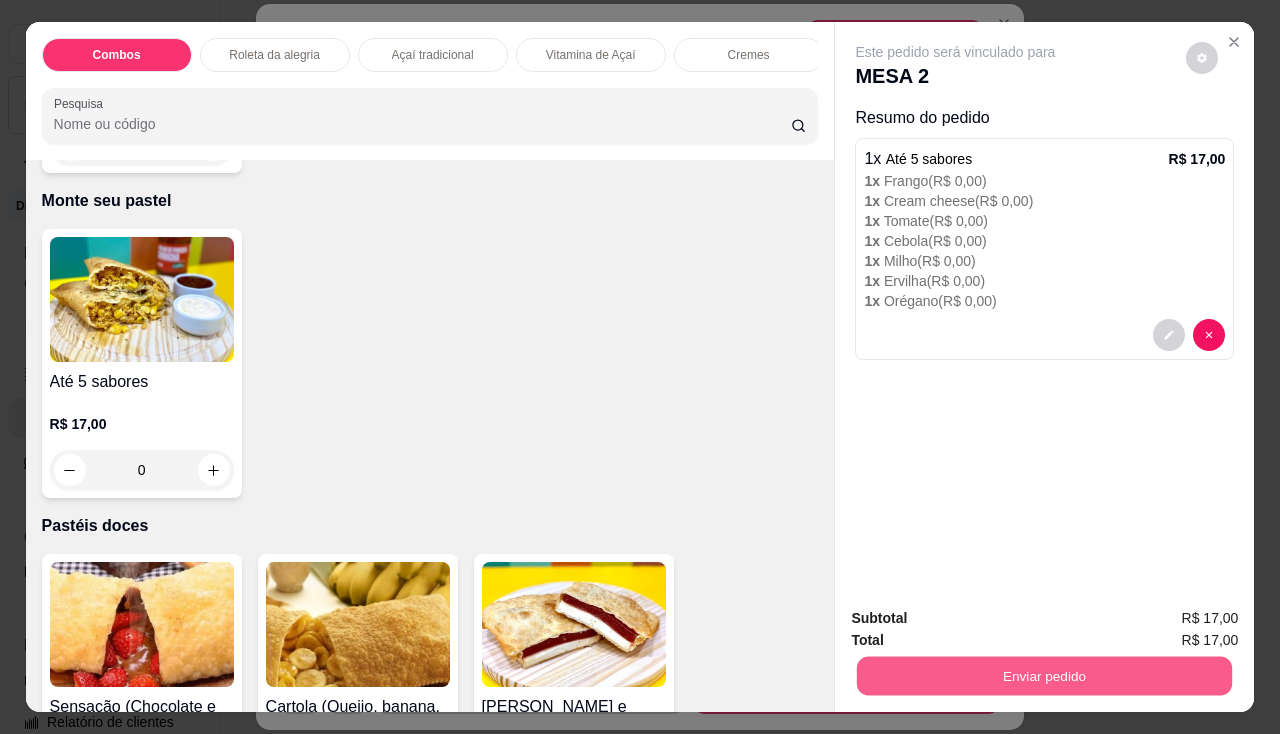 click on "Enviar pedido" at bounding box center [1044, 676] 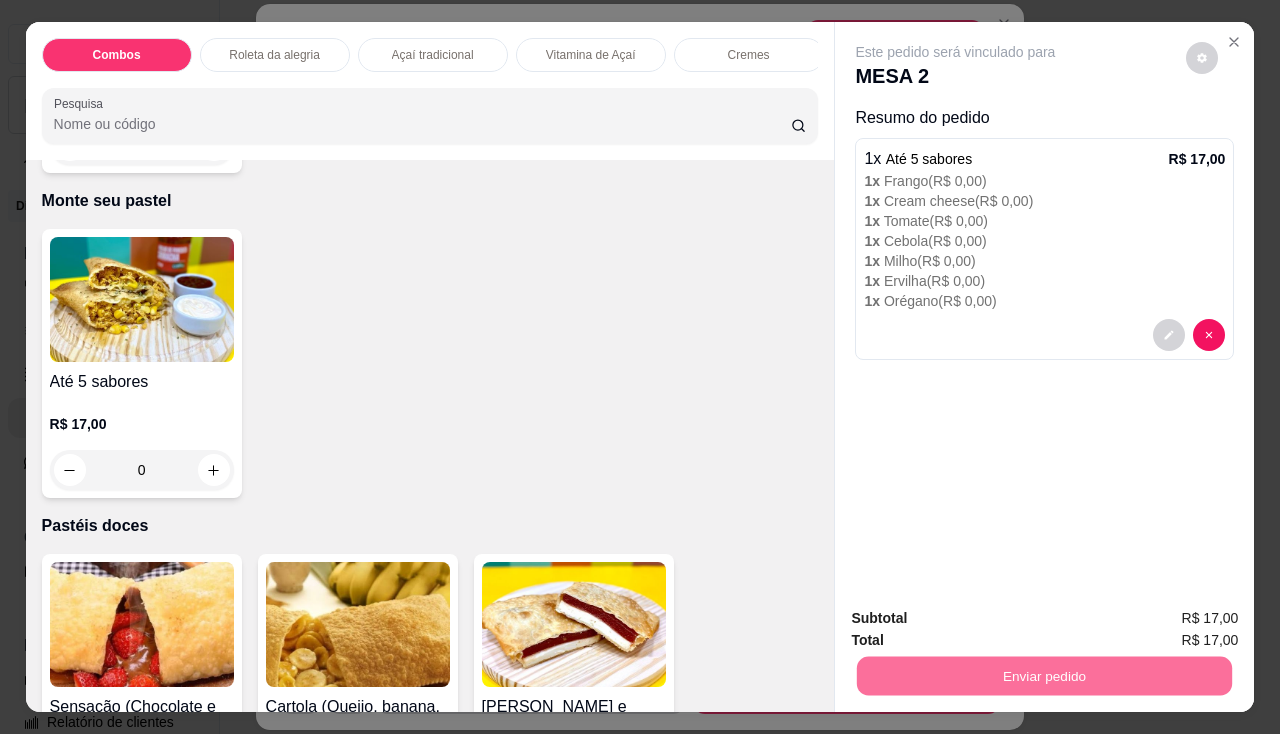 click on "Não registrar e enviar pedido" at bounding box center [979, 620] 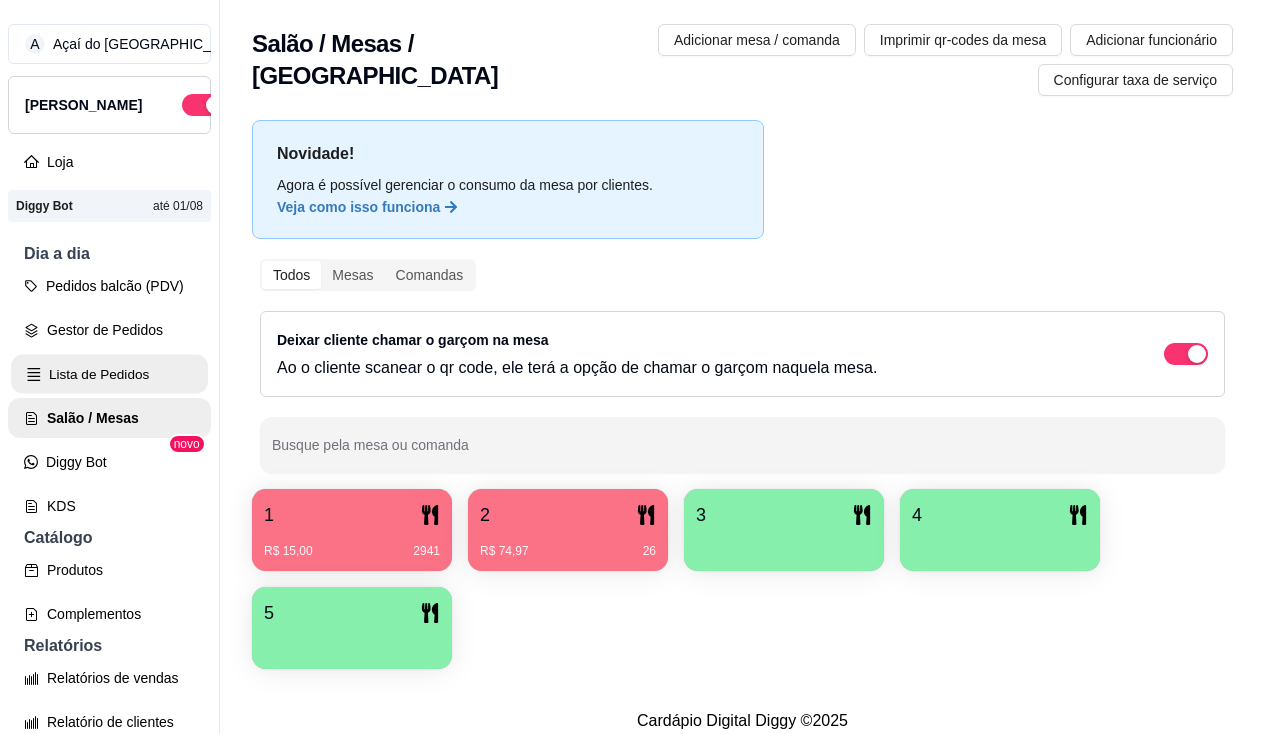 click on "Lista de Pedidos" at bounding box center (109, 374) 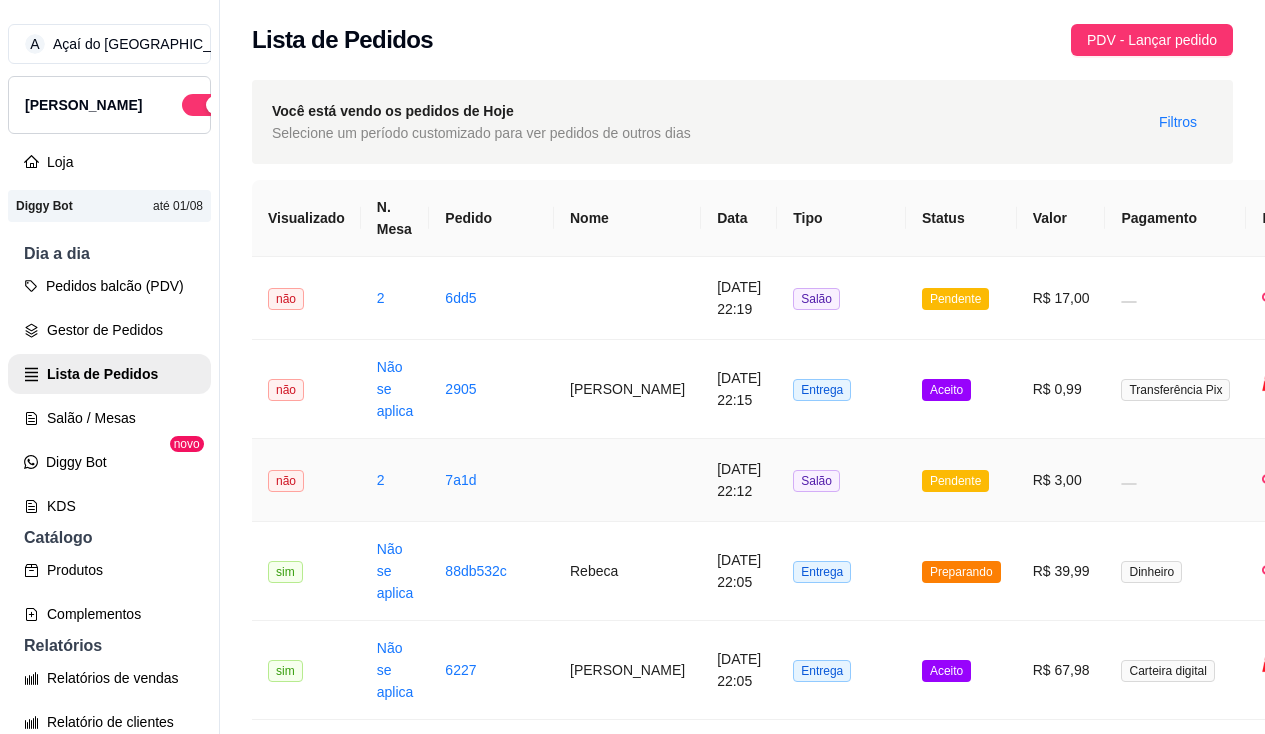 scroll, scrollTop: 200, scrollLeft: 0, axis: vertical 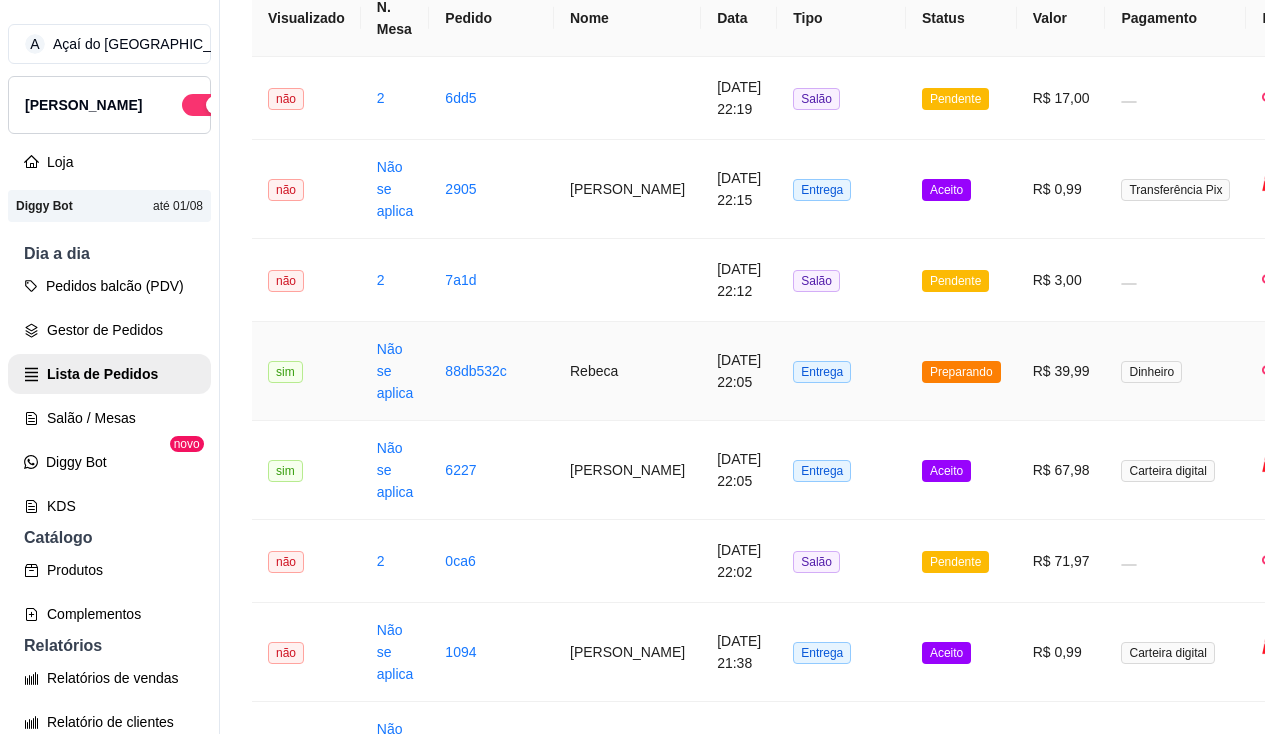 click on "Não se aplica" at bounding box center (395, 371) 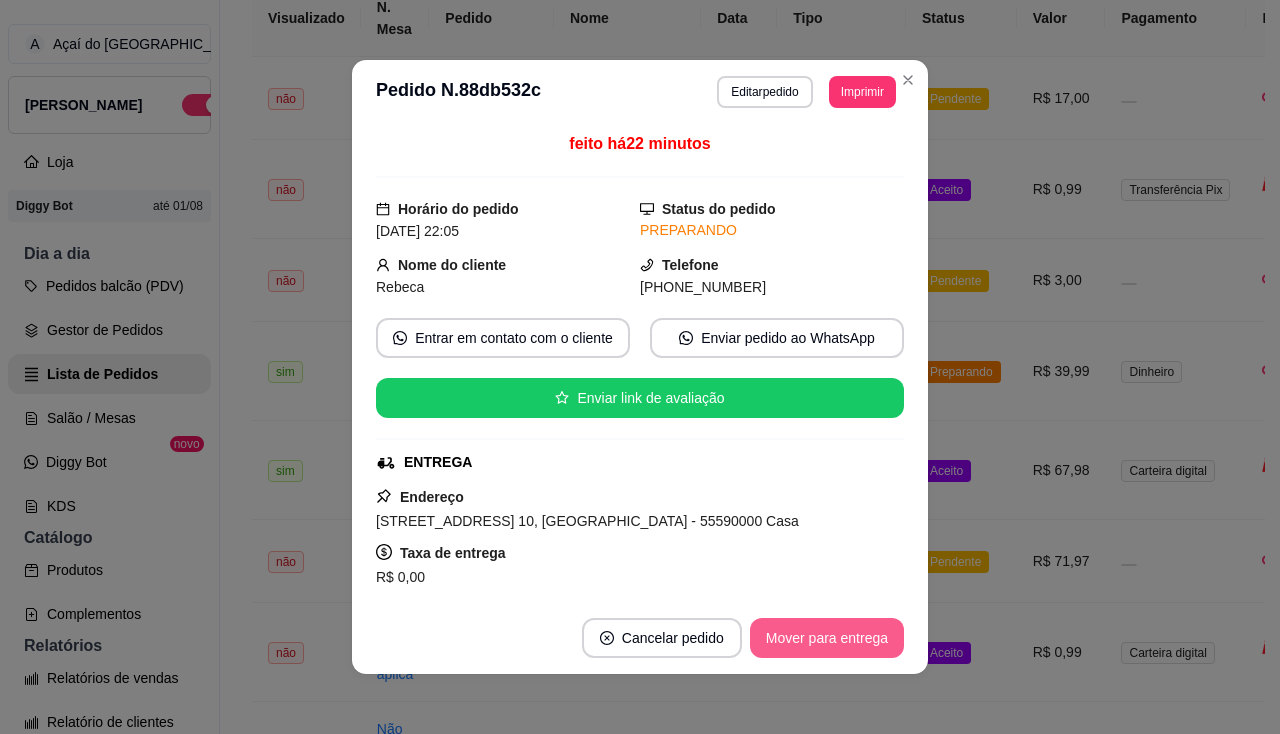 click on "Mover para entrega" at bounding box center [827, 638] 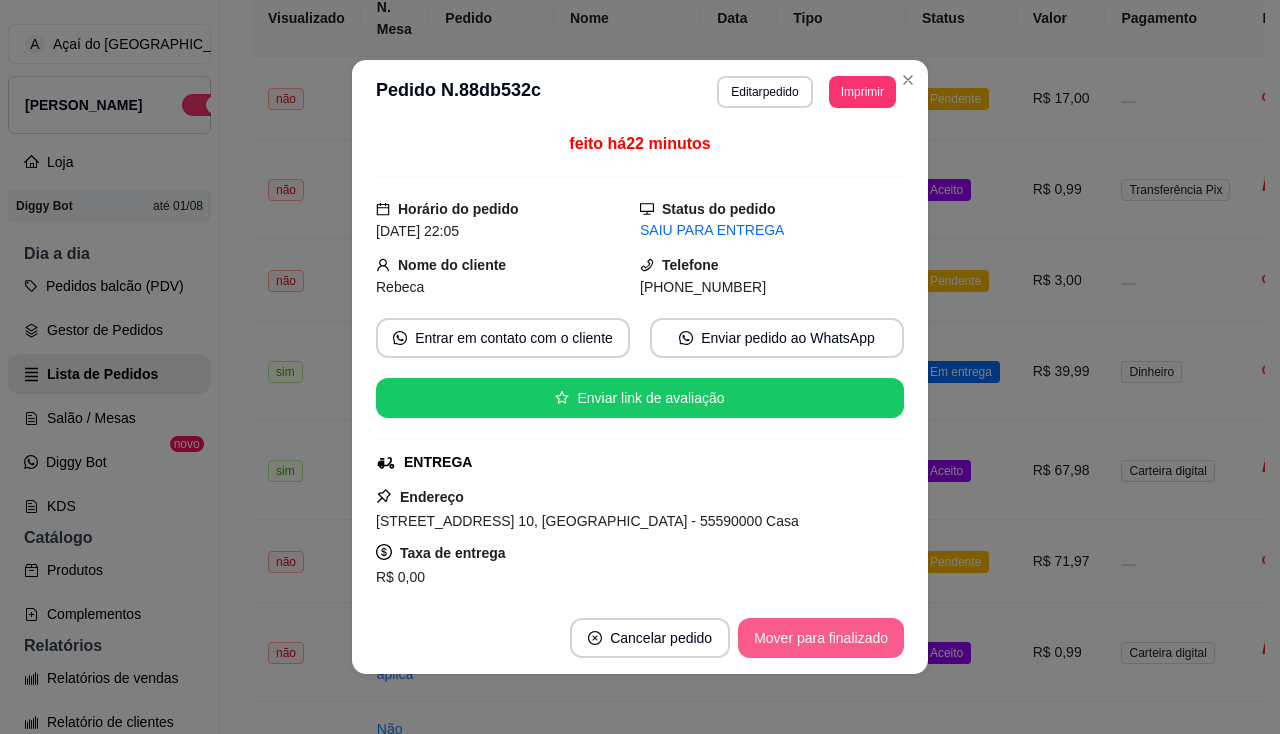 click on "Mover para finalizado" at bounding box center [821, 638] 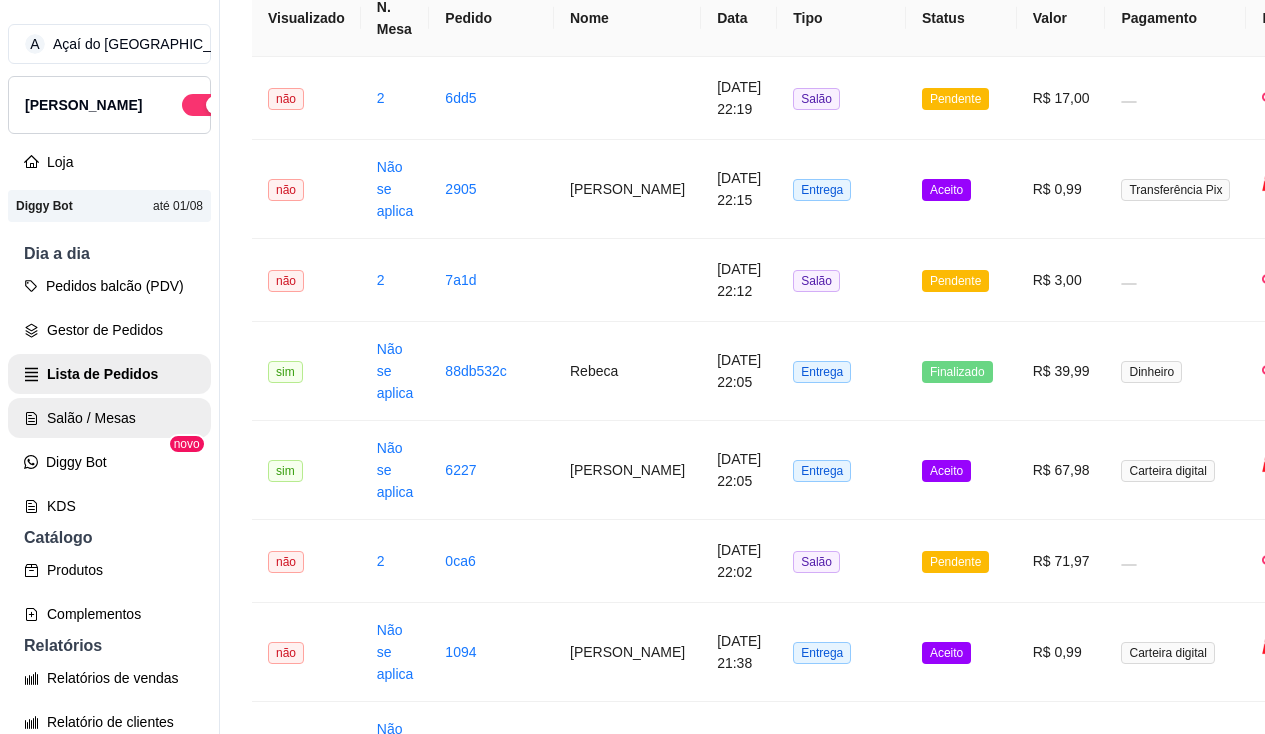 click on "Salão / Mesas" at bounding box center (109, 418) 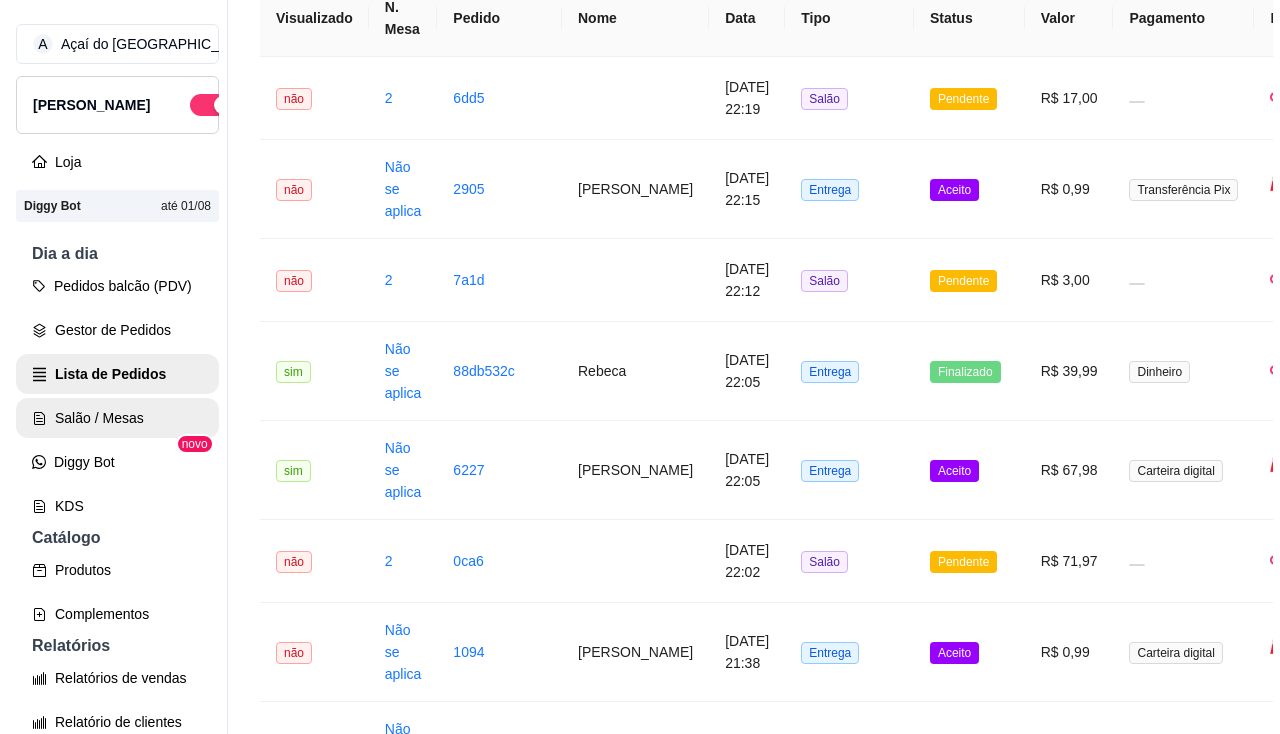scroll, scrollTop: 0, scrollLeft: 0, axis: both 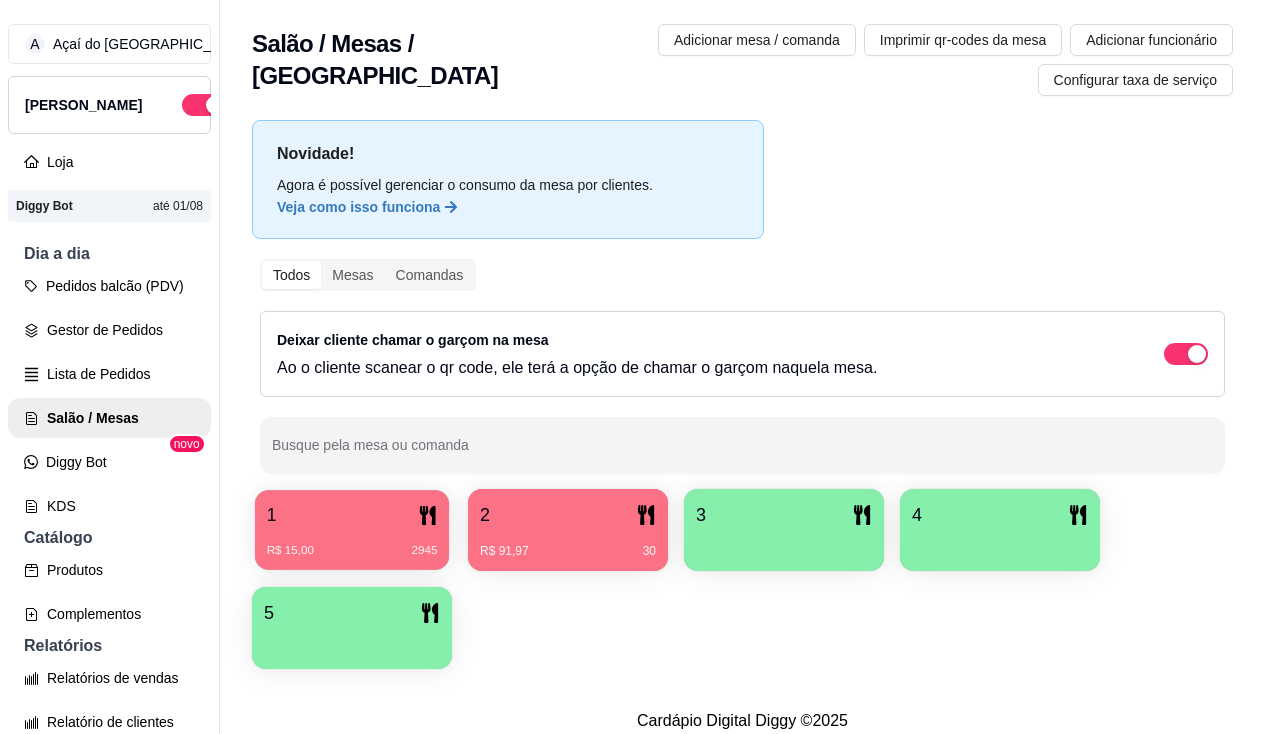 click on "1" at bounding box center (352, 515) 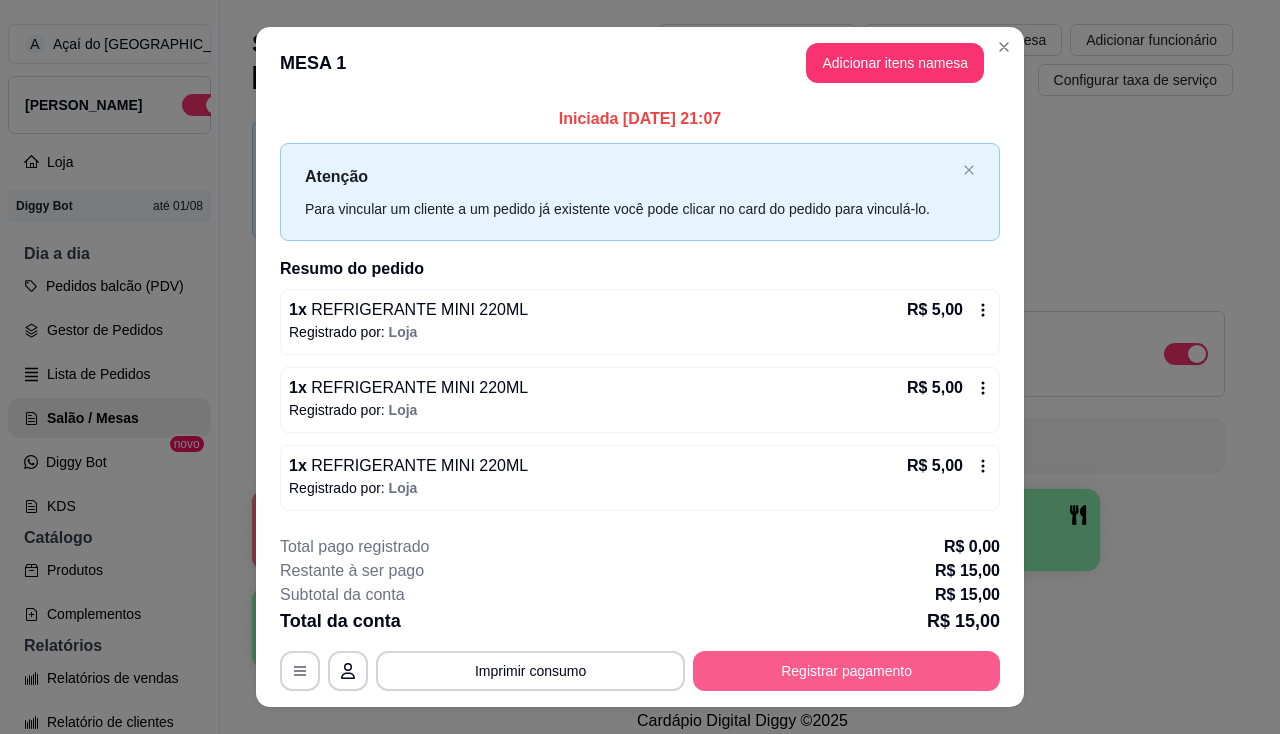 click on "Registrar pagamento" at bounding box center [846, 671] 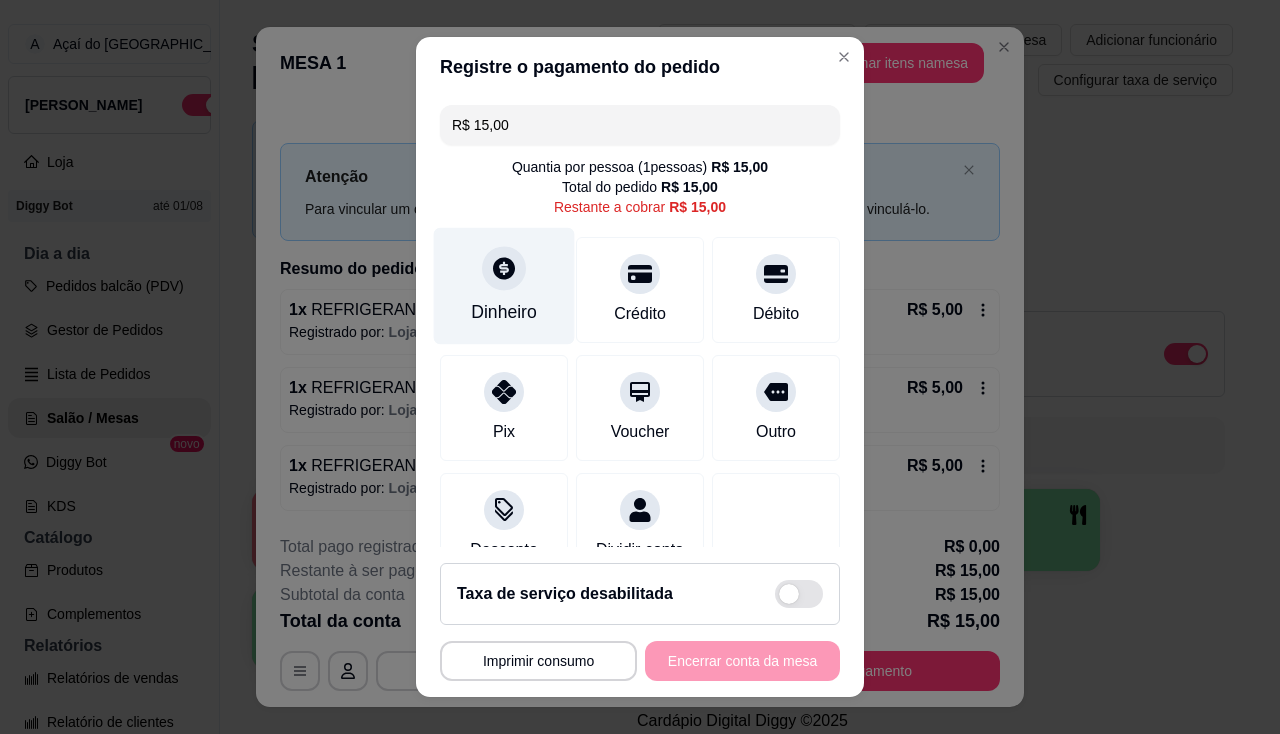click at bounding box center (504, 268) 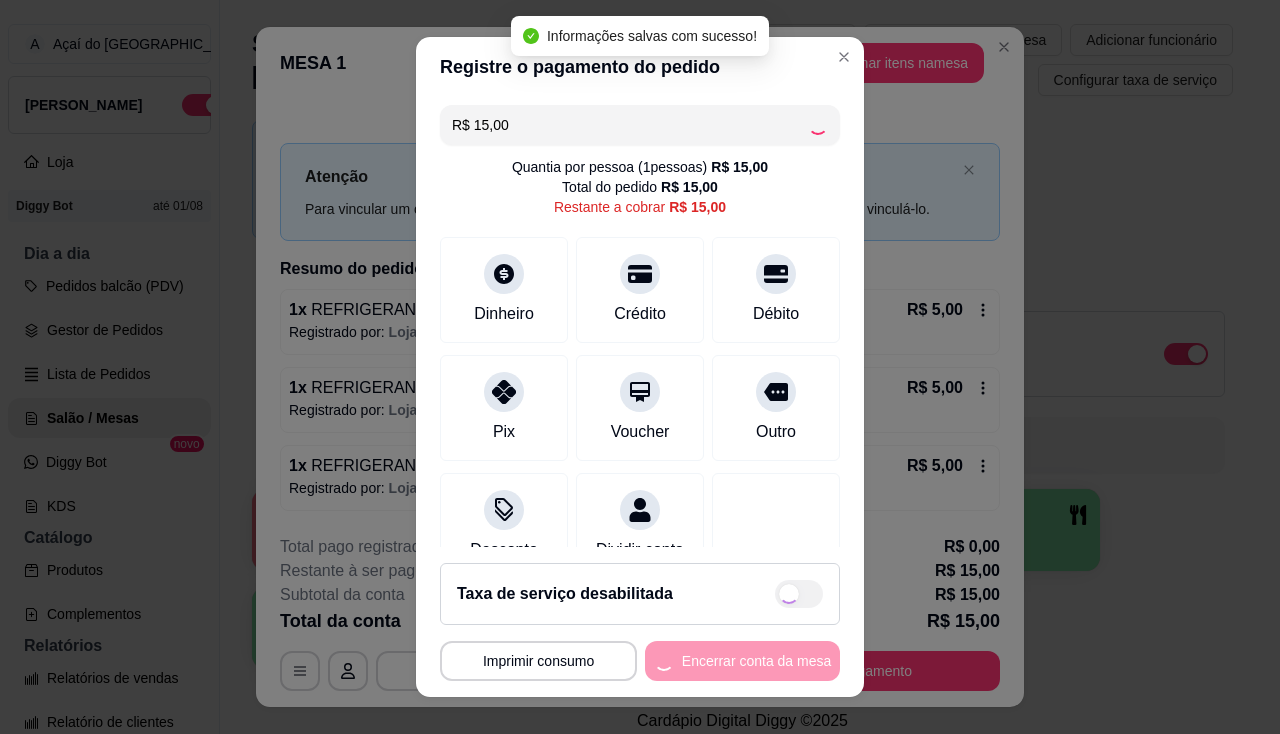 type on "R$ 0,00" 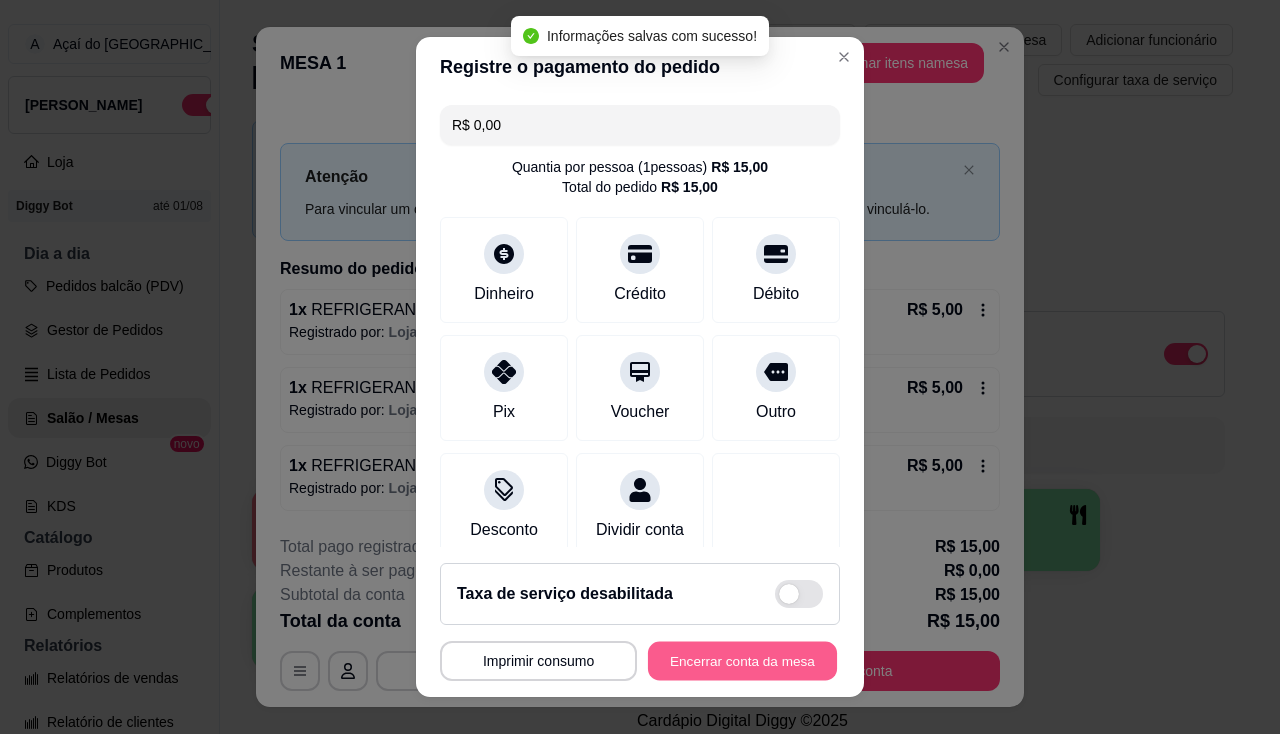 click on "Encerrar conta da mesa" at bounding box center (742, 661) 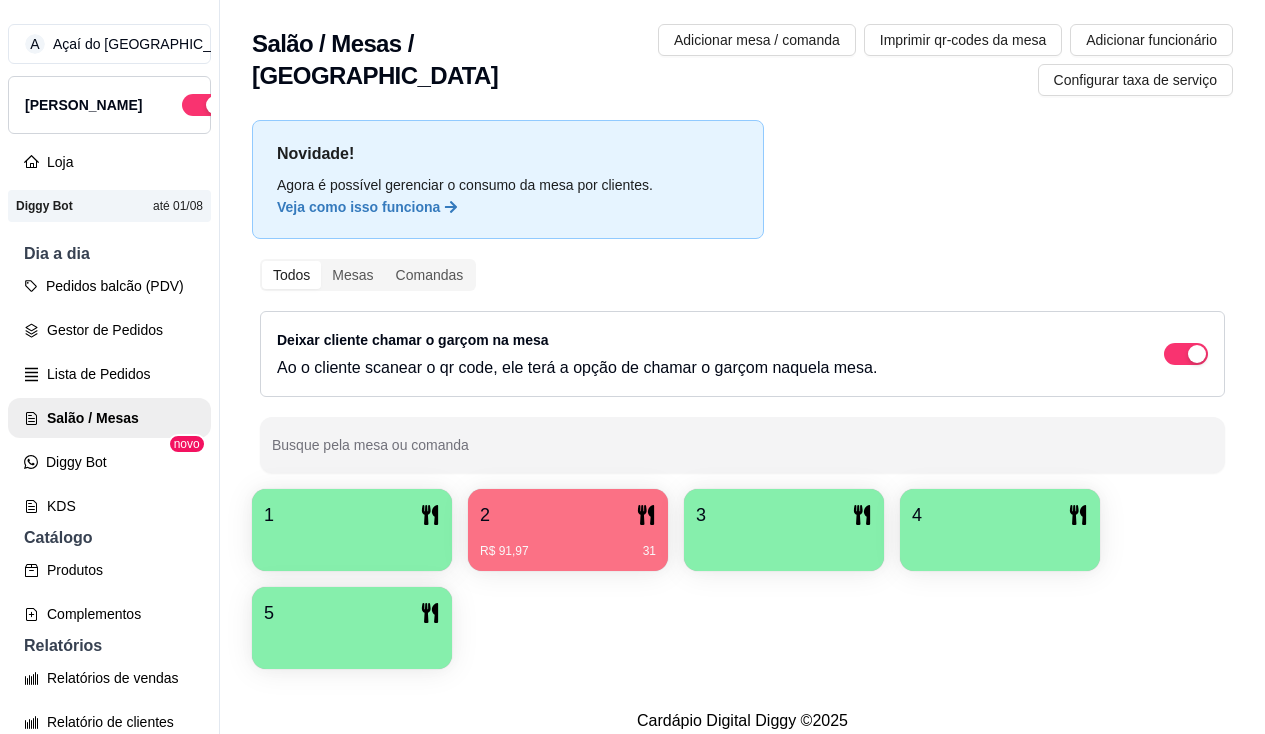 click on "R$ 91,97 31" at bounding box center [568, 551] 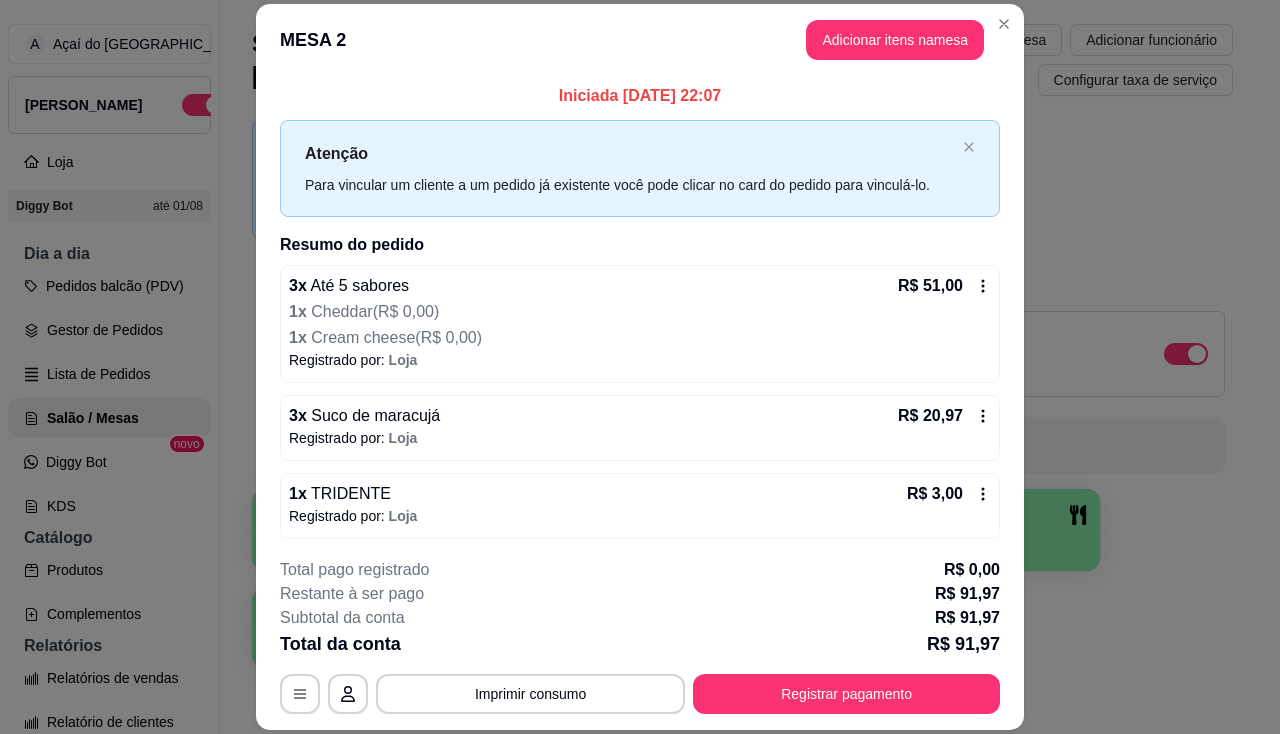 drag, startPoint x: 1170, startPoint y: -2, endPoint x: 82, endPoint y: 254, distance: 1117.7119 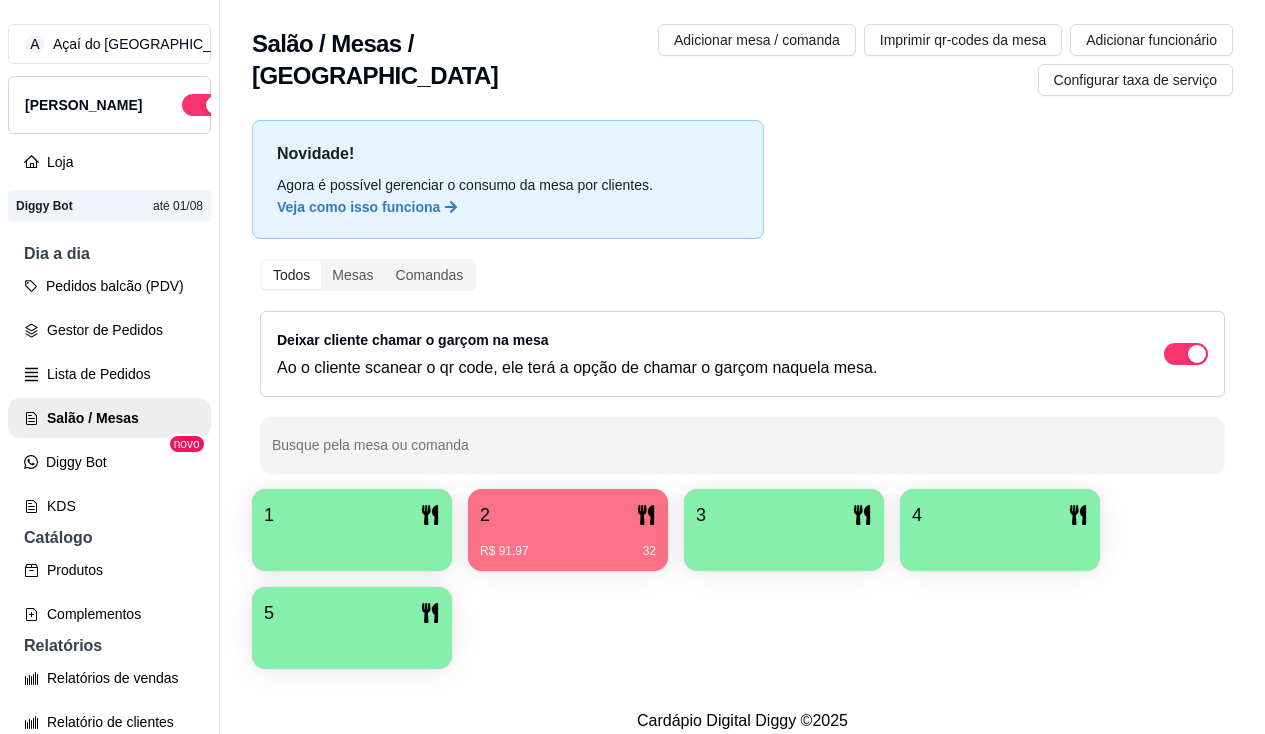 click on "A Açaí do Porto ... Loja Aberta Loja Diggy Bot até 01/08   Dia a dia Pedidos balcão (PDV) Gestor de Pedidos Lista de Pedidos Salão / Mesas Diggy Bot novo KDS Catálogo Produtos Complementos Relatórios Relatórios de vendas Relatório de clientes Relatório de fidelidade novo Gerenciar Entregadores novo Nota Fiscal (NFC-e) Controle de caixa Controle de fiado Cupons Clientes Estoque Configurações Diggy Planos Precisa de ajuda? Sair Salão / Mesas / Comandas Adicionar mesa / comanda Imprimir qr-codes da mesa Adicionar funcionário Configurar taxa de serviço Novidade! Agora é possível gerenciar o consumo da mesa por clientes.   Veja como isso funciona Todos Mesas Comandas Deixar cliente chamar o garçom na mesa Ao o cliente scanear o qr code, ele terá a opção de chamar o garçom naquela mesa. Busque pela mesa ou comanda
1 2 R$ 91,97 32 3 4 5 Cardápio Digital Diggy © 2025" at bounding box center [632, 367] 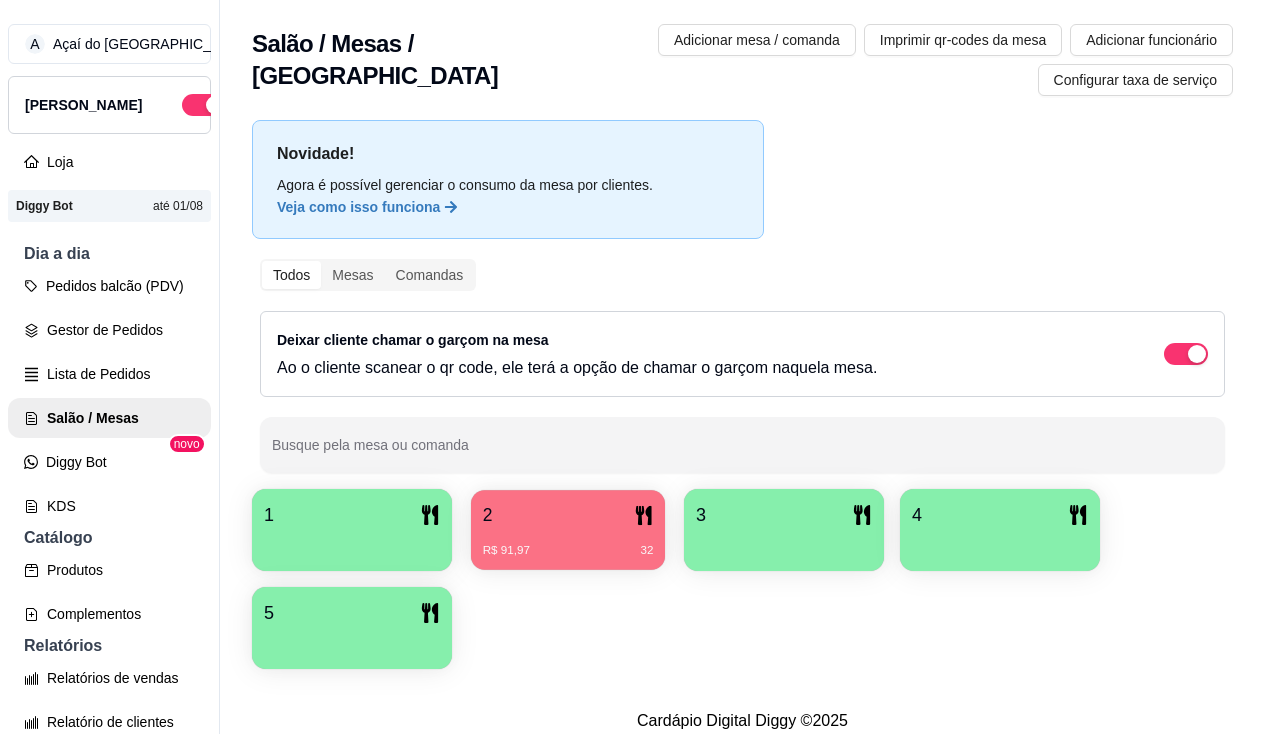 click on "R$ 91,97 32" at bounding box center [568, 543] 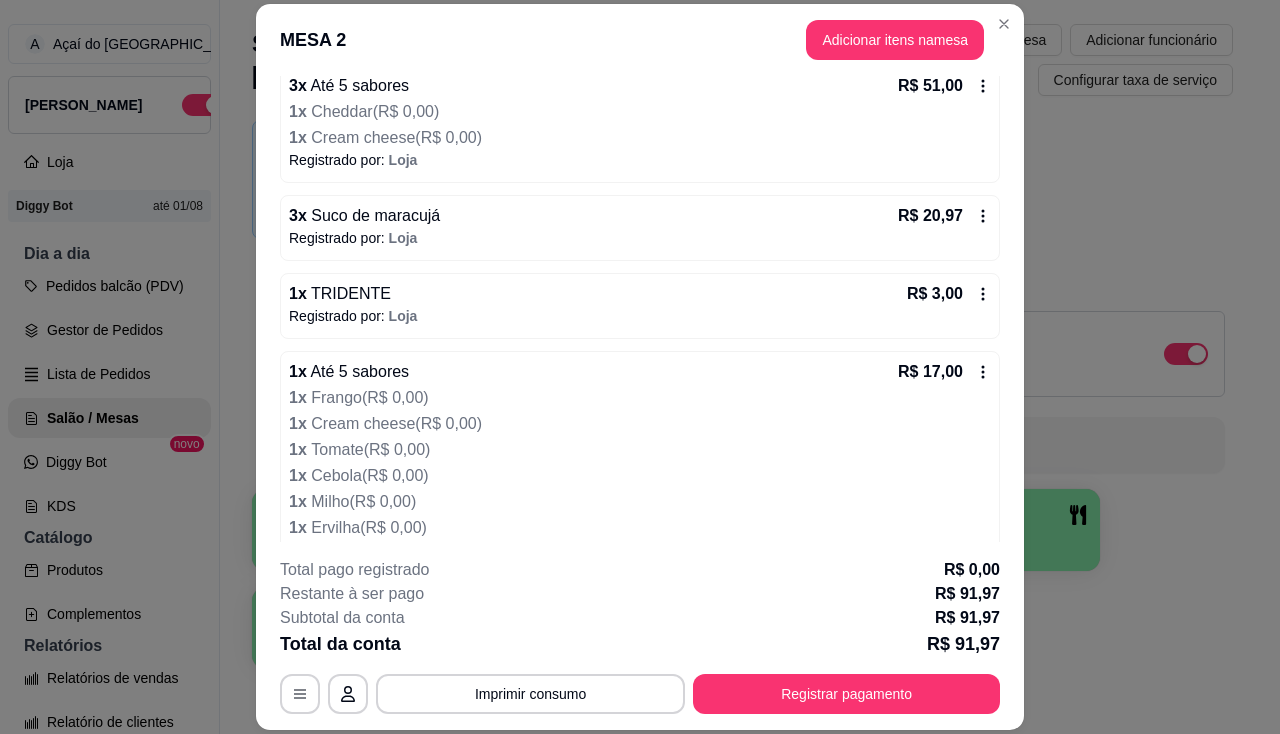 scroll, scrollTop: 264, scrollLeft: 0, axis: vertical 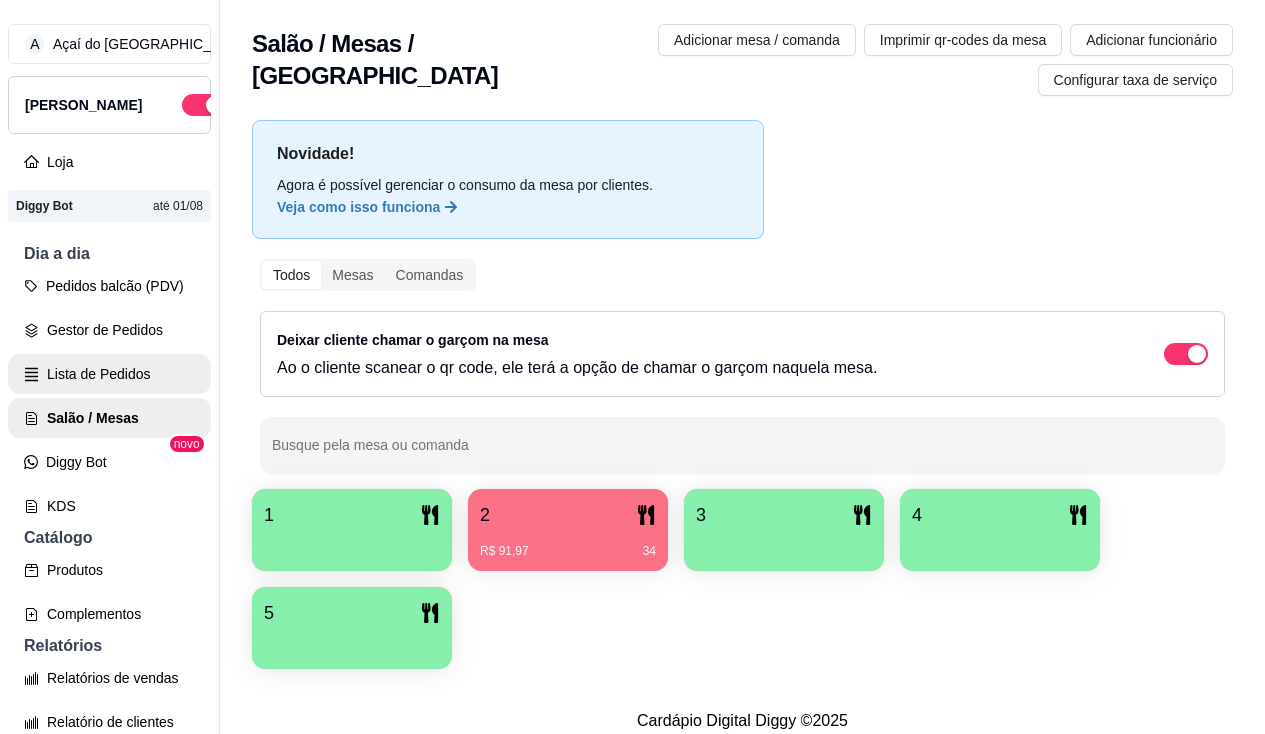 click on "Lista de Pedidos" at bounding box center (109, 374) 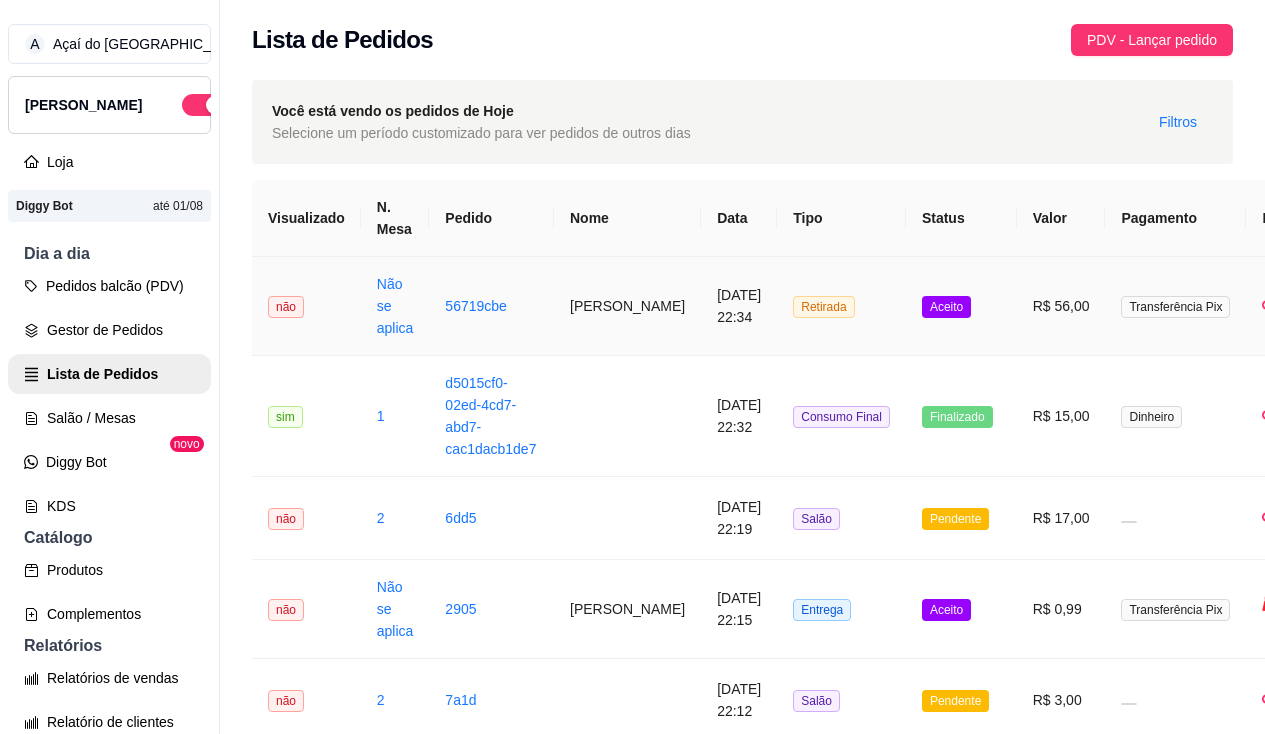 click on "56719cbe" at bounding box center (491, 306) 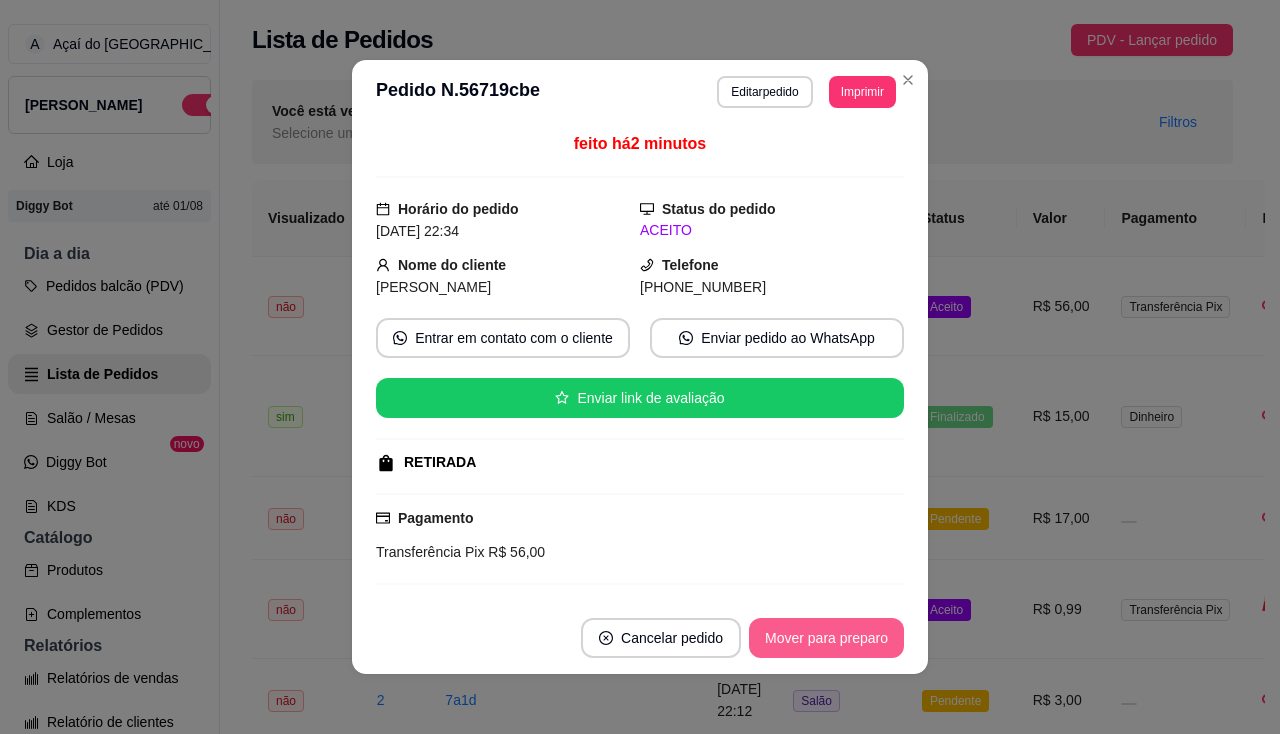 click on "Mover para preparo" at bounding box center [826, 638] 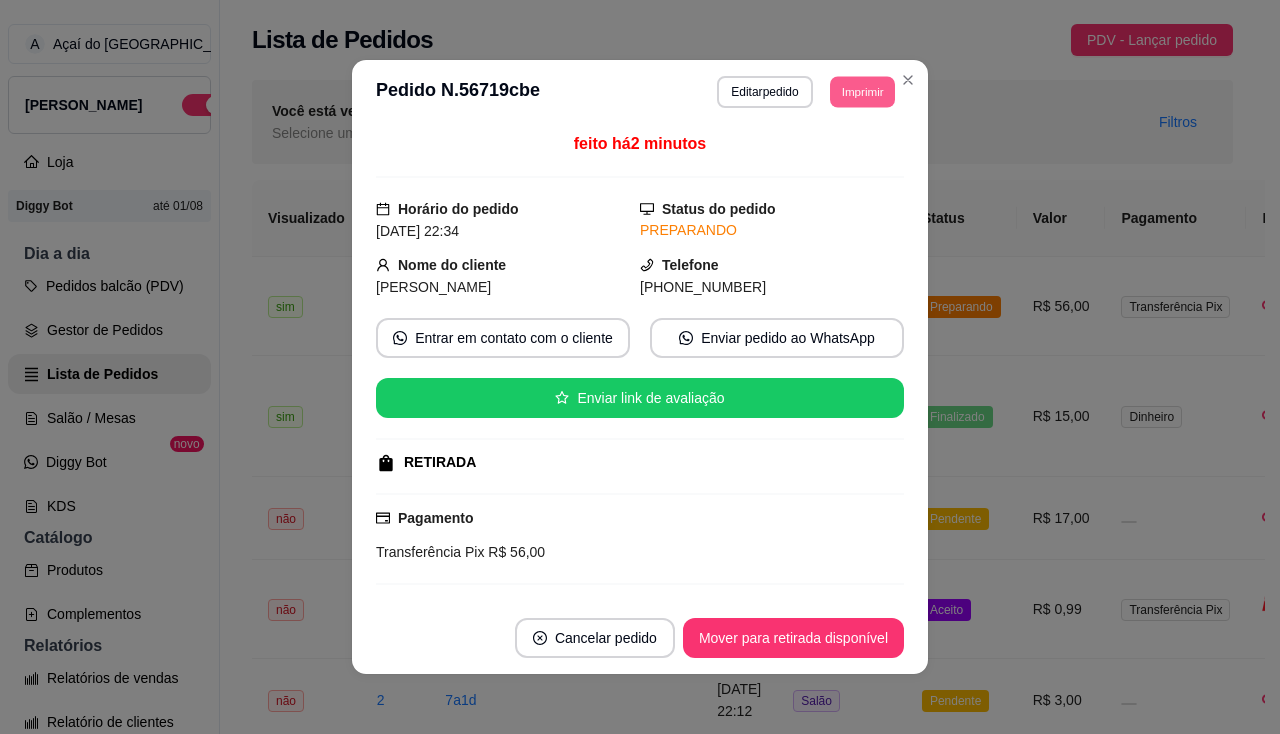 click on "Imprimir" at bounding box center (862, 91) 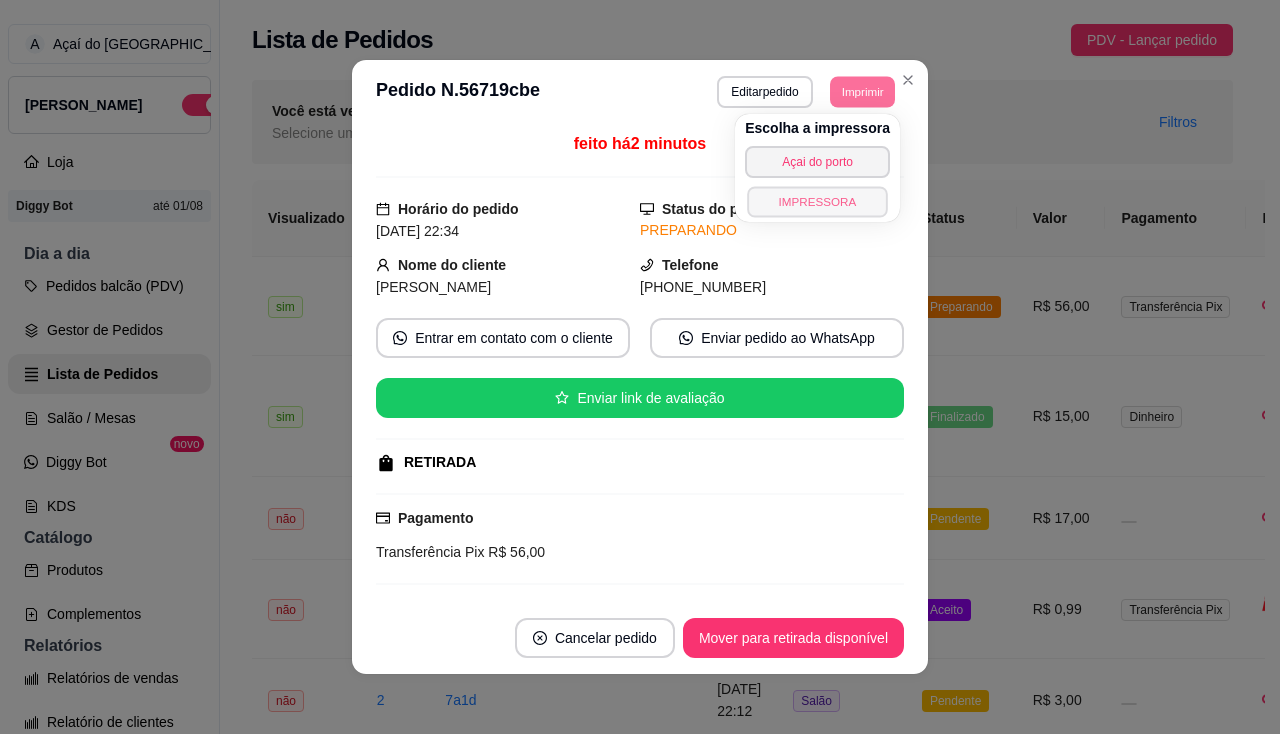 click on "IMPRESSORA" at bounding box center [817, 201] 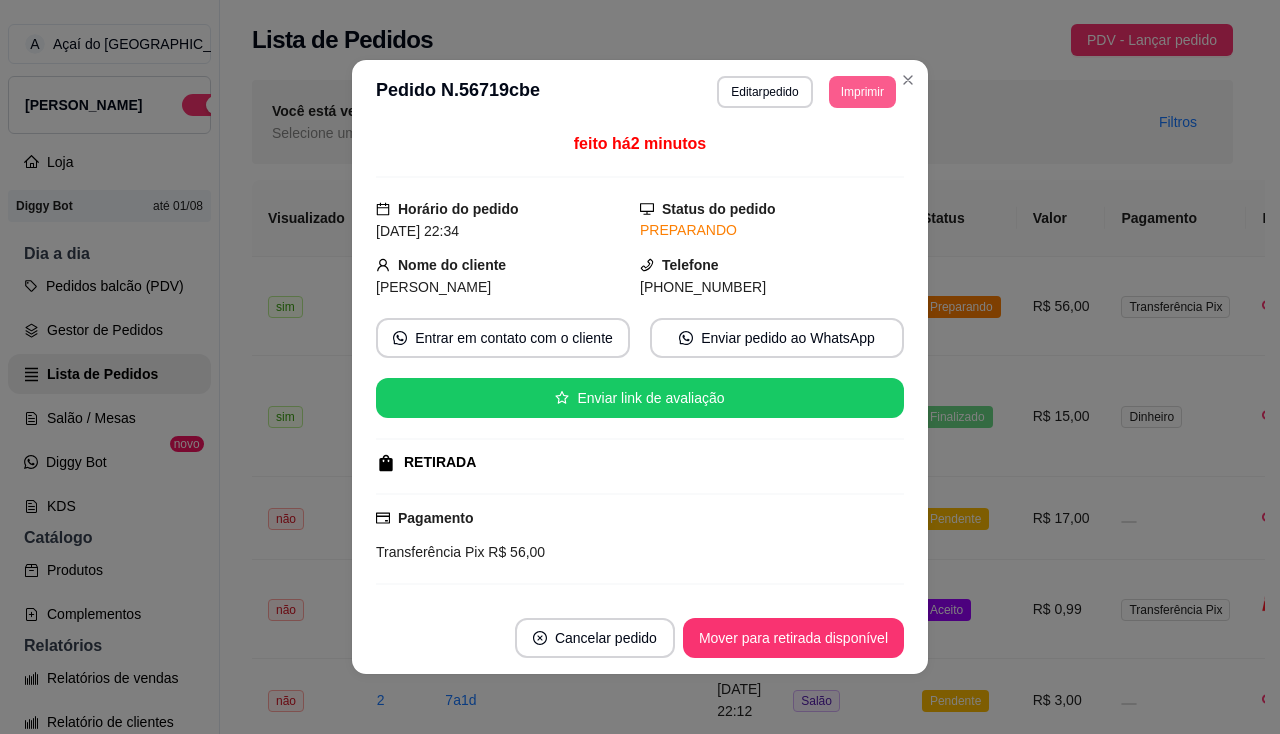 click on "Imprimir" at bounding box center [862, 92] 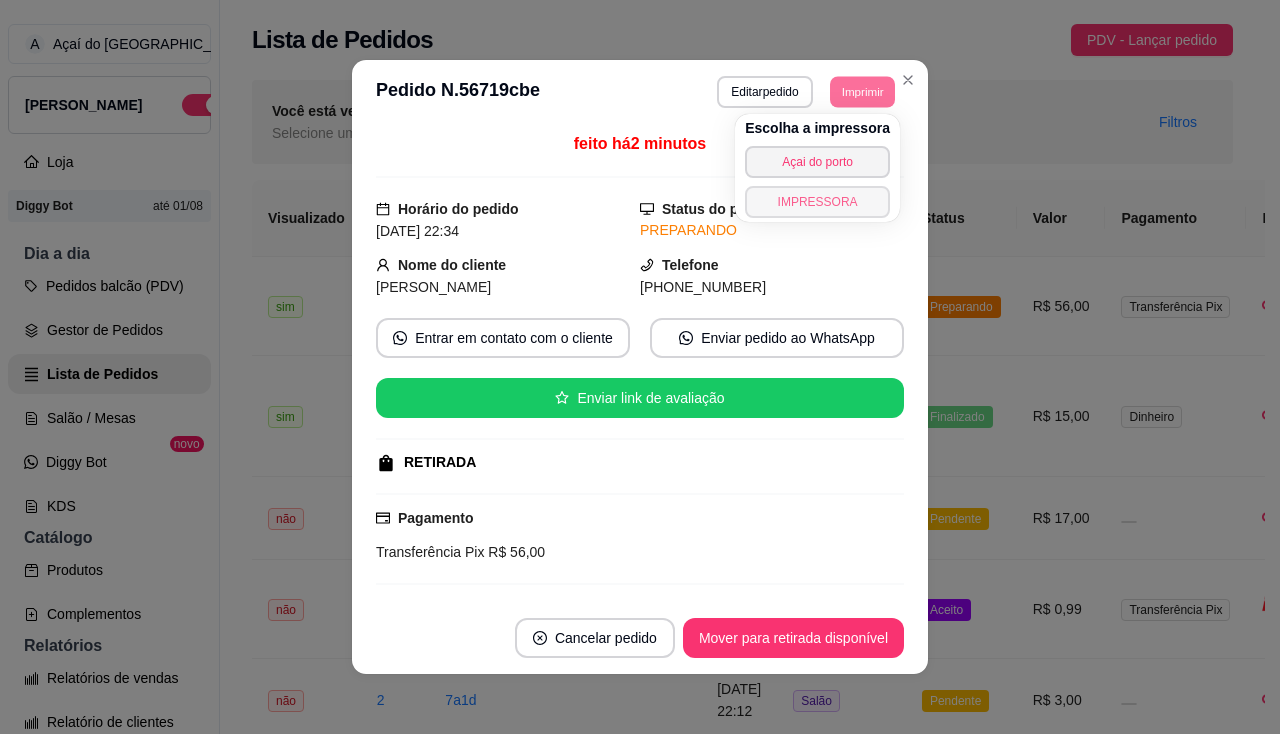click on "IMPRESSORA" at bounding box center [817, 202] 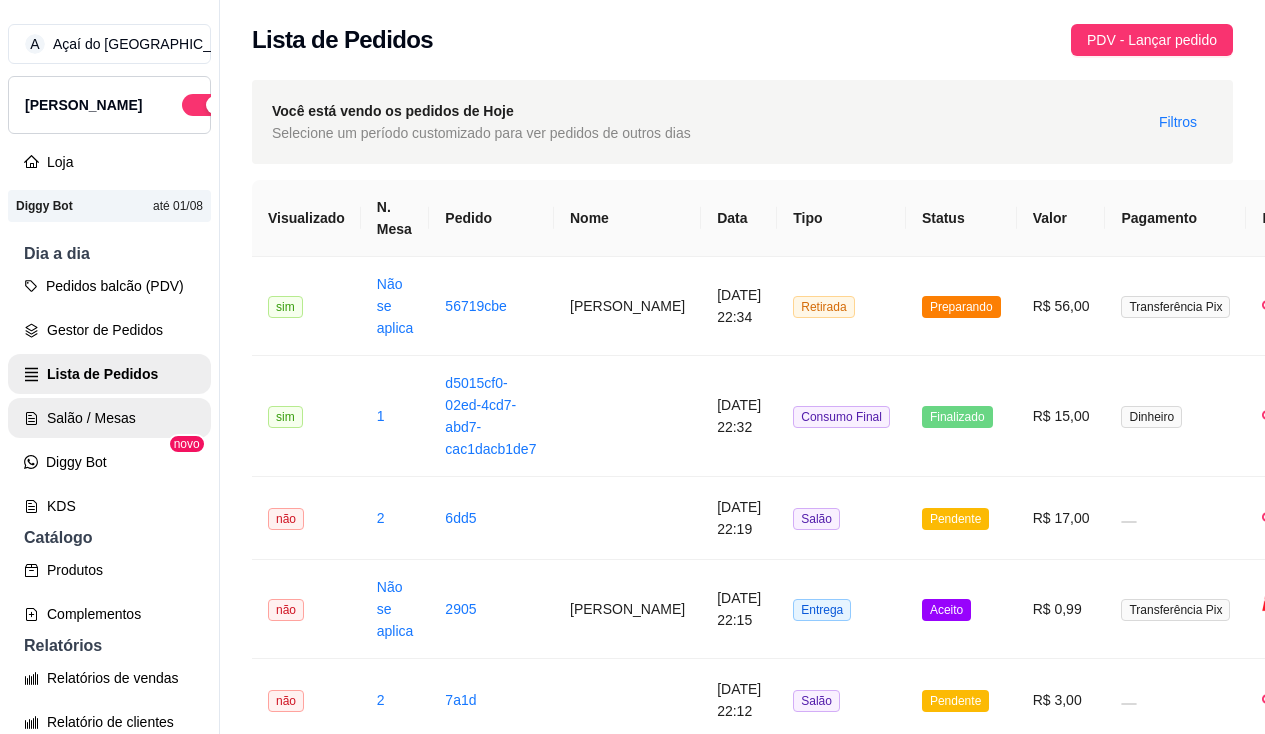 click on "Salão / Mesas" at bounding box center (109, 418) 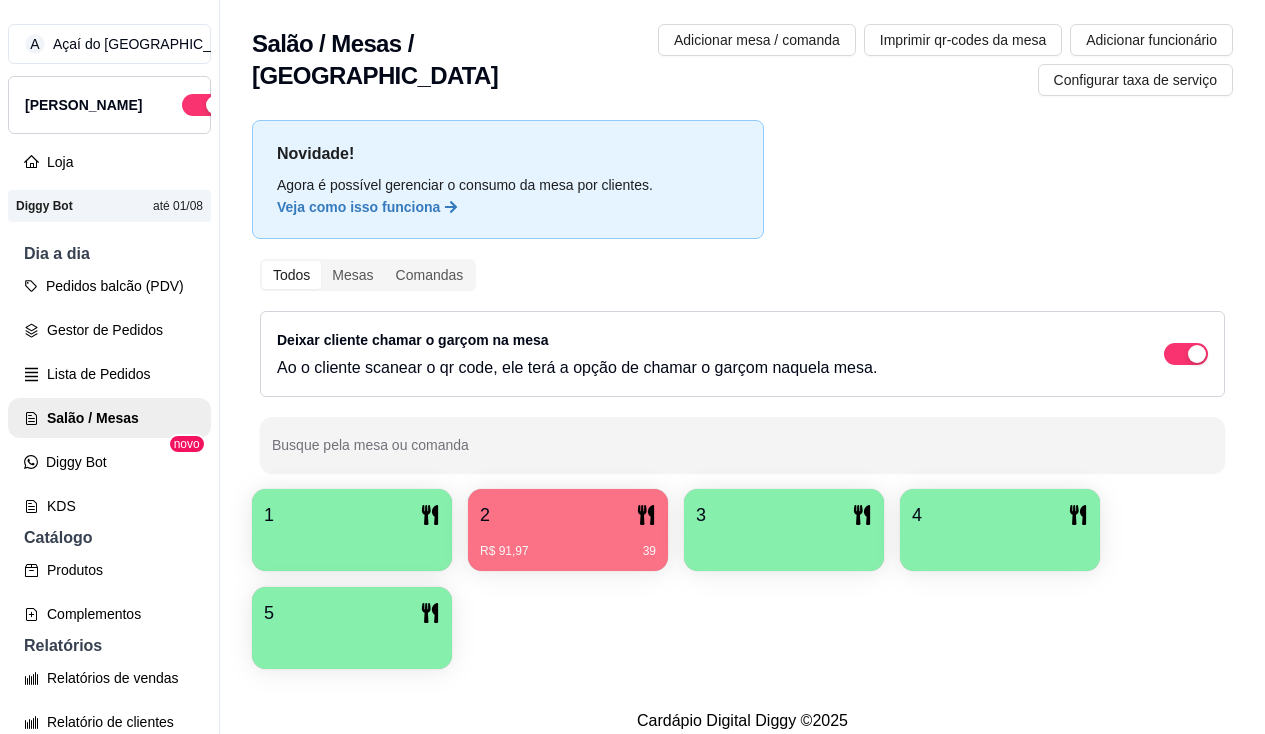 click on "R$ 91,97 39" at bounding box center [568, 544] 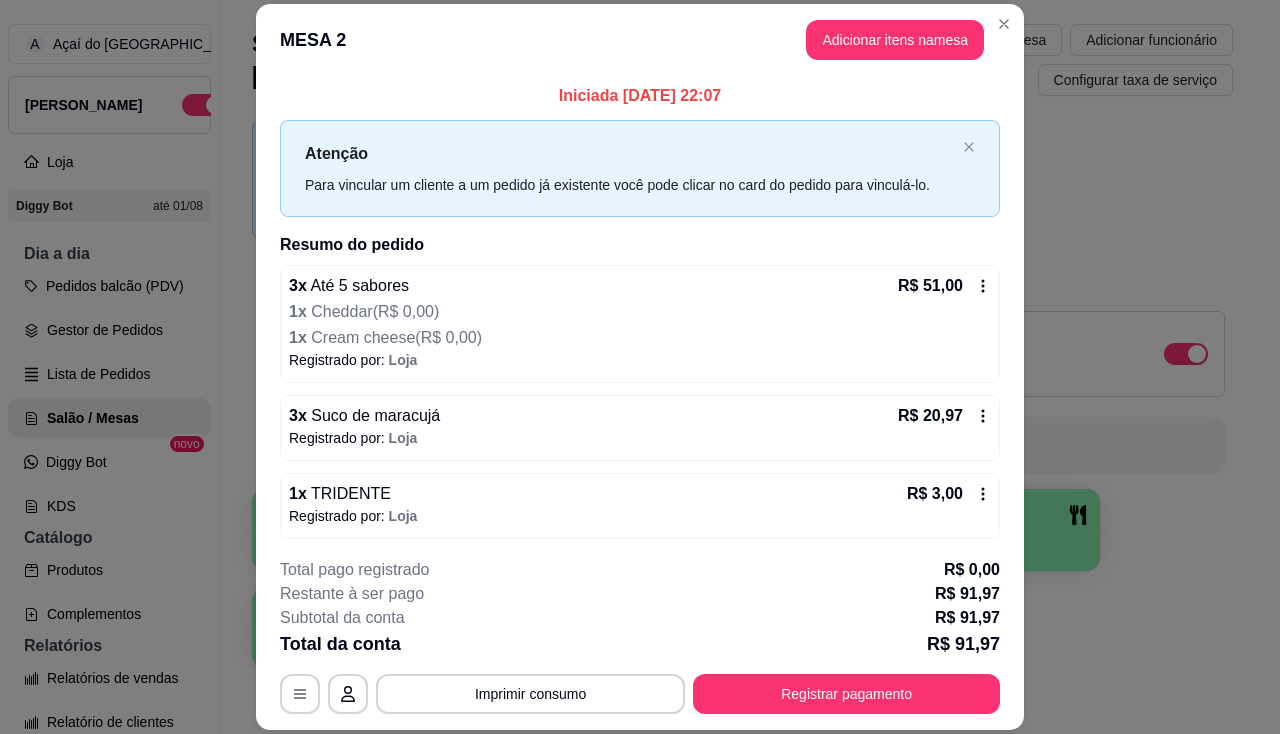 scroll, scrollTop: 60, scrollLeft: 0, axis: vertical 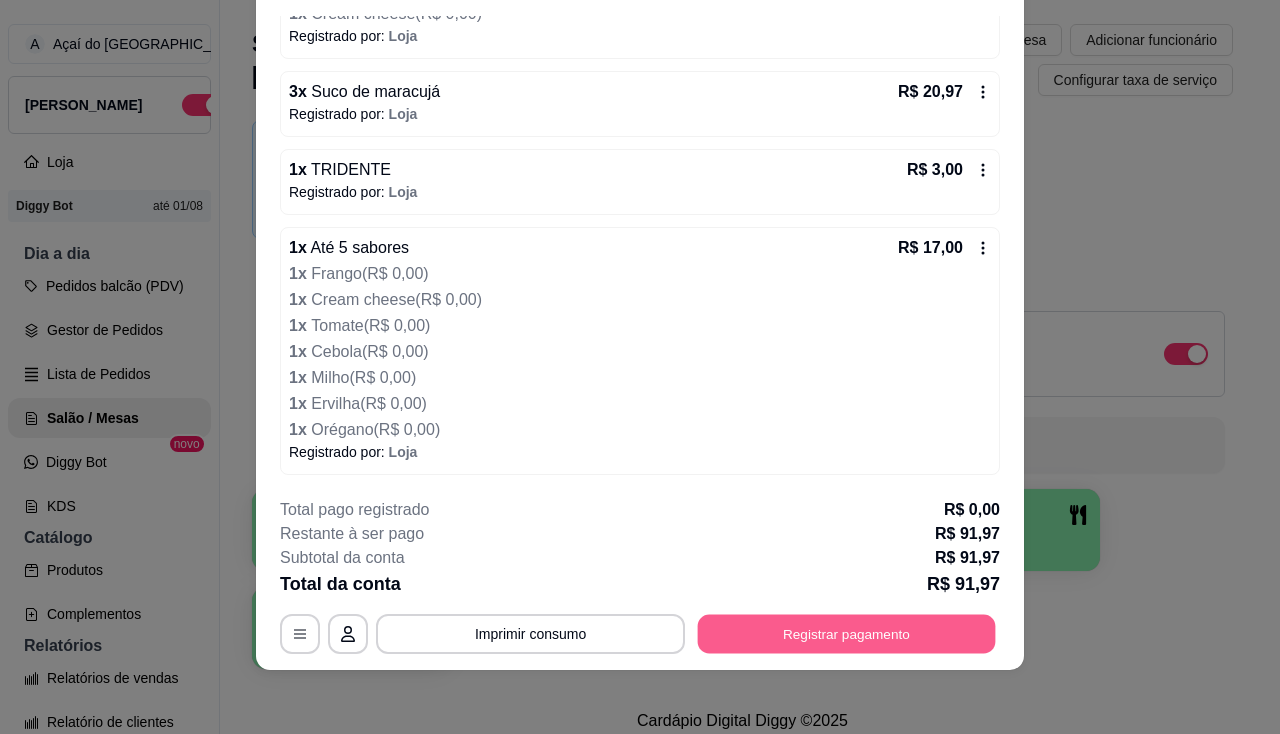 click on "Registrar pagamento" at bounding box center [847, 634] 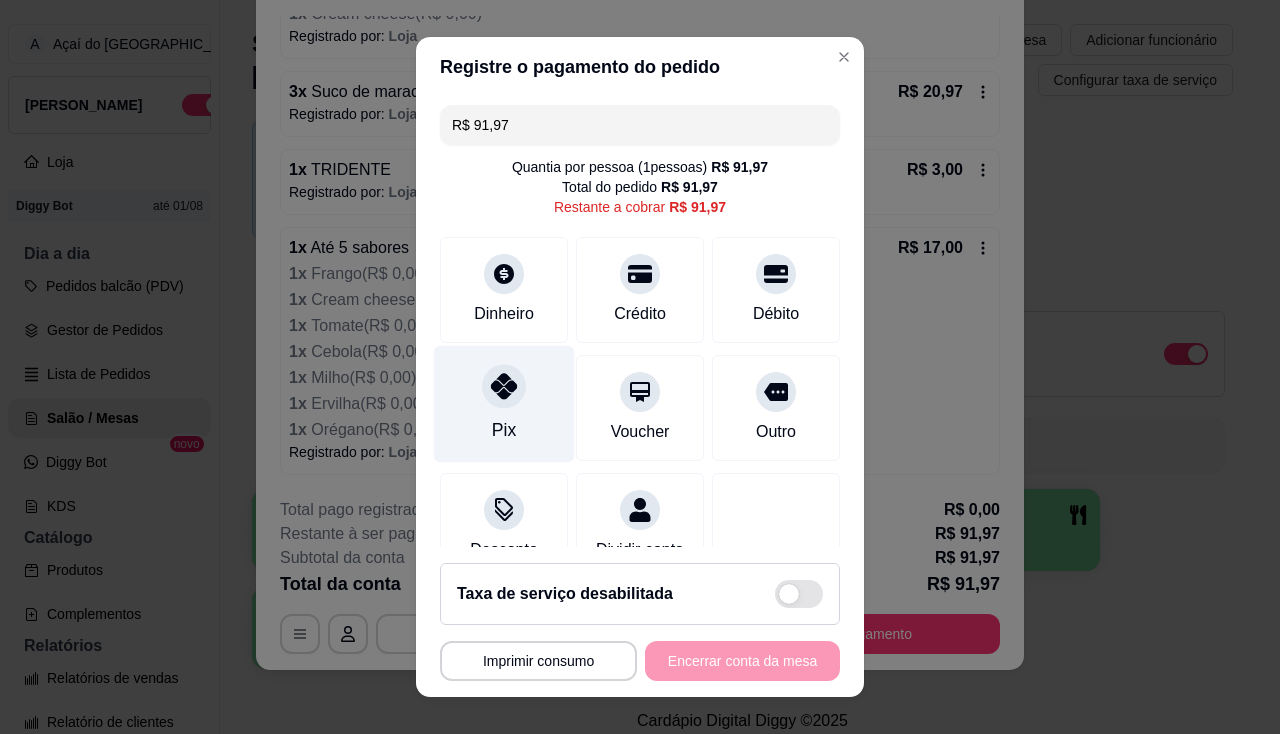 click on "Pix" at bounding box center (504, 403) 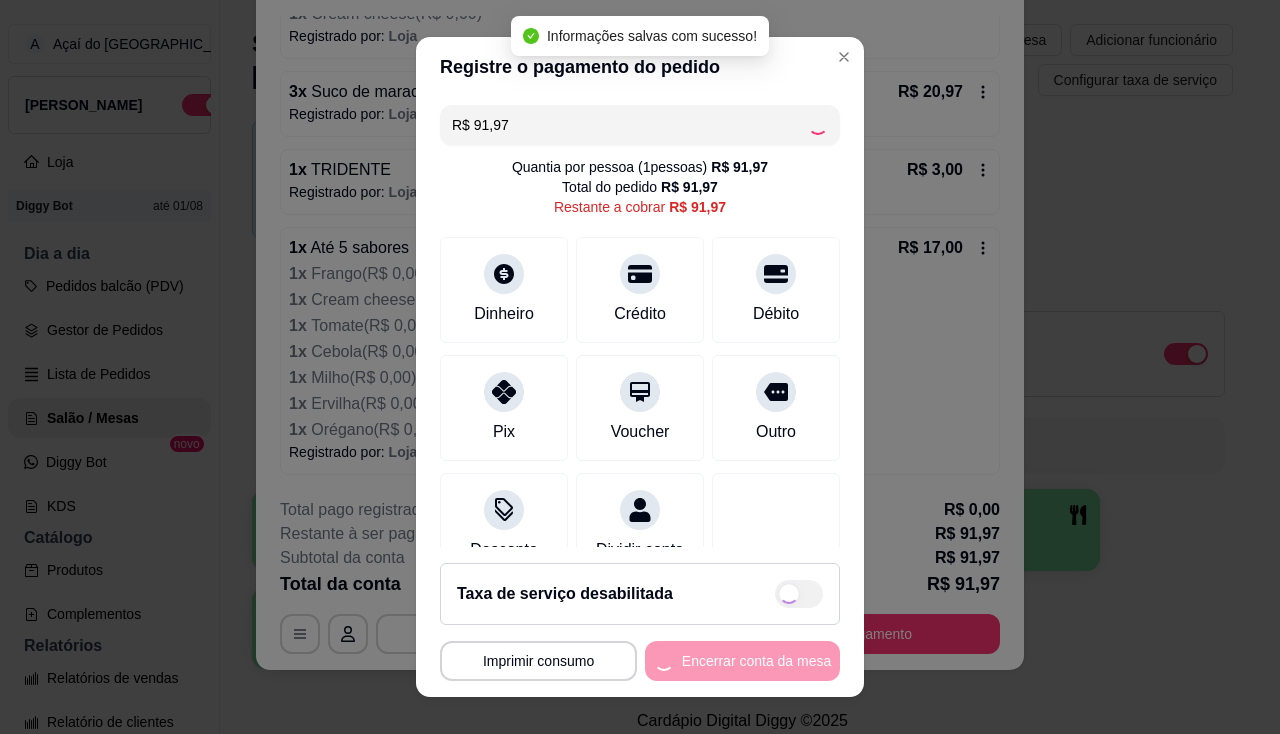 type on "R$ 0,00" 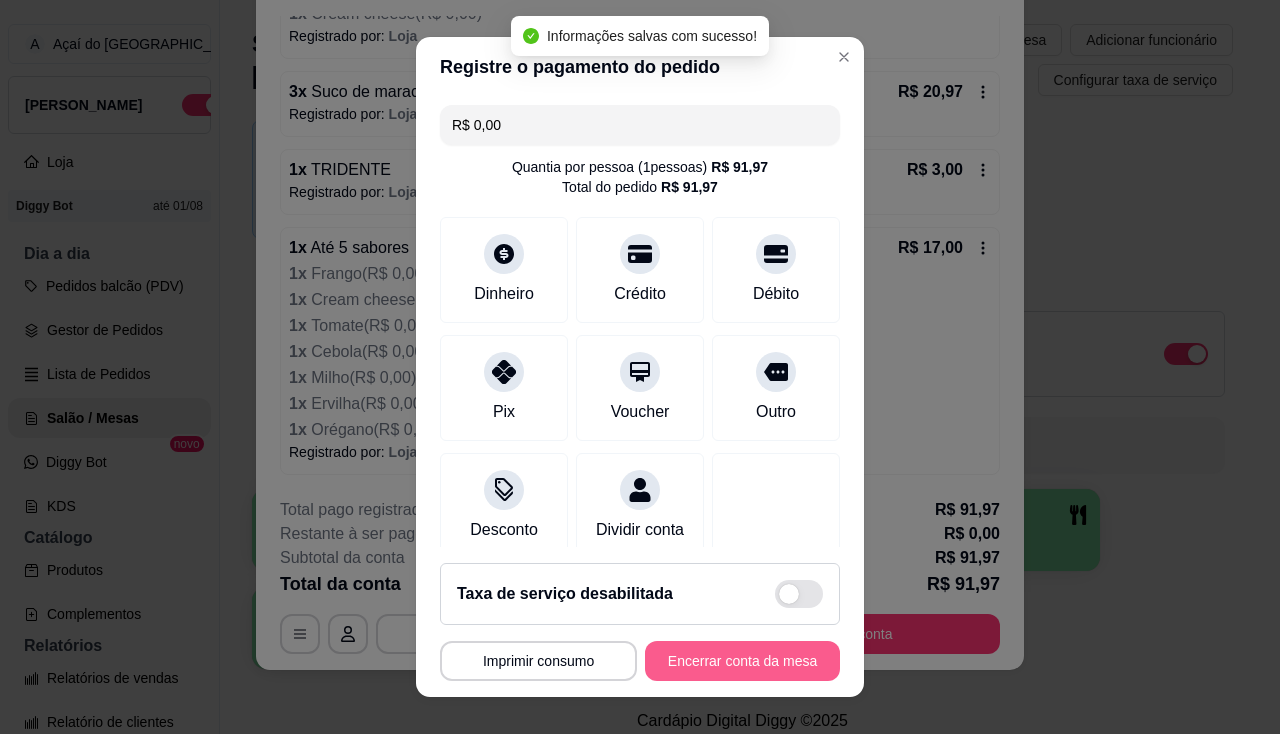 click on "Encerrar conta da mesa" at bounding box center [742, 661] 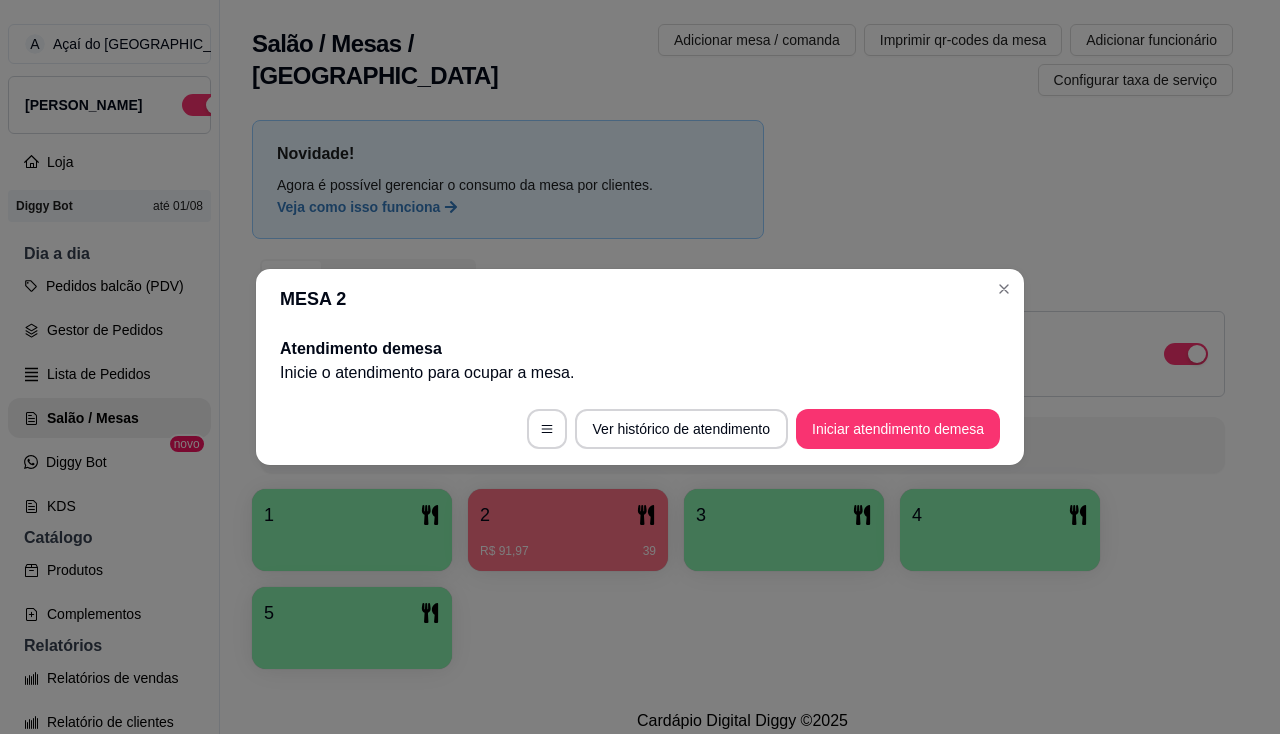 scroll, scrollTop: 0, scrollLeft: 0, axis: both 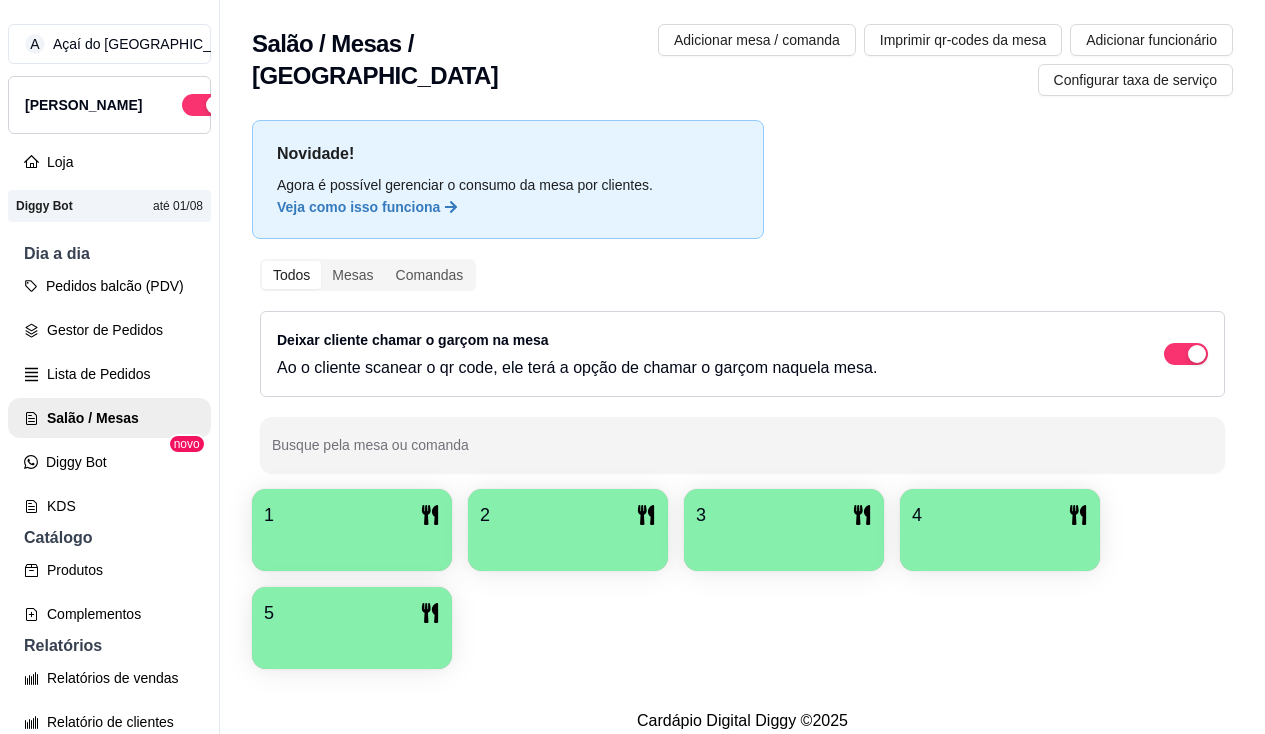 click on "Deixar cliente chamar o garçom na mesa Ao o cliente scanear o qr code, ele terá a opção de chamar o garçom naquela mesa." at bounding box center [742, 354] 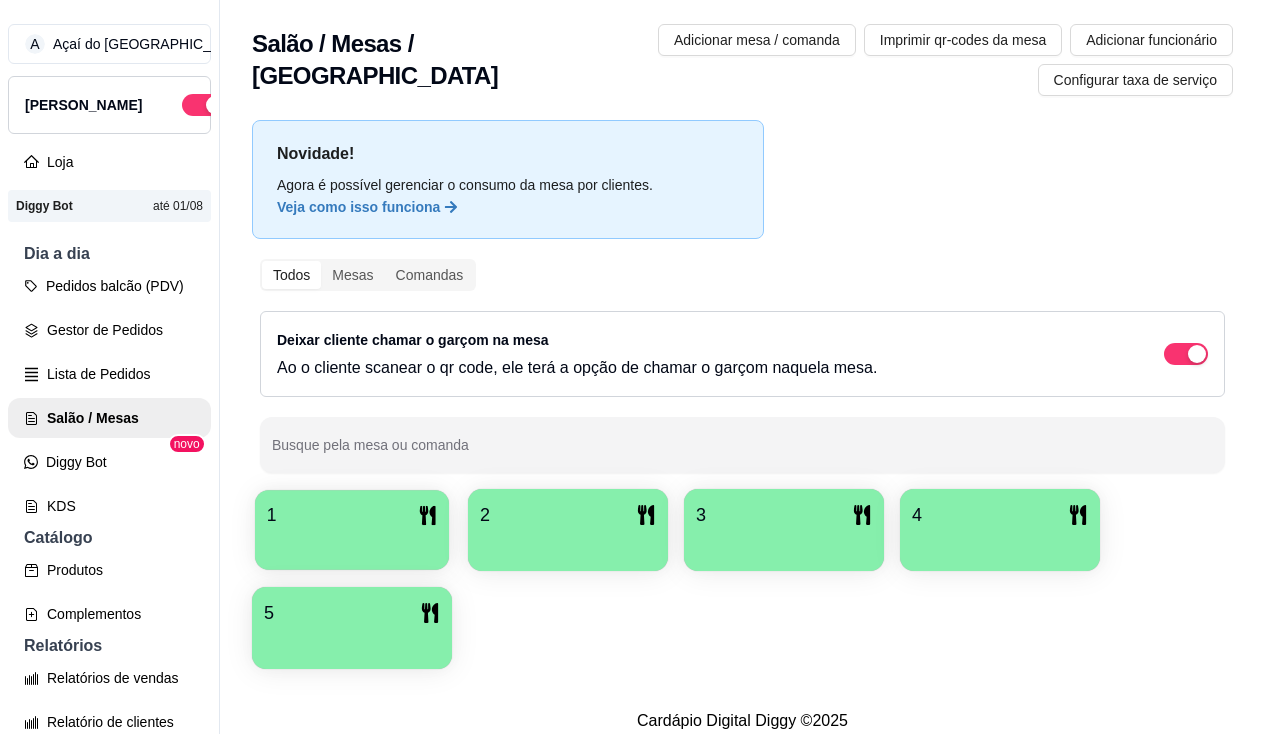 click on "1" at bounding box center (352, 530) 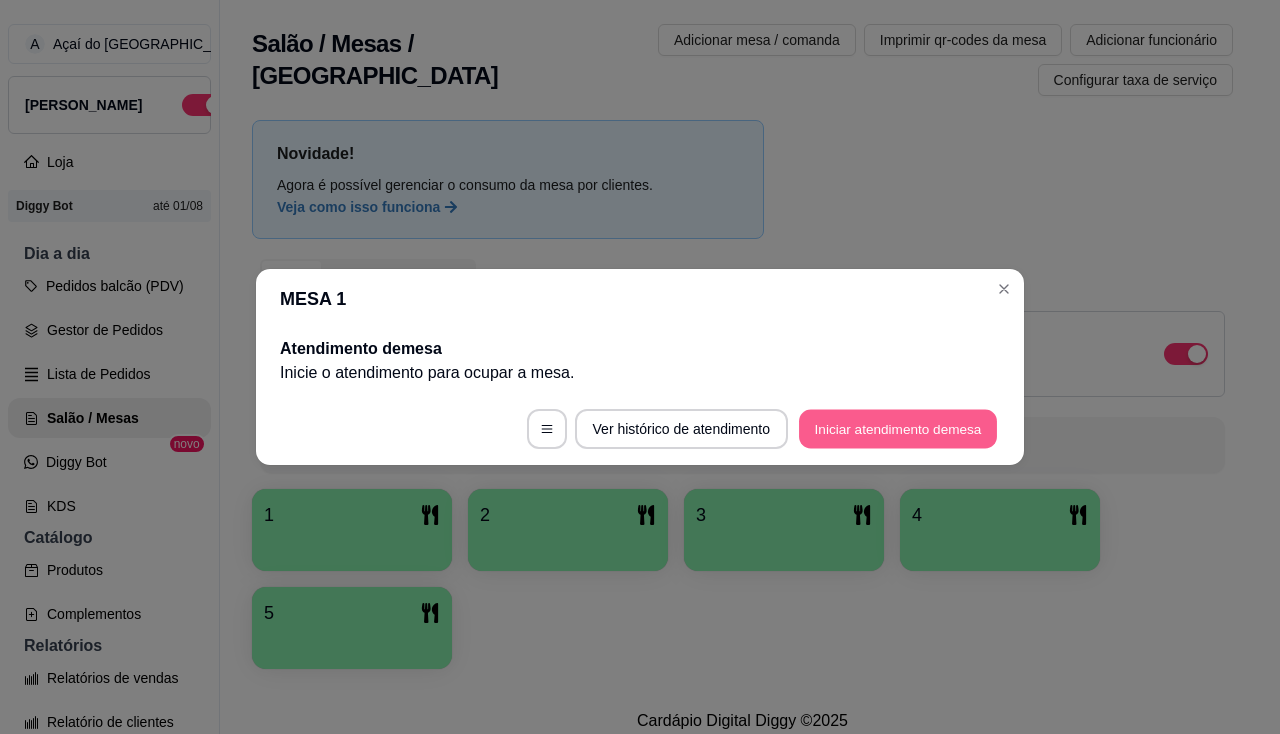 click on "Ver histórico de atendimento Iniciar atendimento de  mesa" at bounding box center (640, 429) 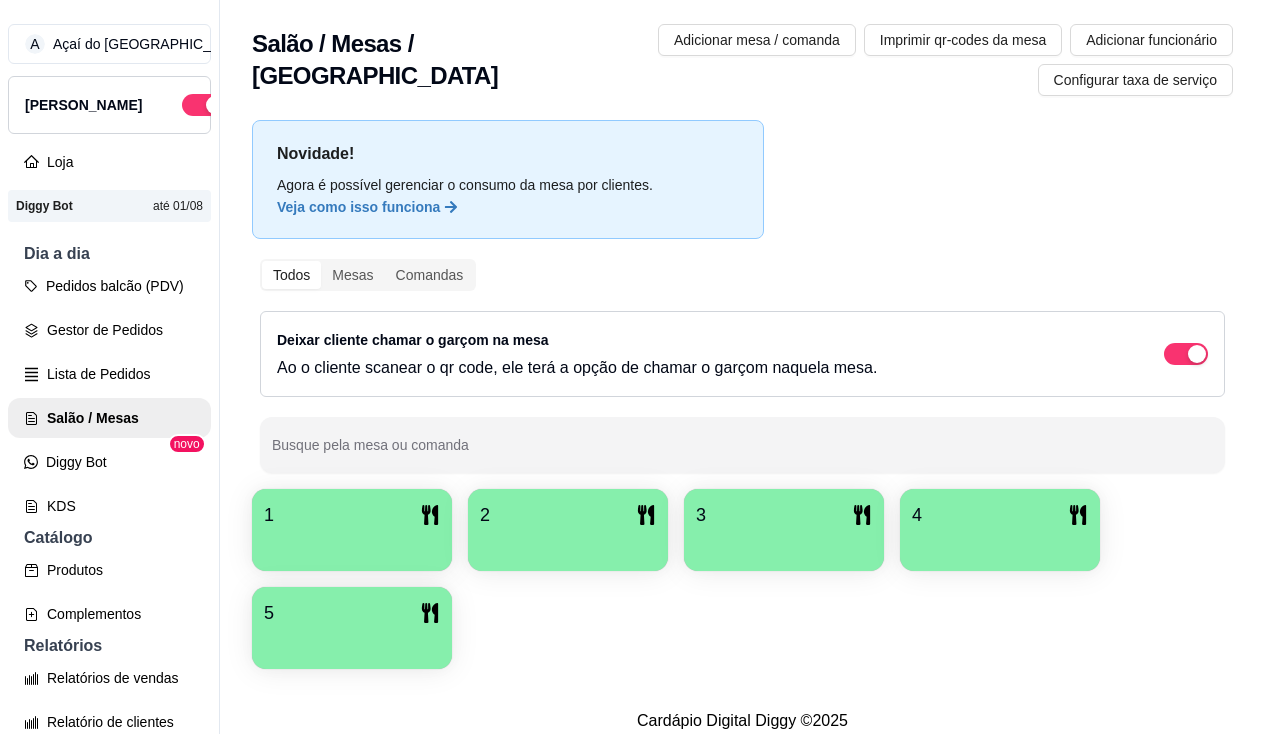 click at bounding box center (568, 544) 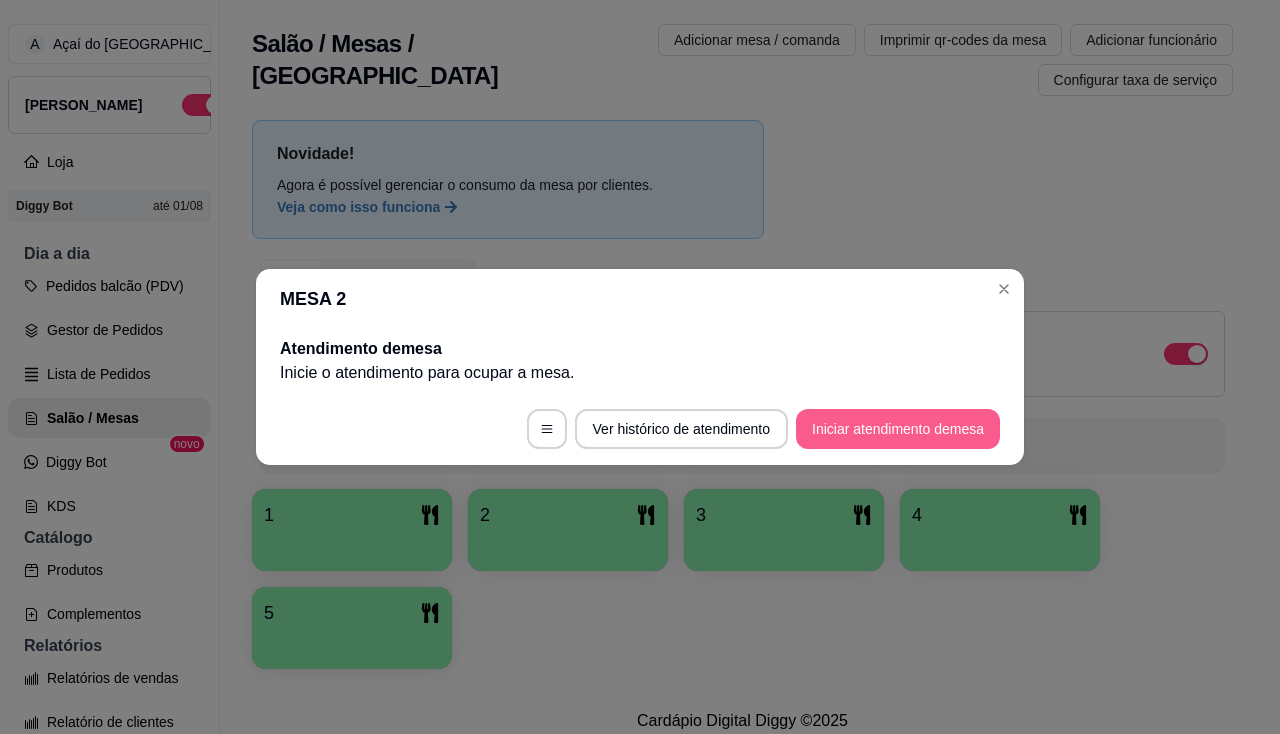 click on "Iniciar atendimento de  mesa" at bounding box center (898, 429) 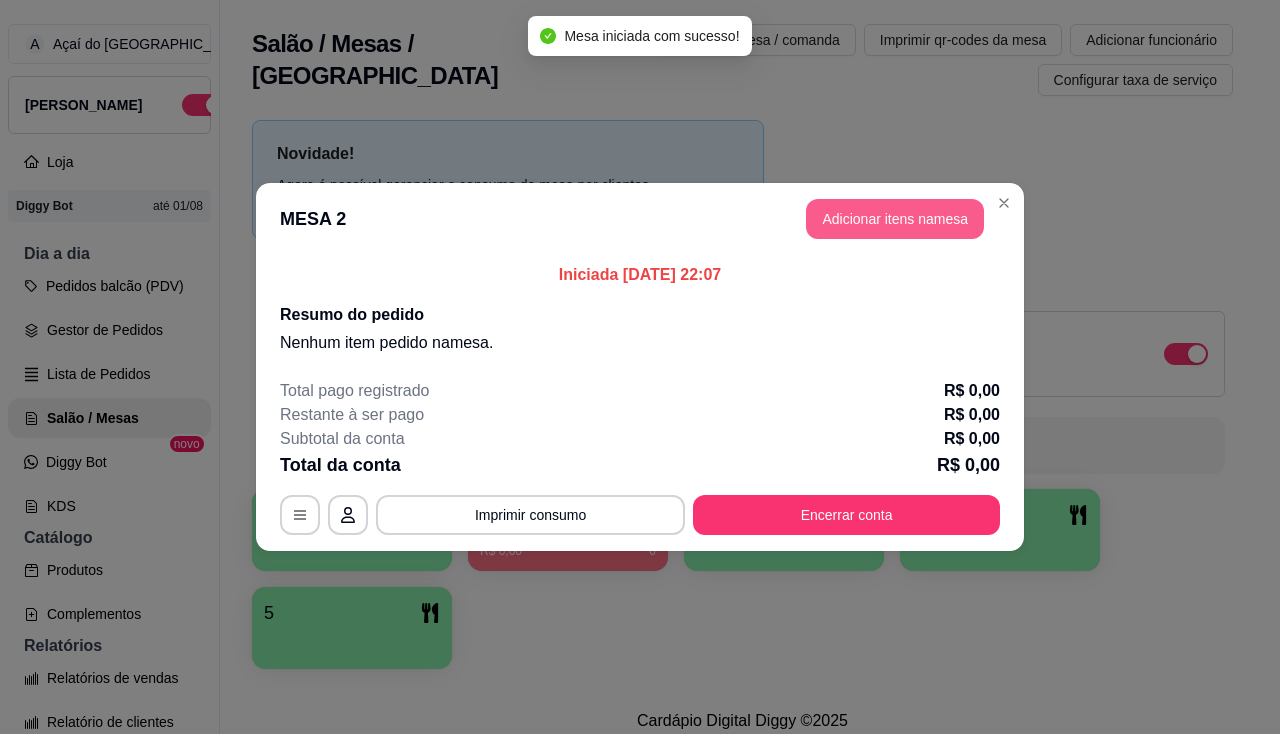 click on "Adicionar itens na  mesa" at bounding box center (895, 219) 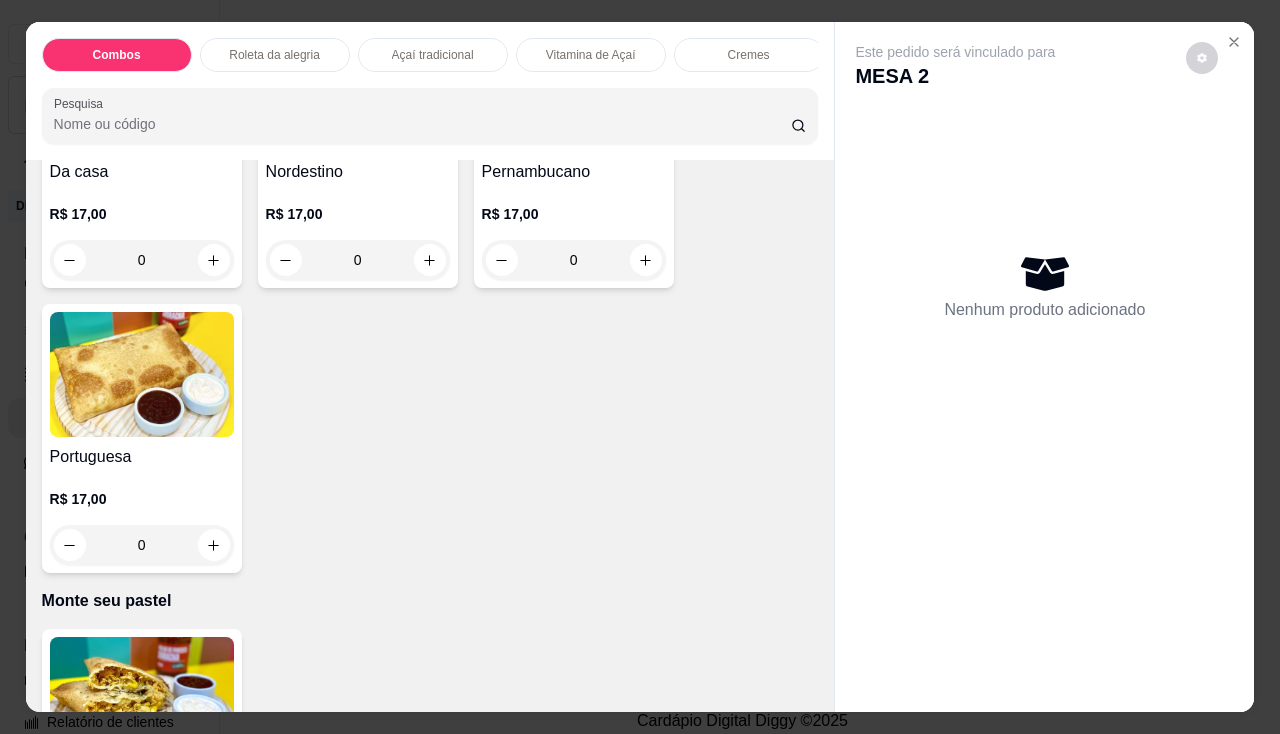 scroll, scrollTop: 3300, scrollLeft: 0, axis: vertical 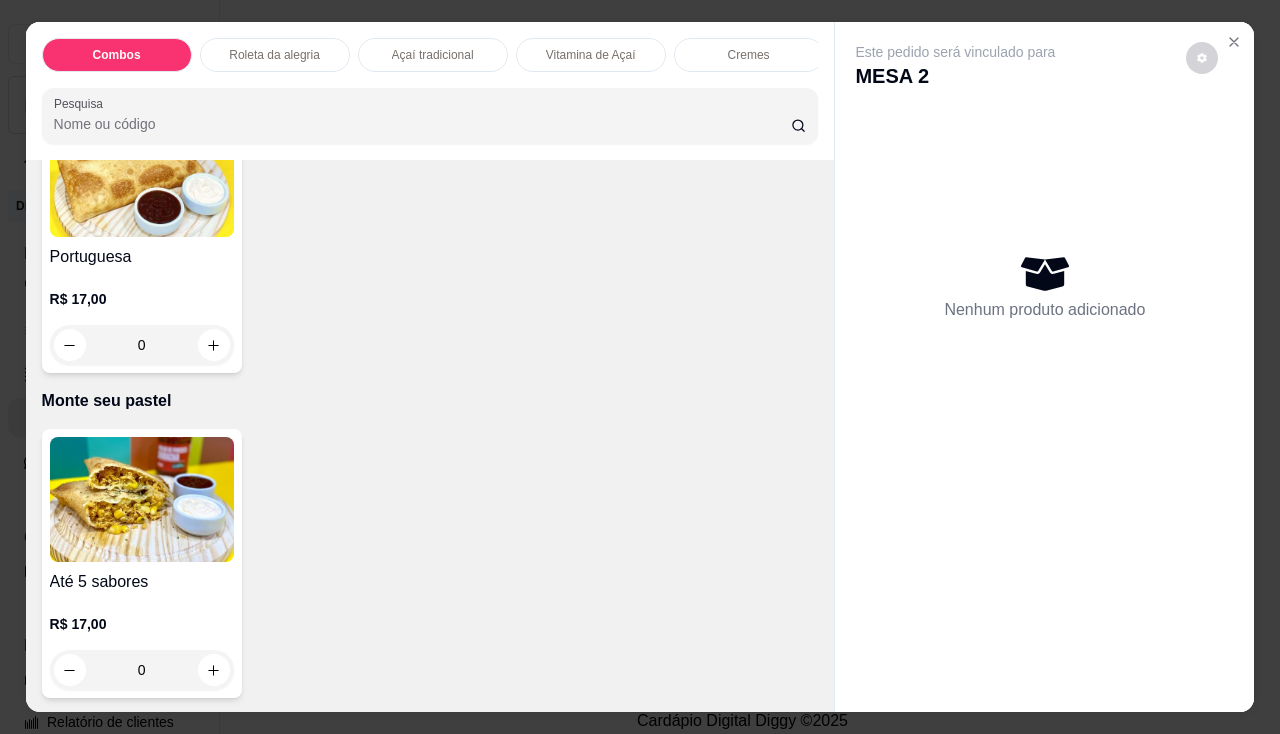 click at bounding box center (142, 499) 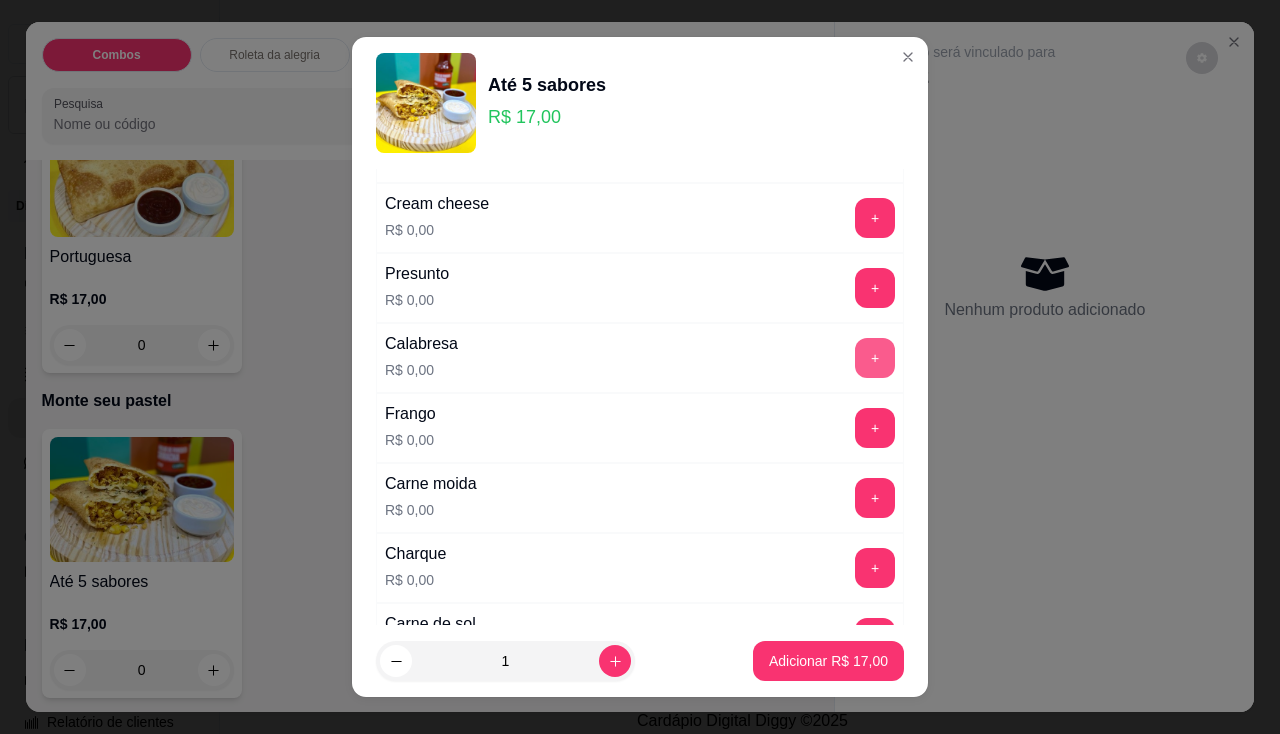 scroll, scrollTop: 400, scrollLeft: 0, axis: vertical 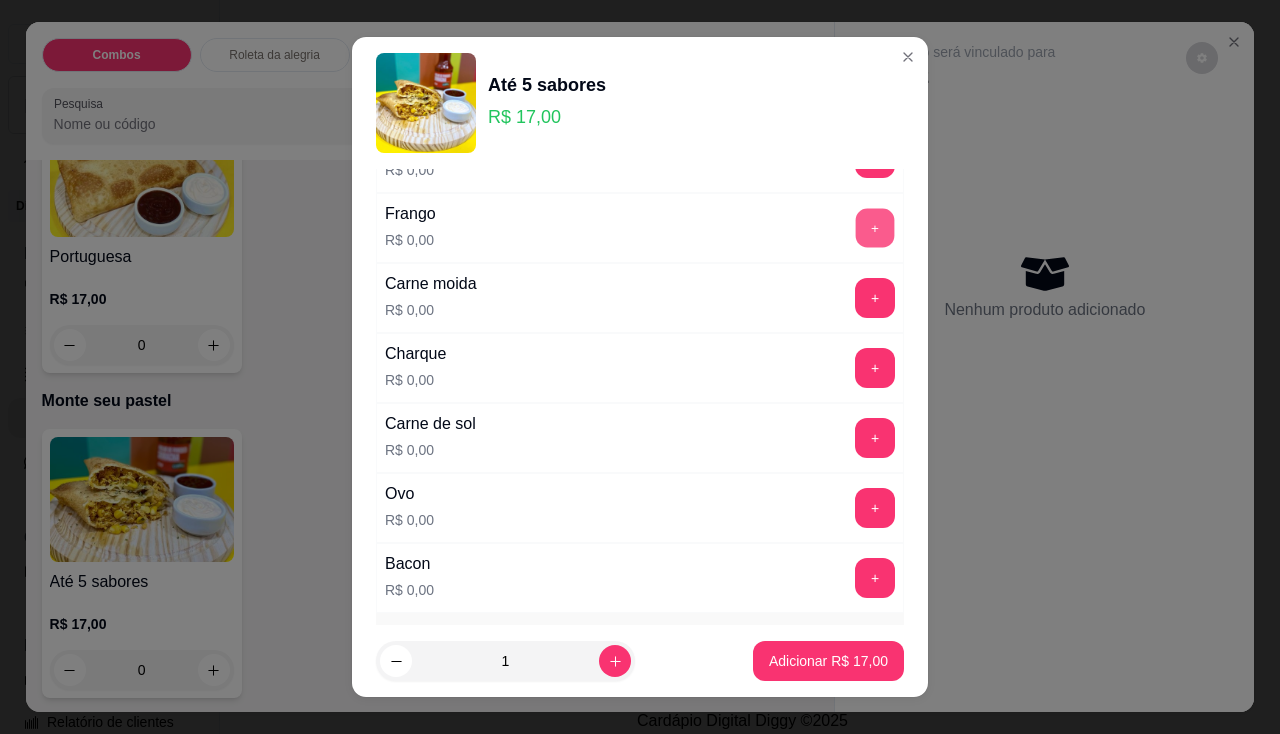 click on "+" at bounding box center (875, 227) 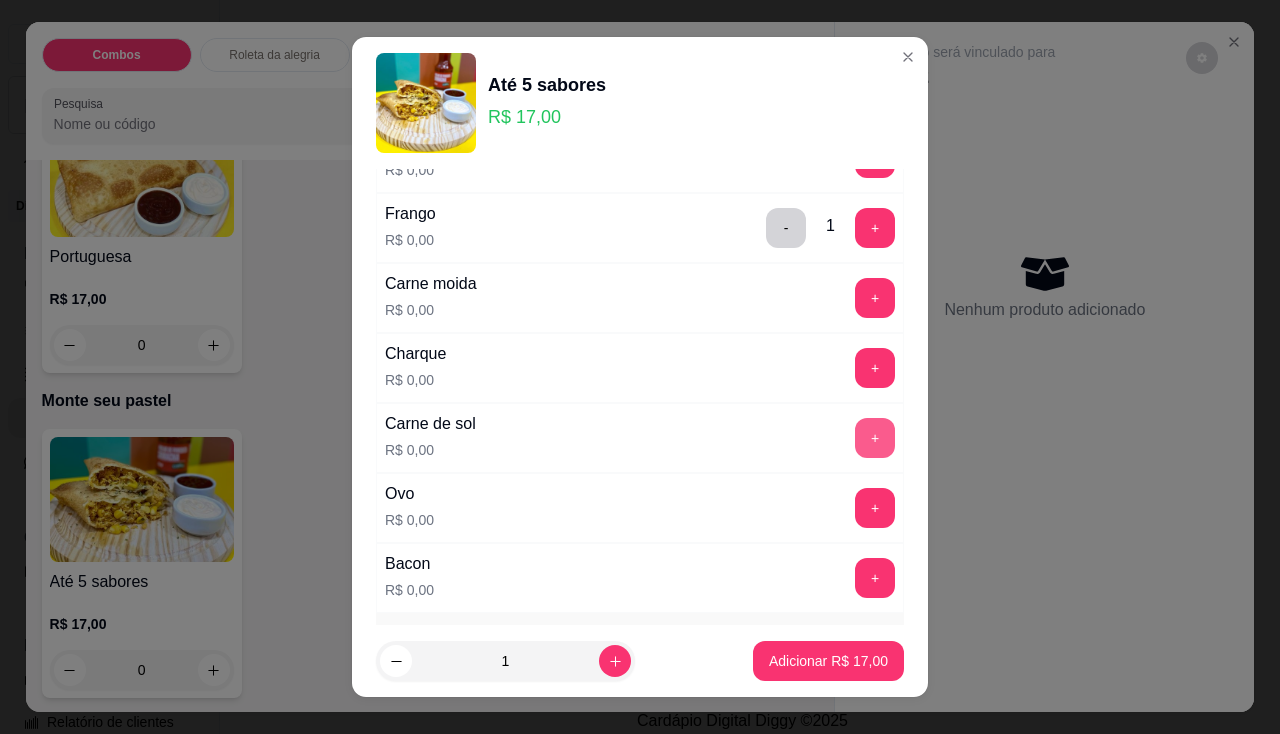 click on "+" at bounding box center [875, 438] 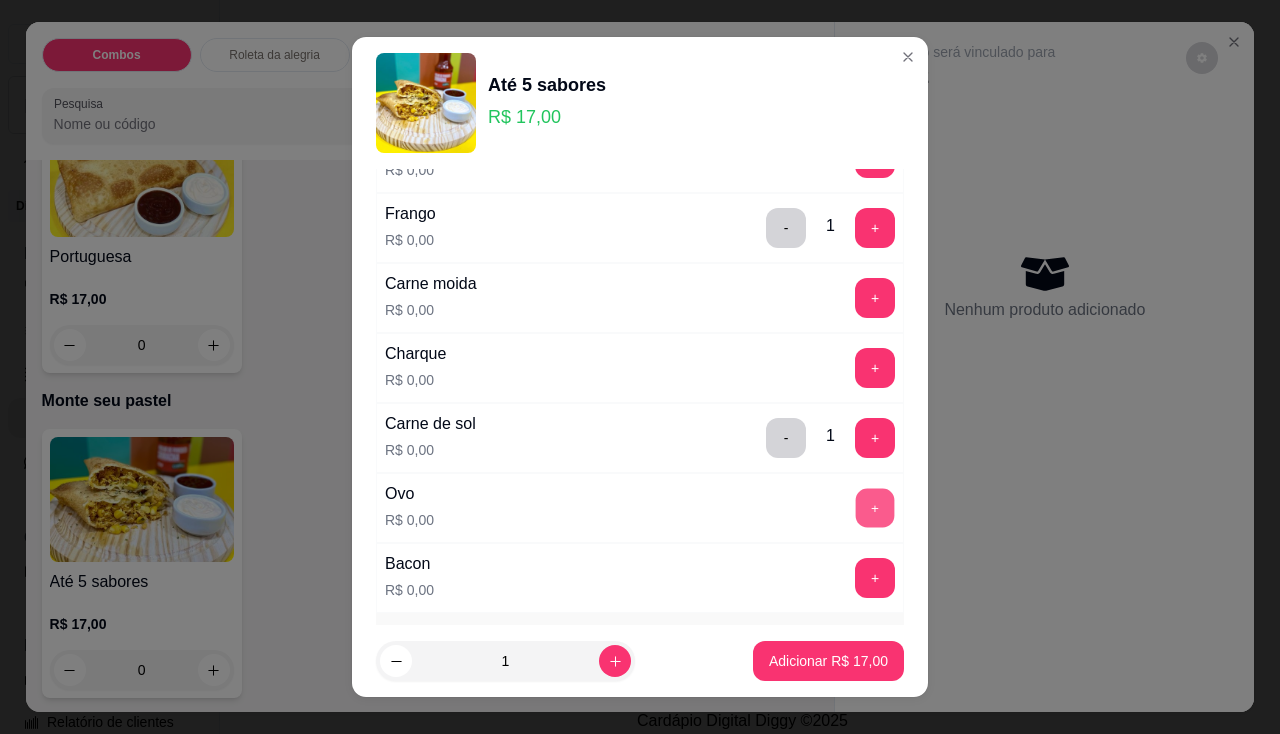 click on "+" at bounding box center [875, 507] 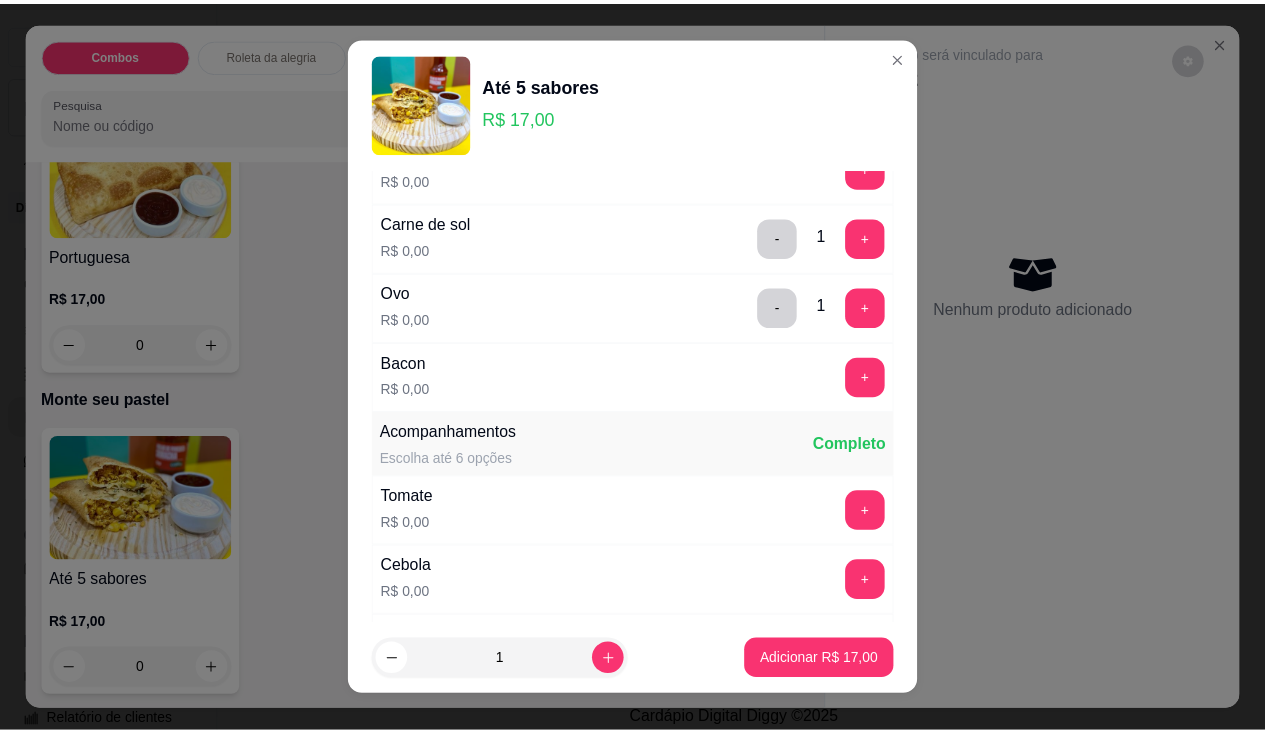 scroll, scrollTop: 700, scrollLeft: 0, axis: vertical 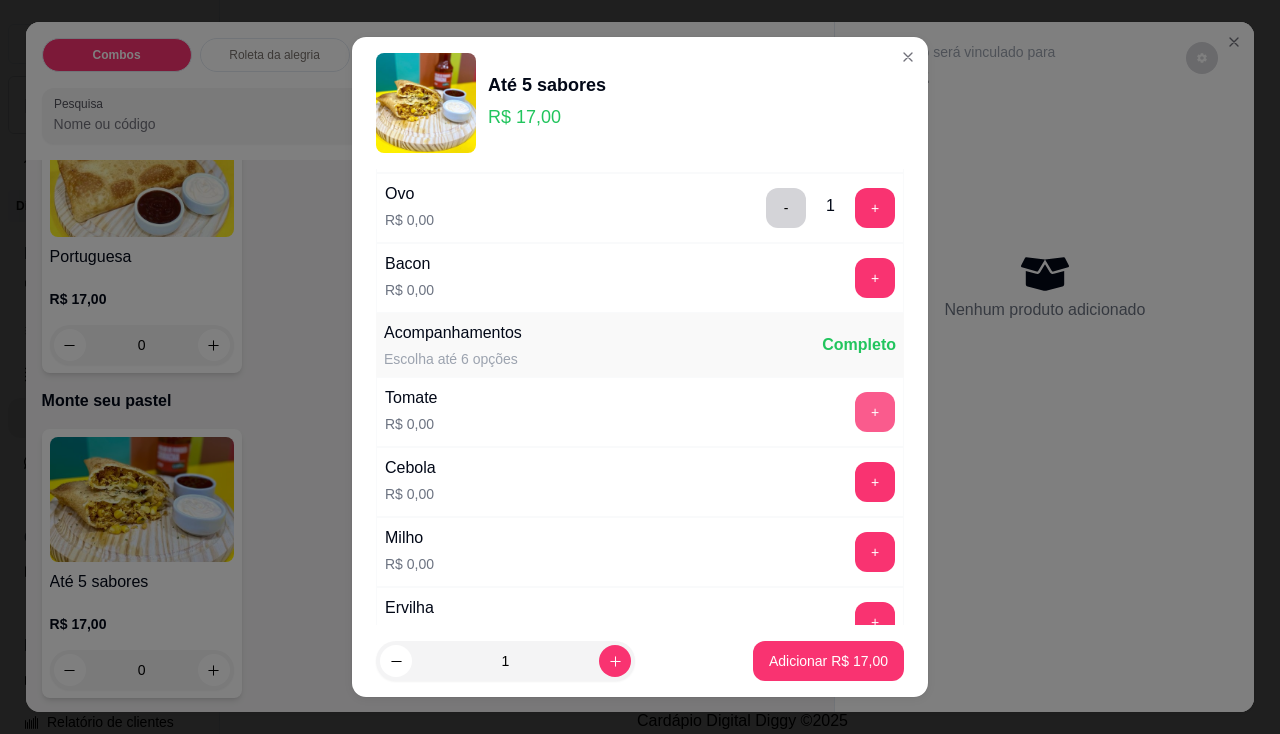 click on "+" at bounding box center (875, 412) 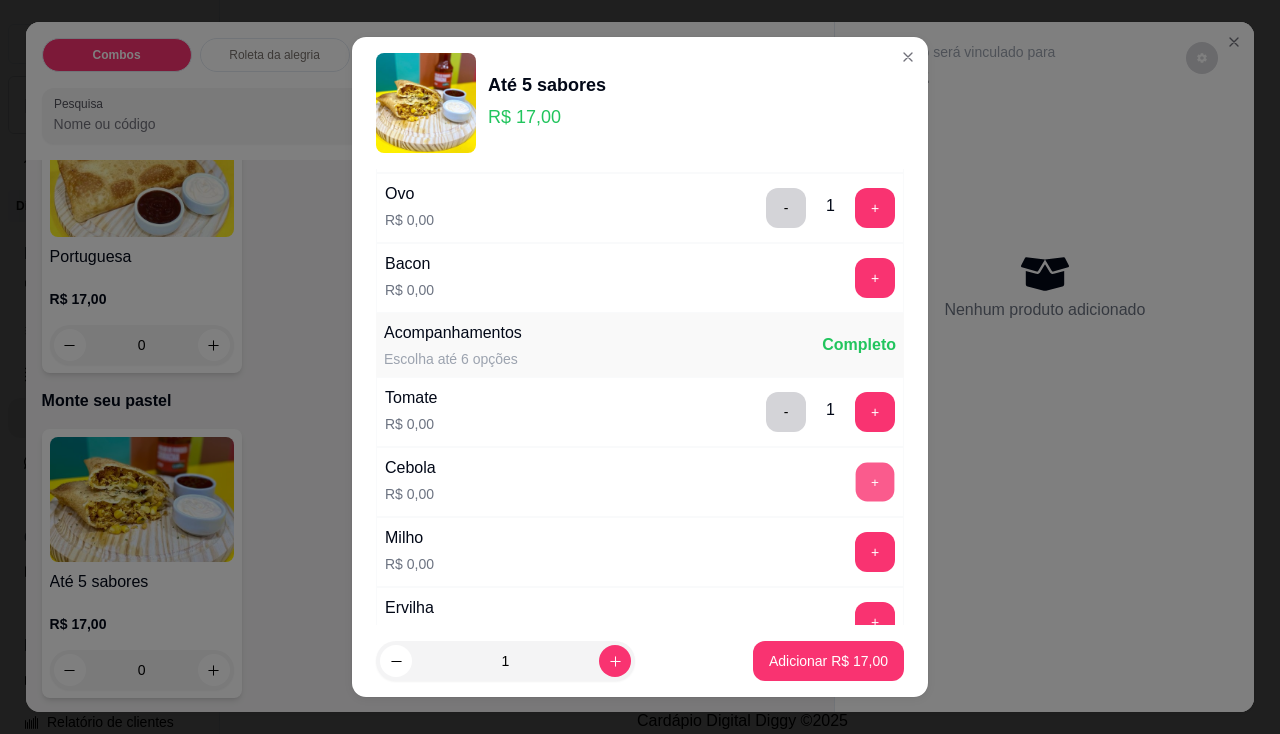 click on "+" at bounding box center (875, 481) 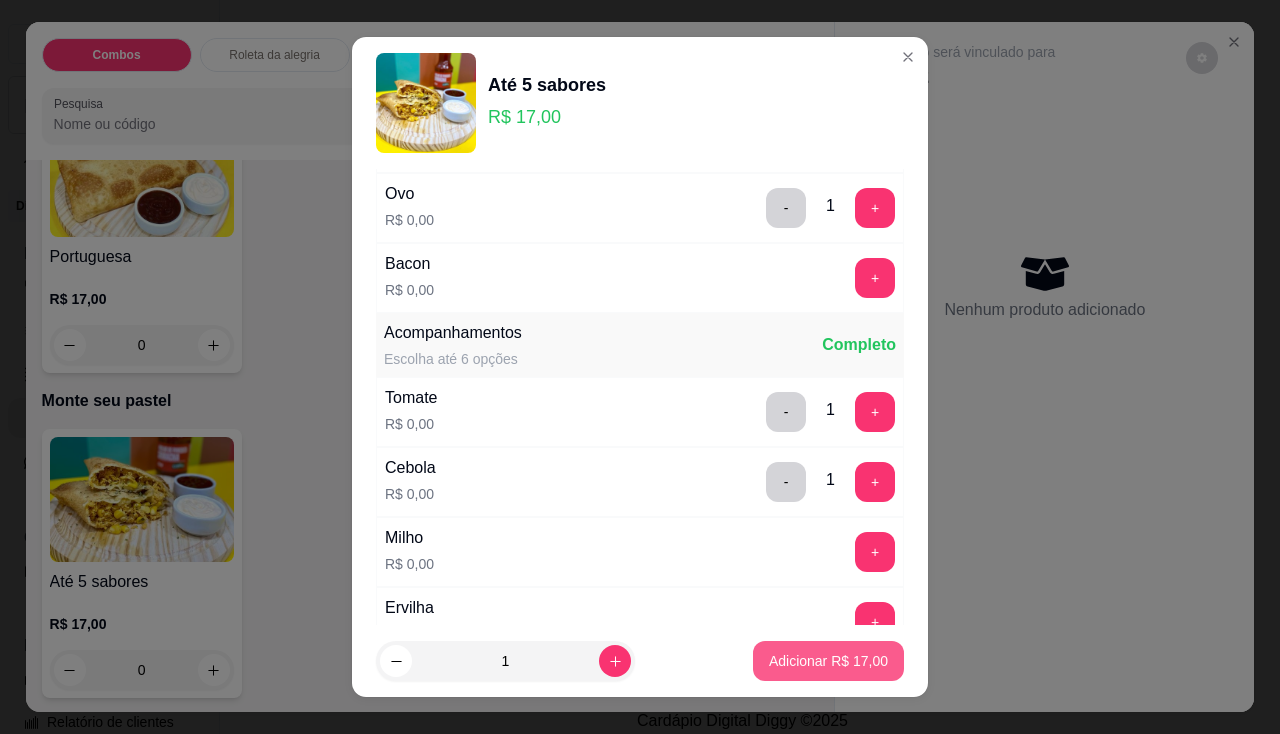 click on "Adicionar   R$ 17,00" at bounding box center (828, 661) 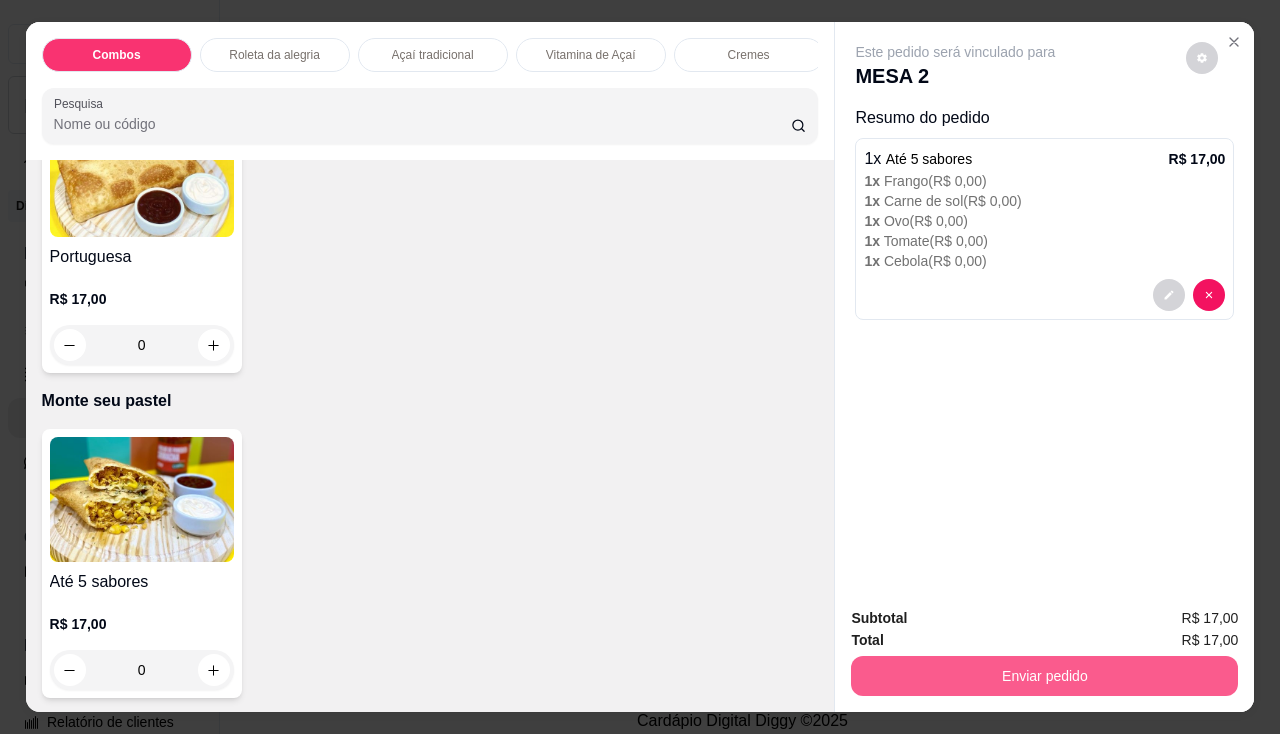 click on "Enviar pedido" at bounding box center (1044, 676) 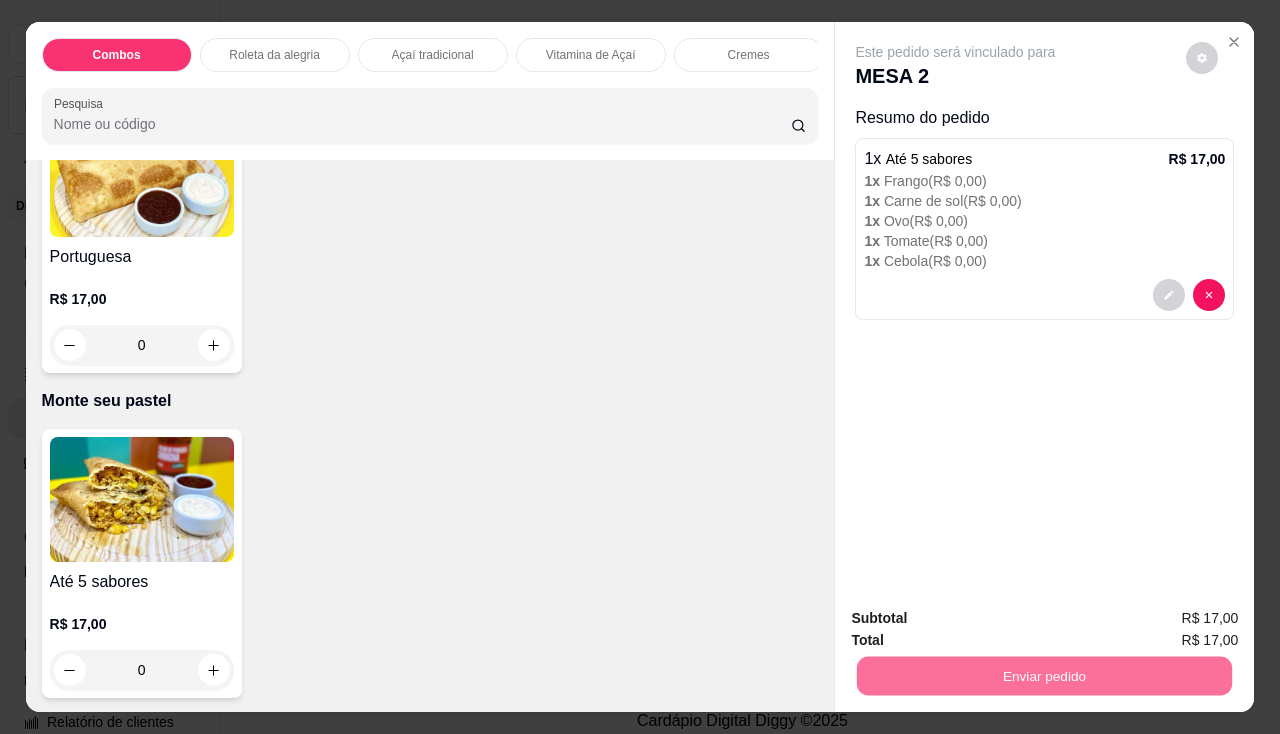 click on "Não registrar e enviar pedido" at bounding box center (979, 619) 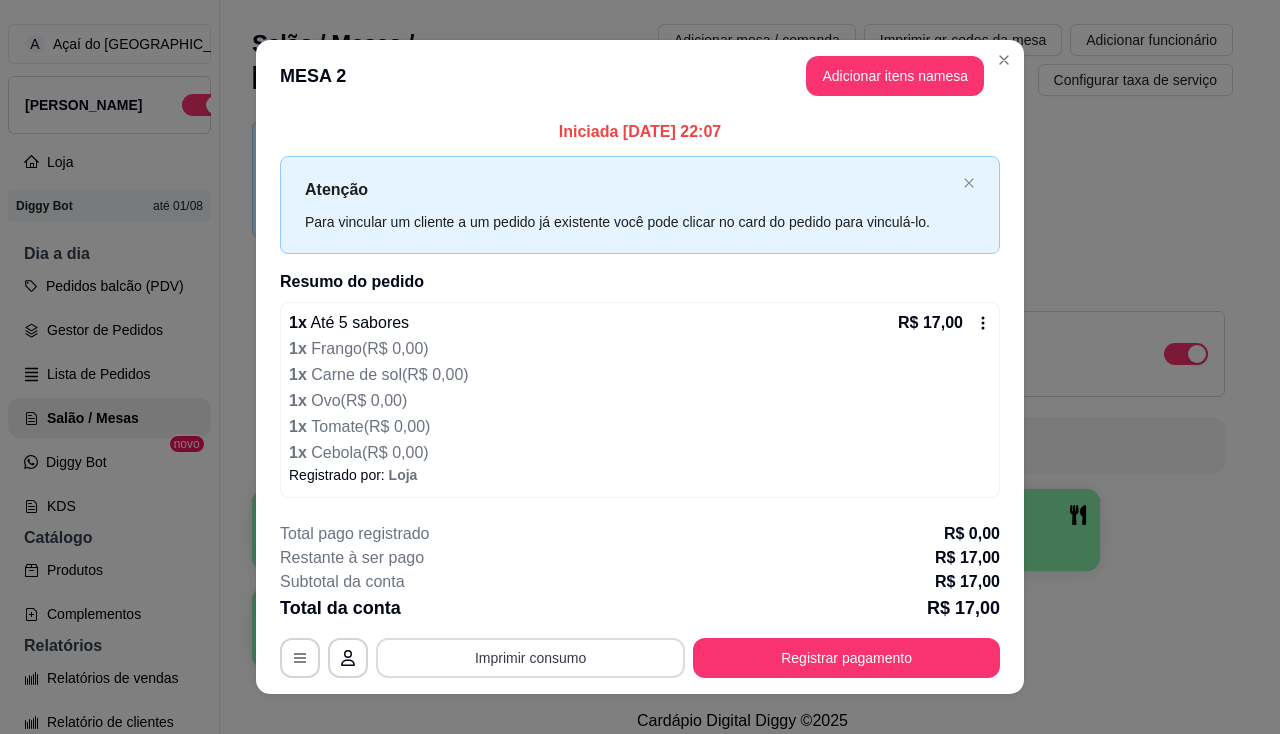 click on "Imprimir consumo" at bounding box center (530, 658) 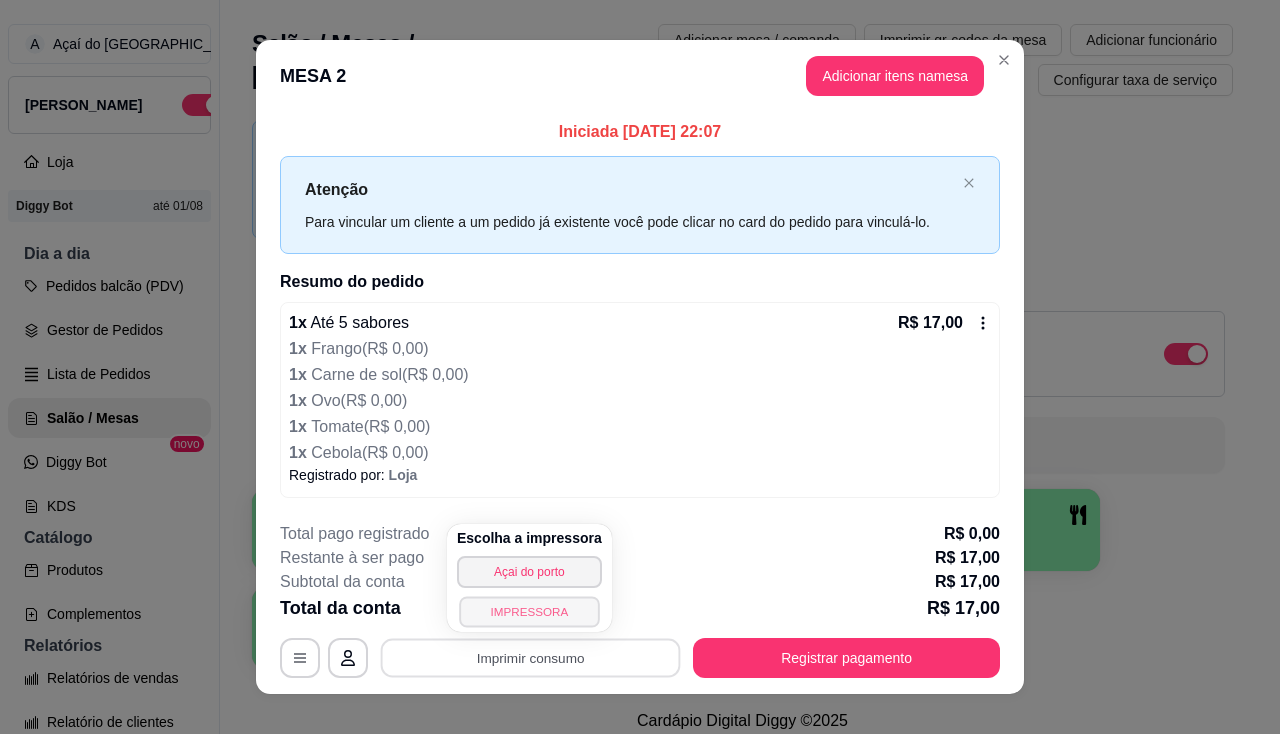 click on "IMPRESSORA" at bounding box center [529, 611] 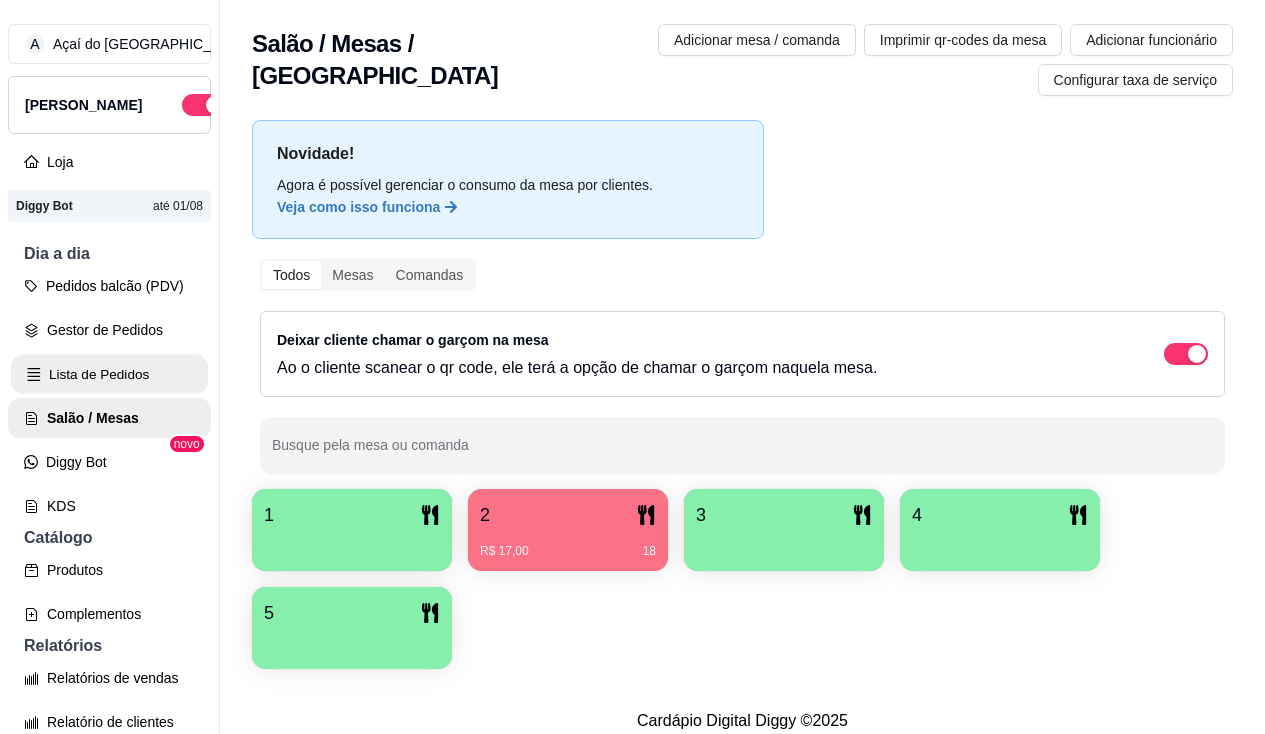 click on "Lista de Pedidos" at bounding box center [109, 374] 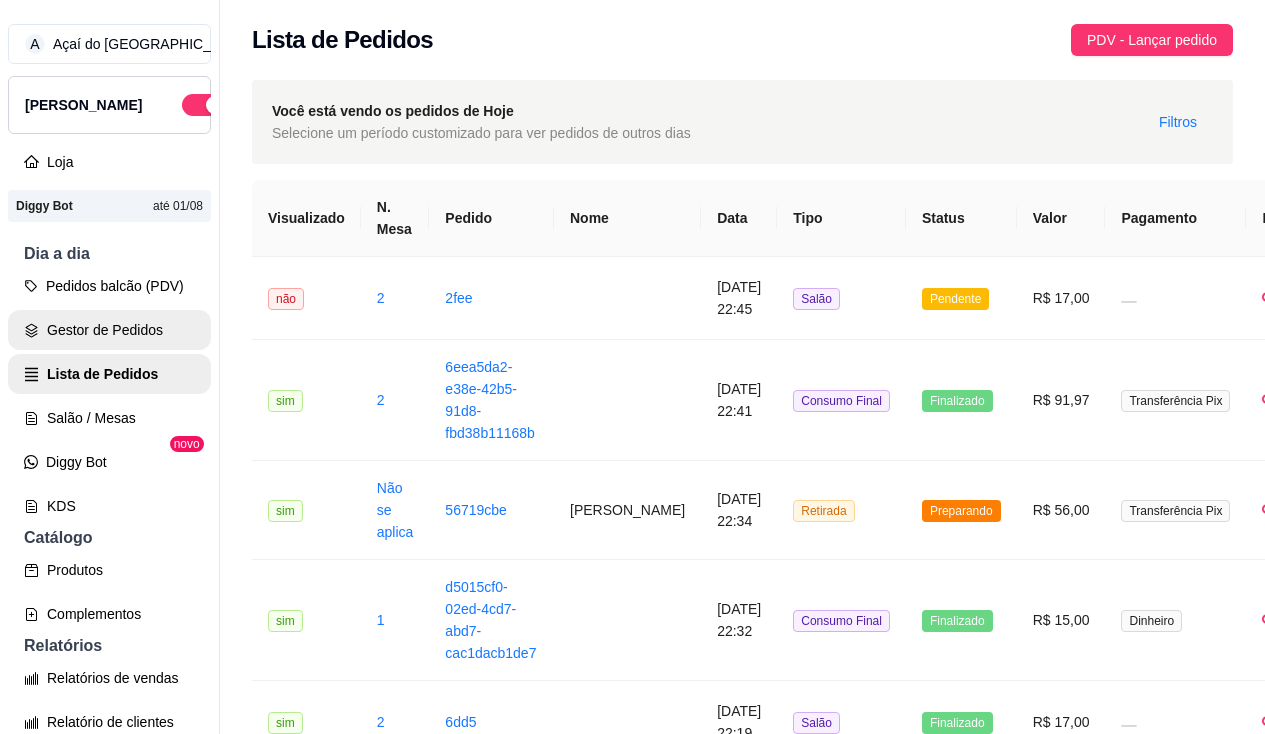 click on "Gestor de Pedidos" at bounding box center [109, 330] 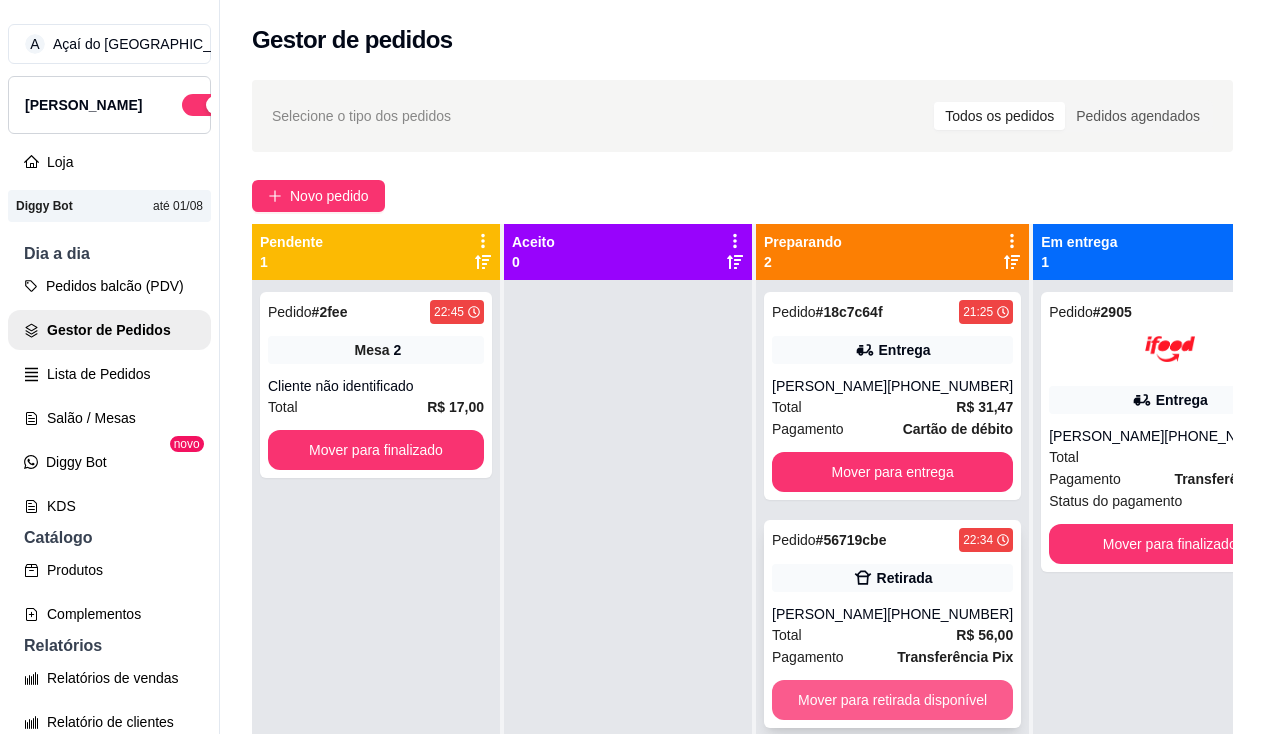 click on "Mover para retirada disponível" at bounding box center [892, 700] 